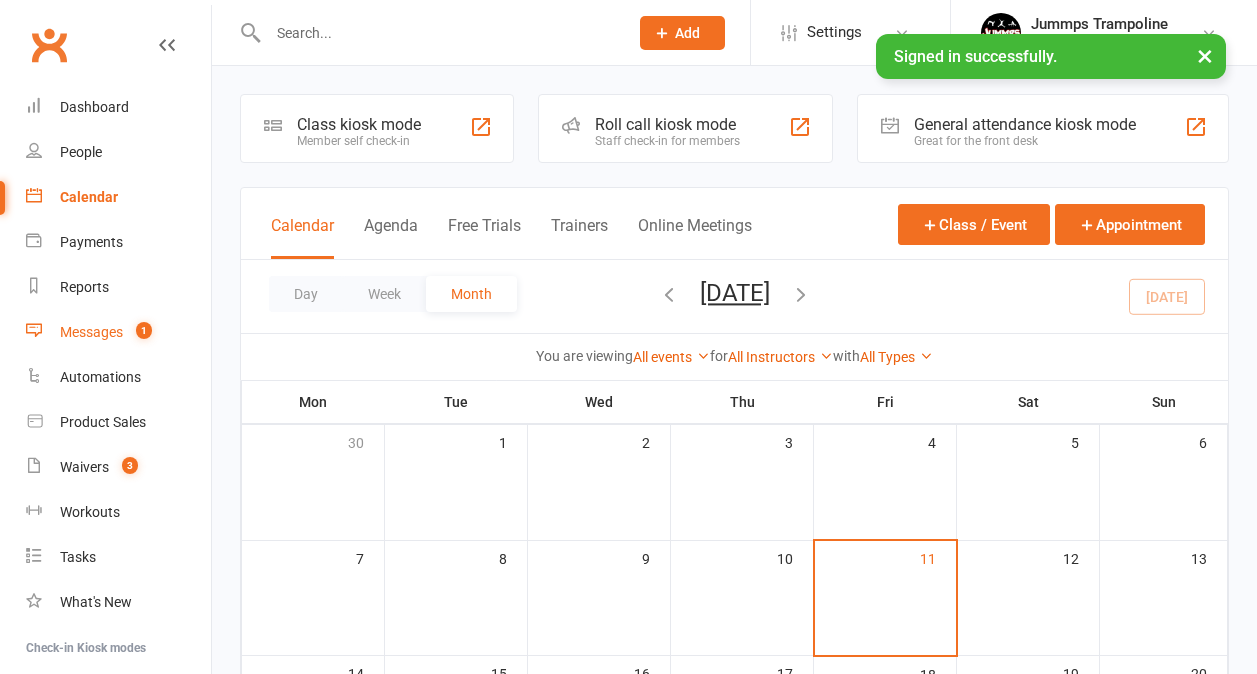 scroll, scrollTop: 0, scrollLeft: 0, axis: both 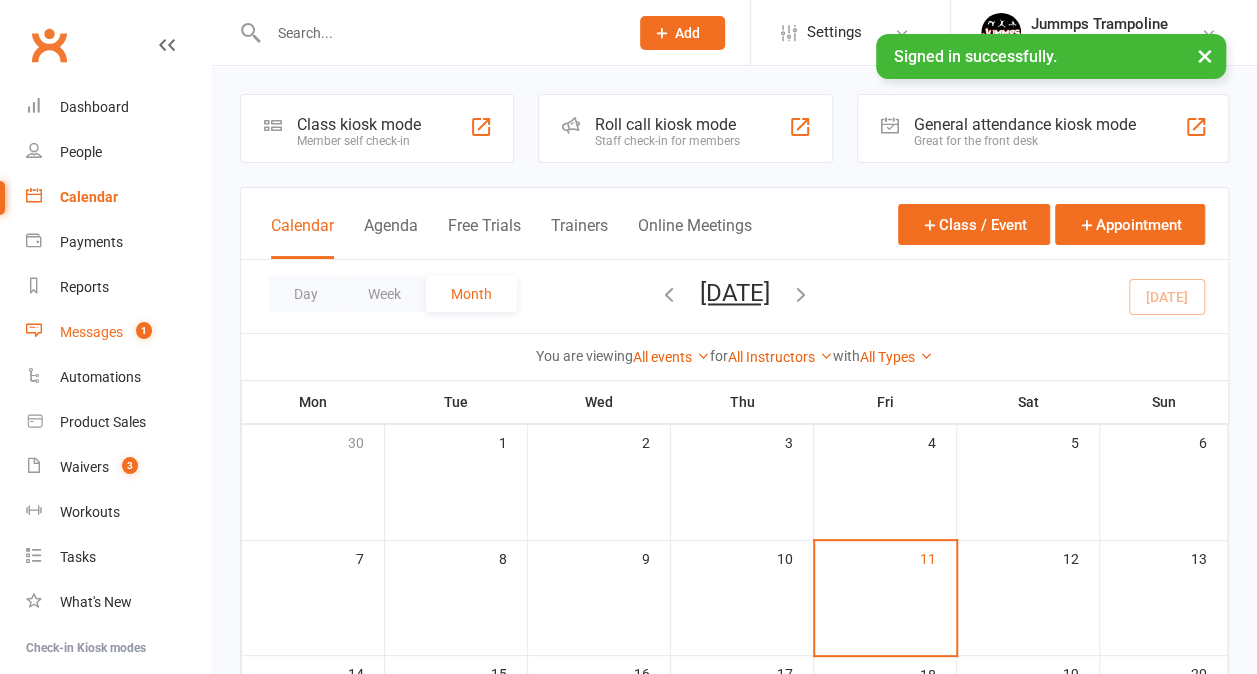 click on "Messages" at bounding box center (91, 332) 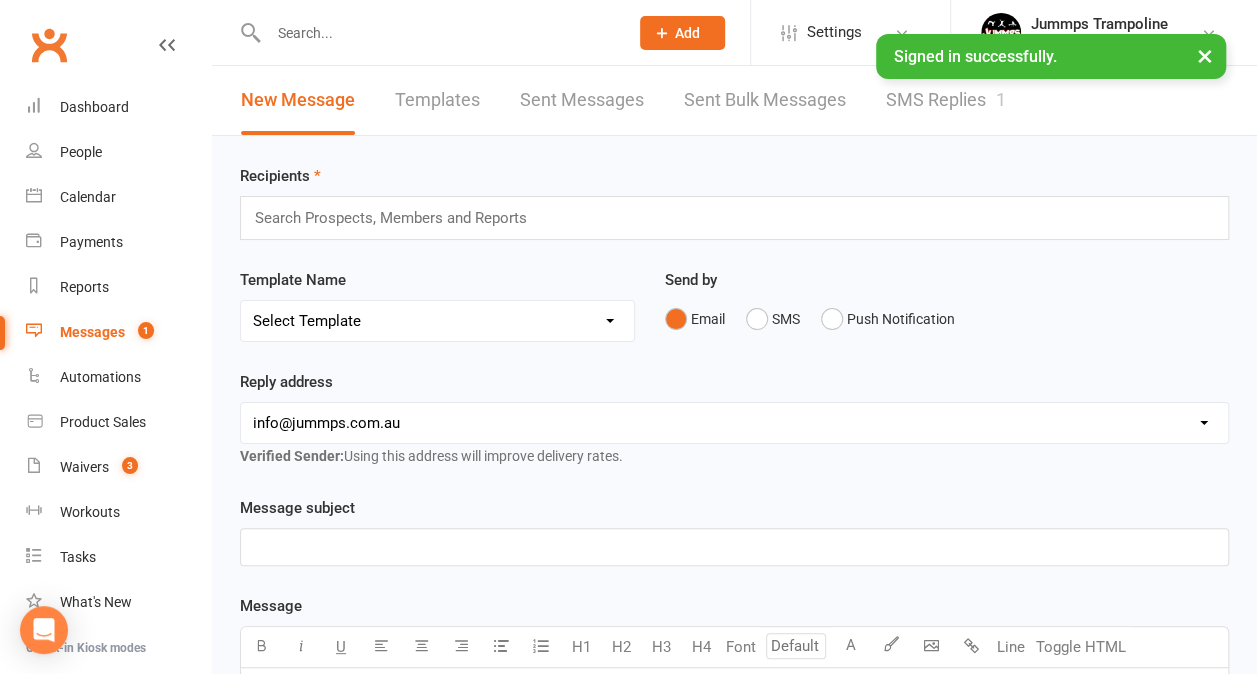 click on "SMS Replies  1" at bounding box center [946, 100] 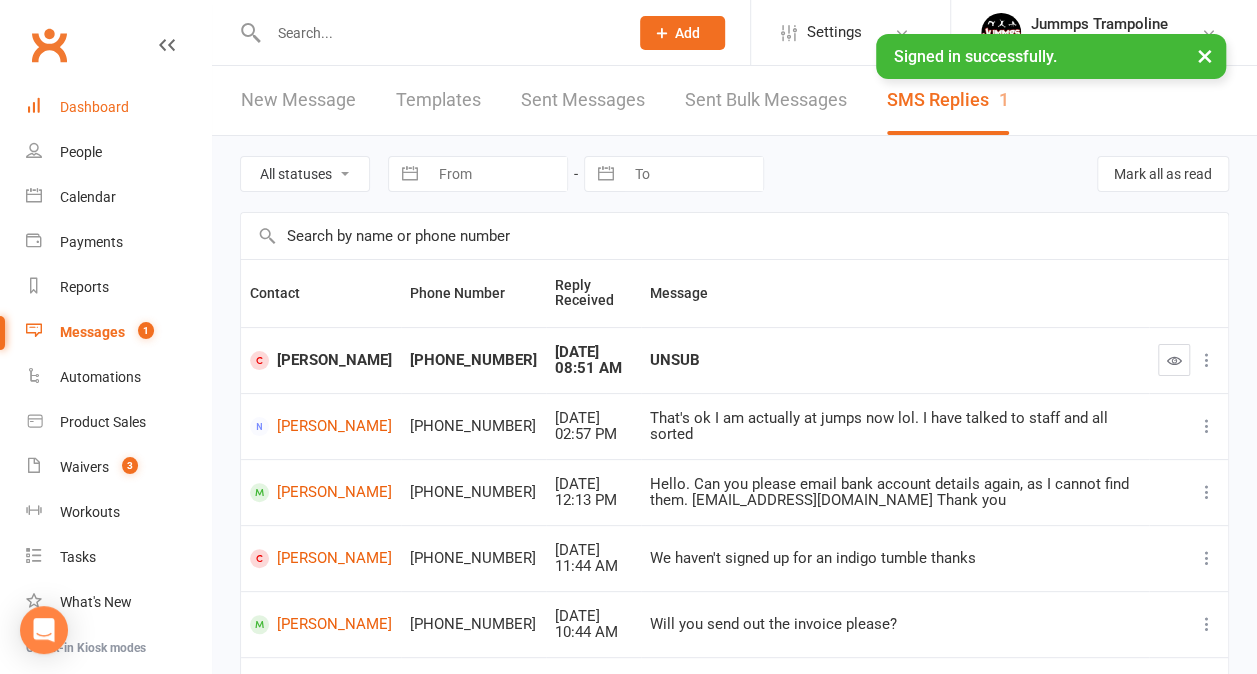 click on "Dashboard" at bounding box center [118, 107] 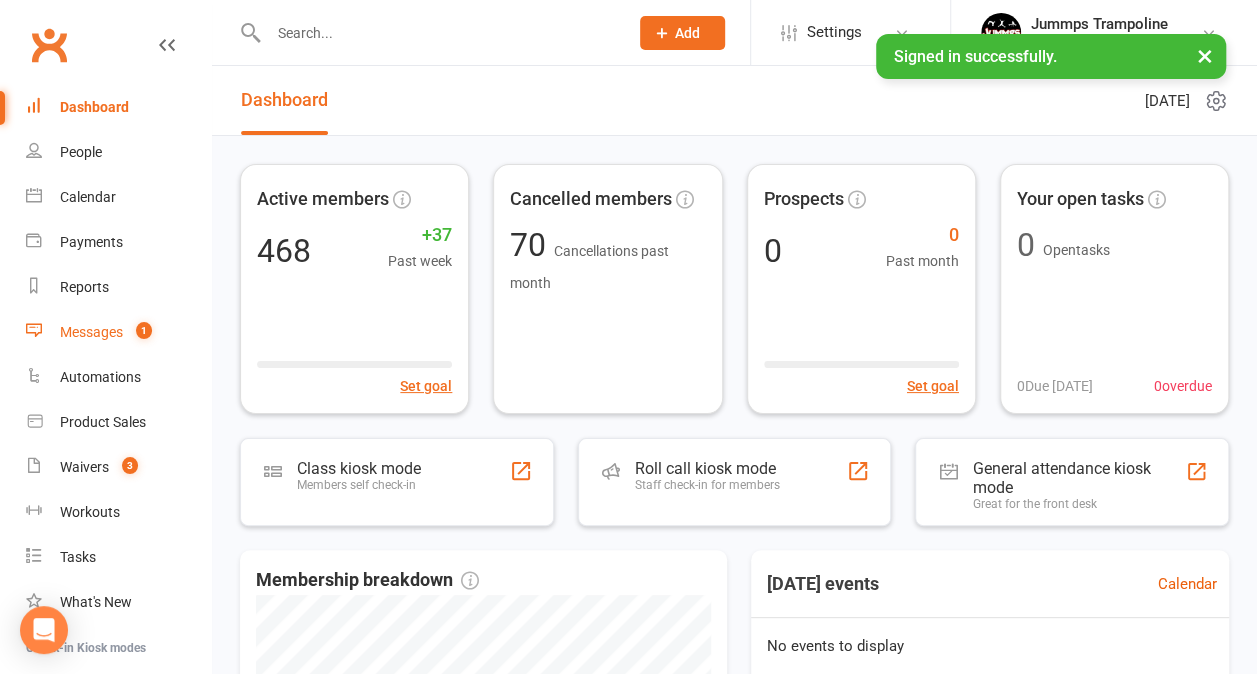 click on "Messages   1" at bounding box center [118, 332] 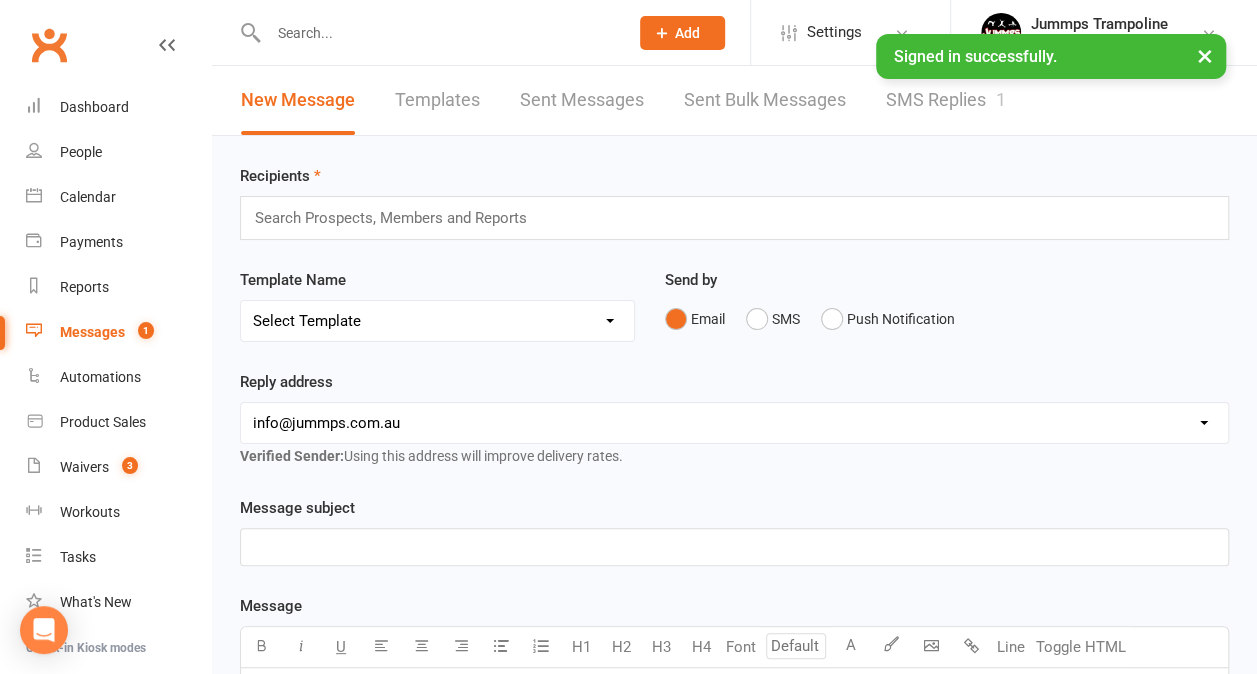 click on "SMS Replies  1" at bounding box center [946, 100] 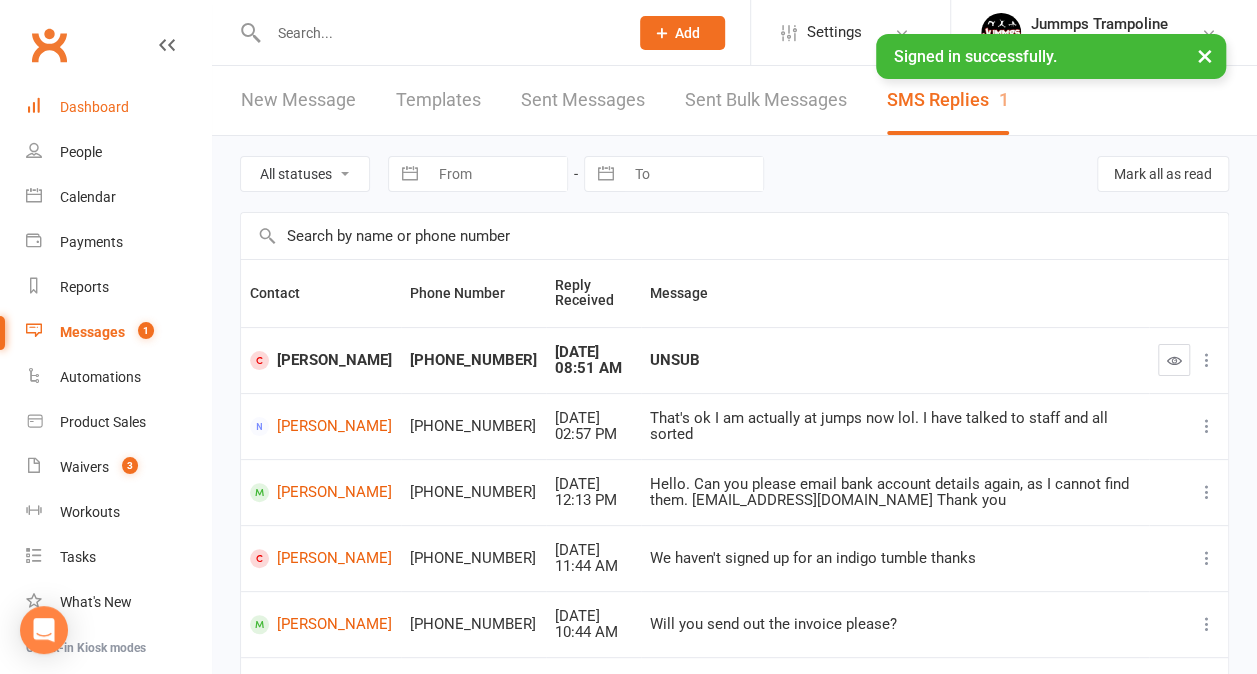 click on "Dashboard" at bounding box center [118, 107] 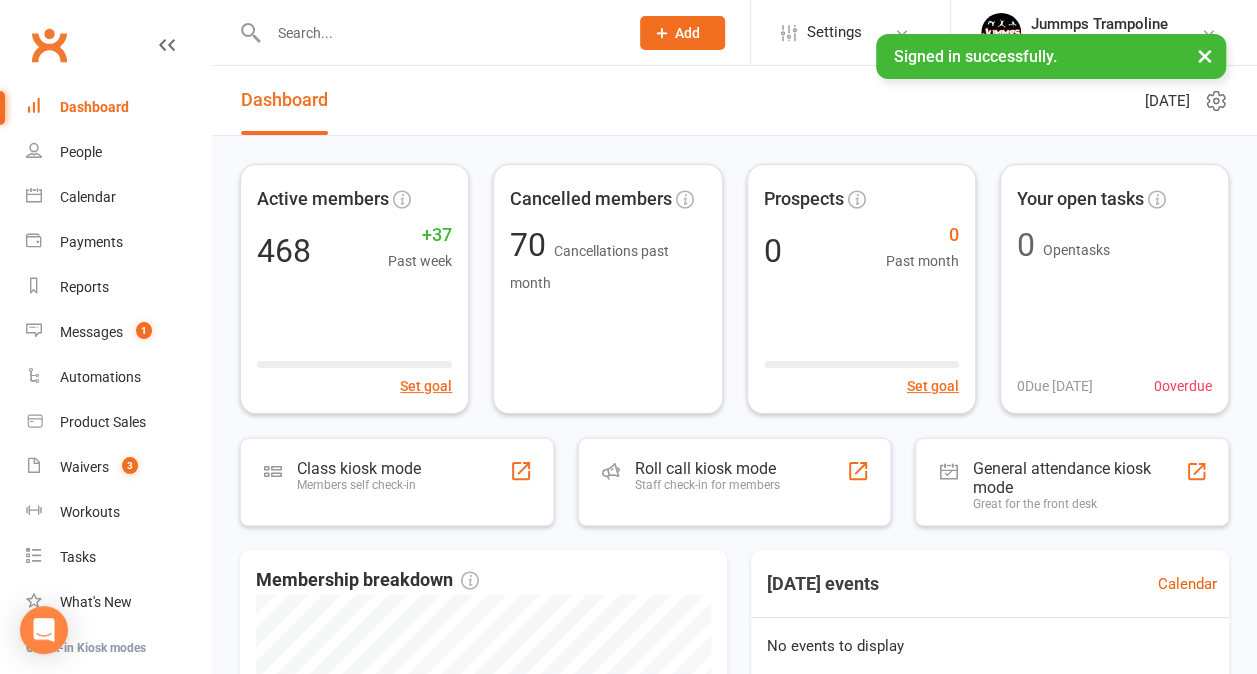 click at bounding box center [438, 33] 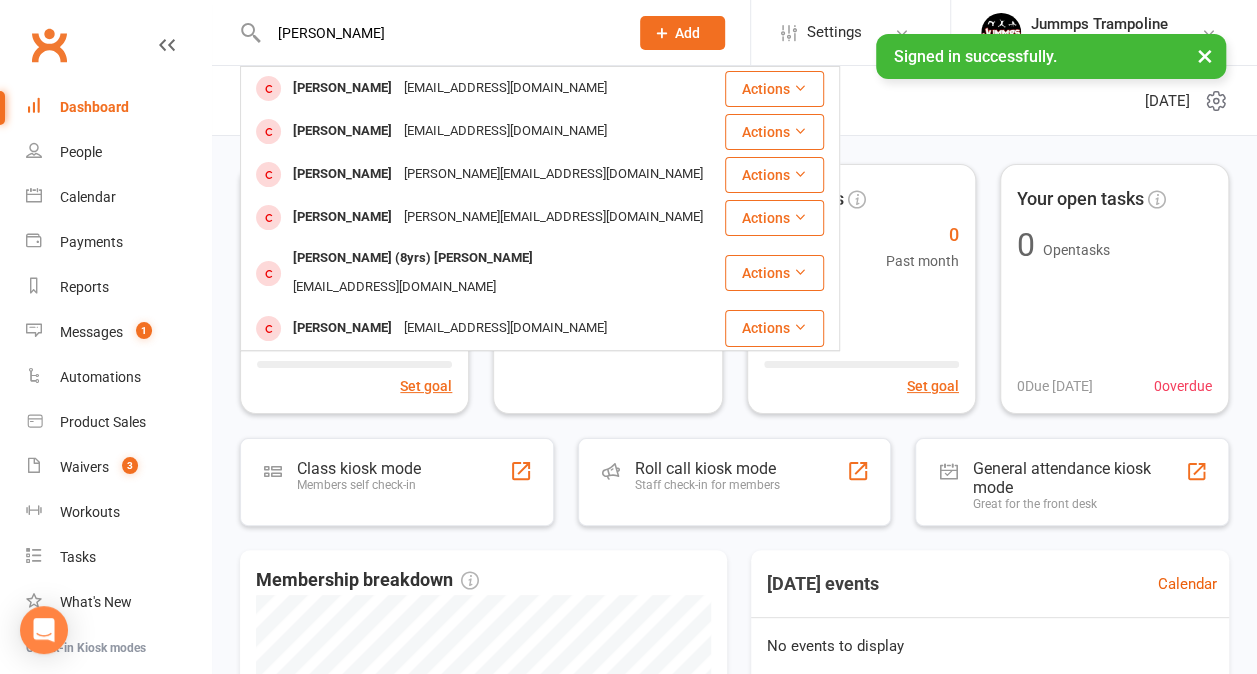type on "[PERSON_NAME]" 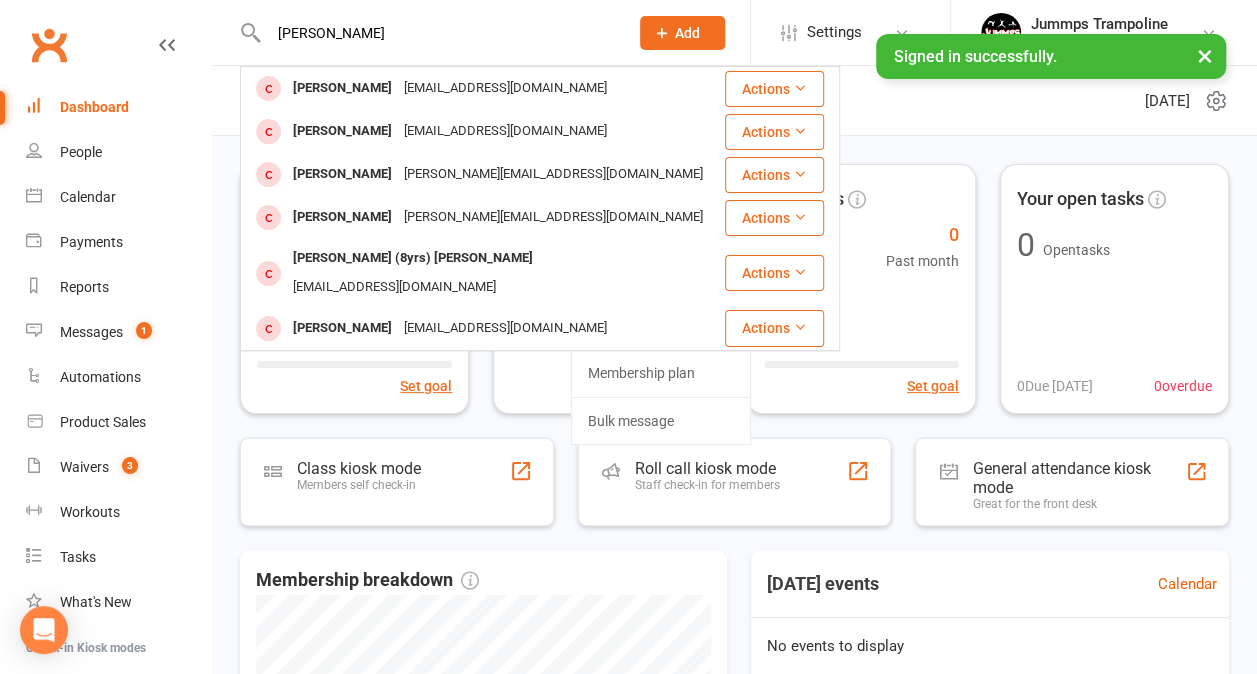 type 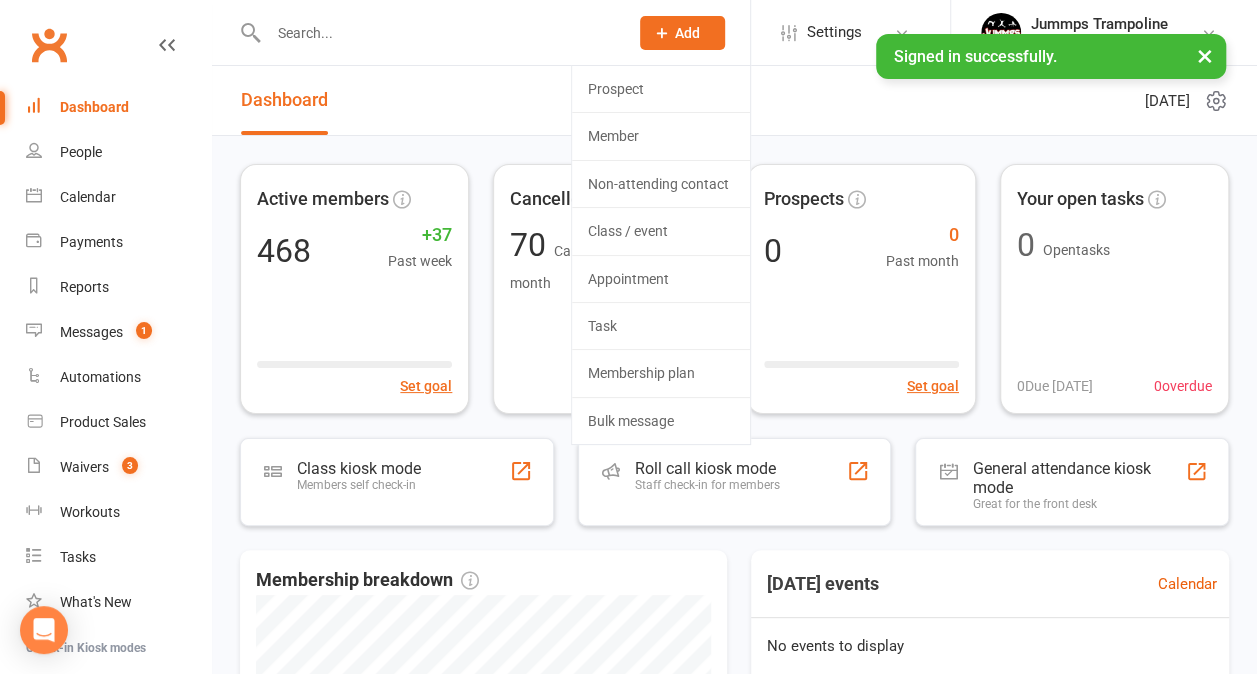 click on "Add" 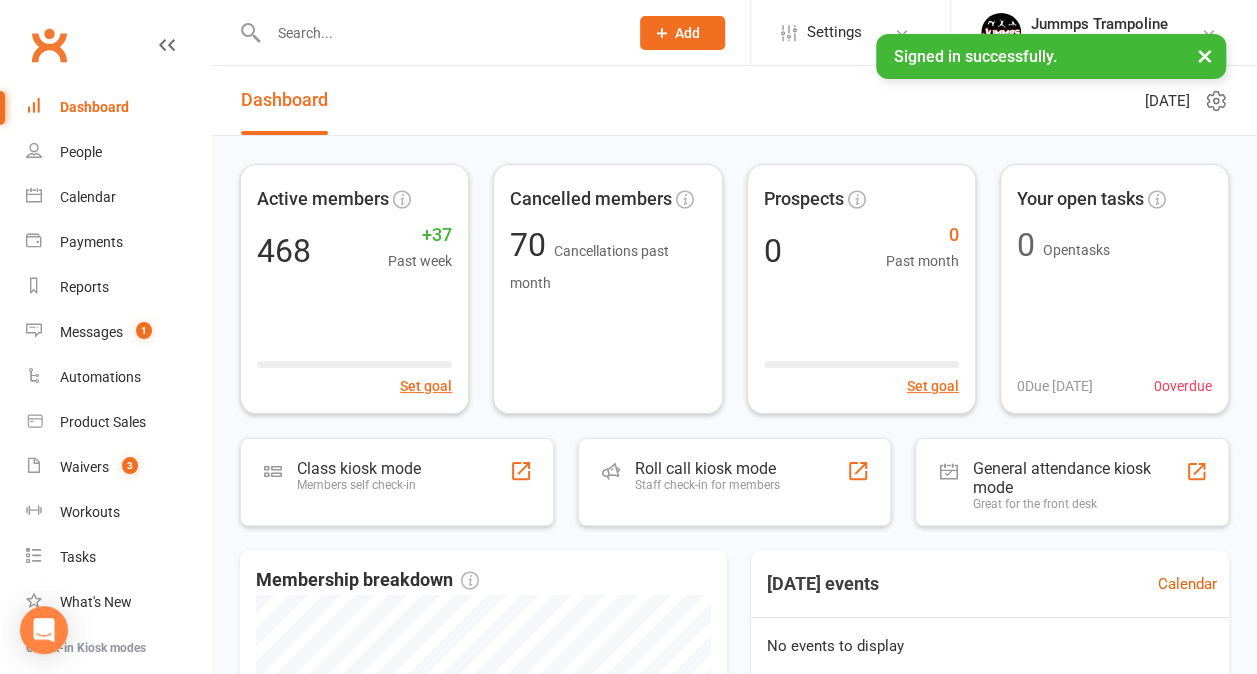 click on "Add" 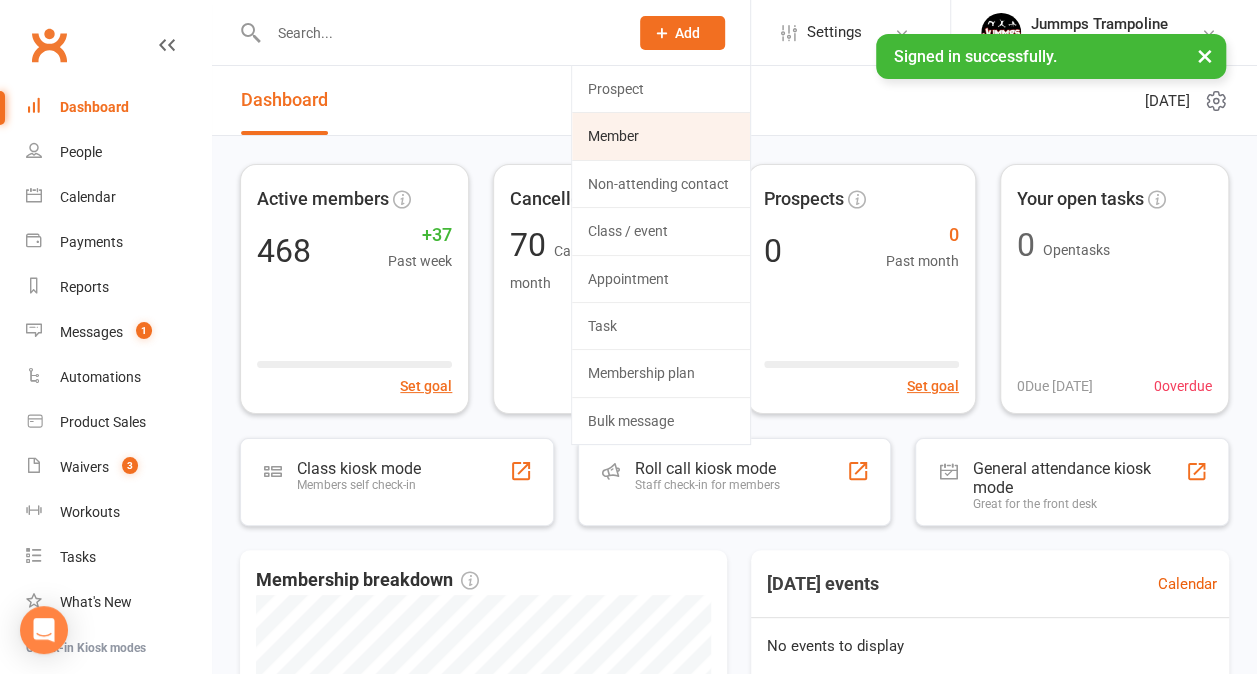 click on "Member" 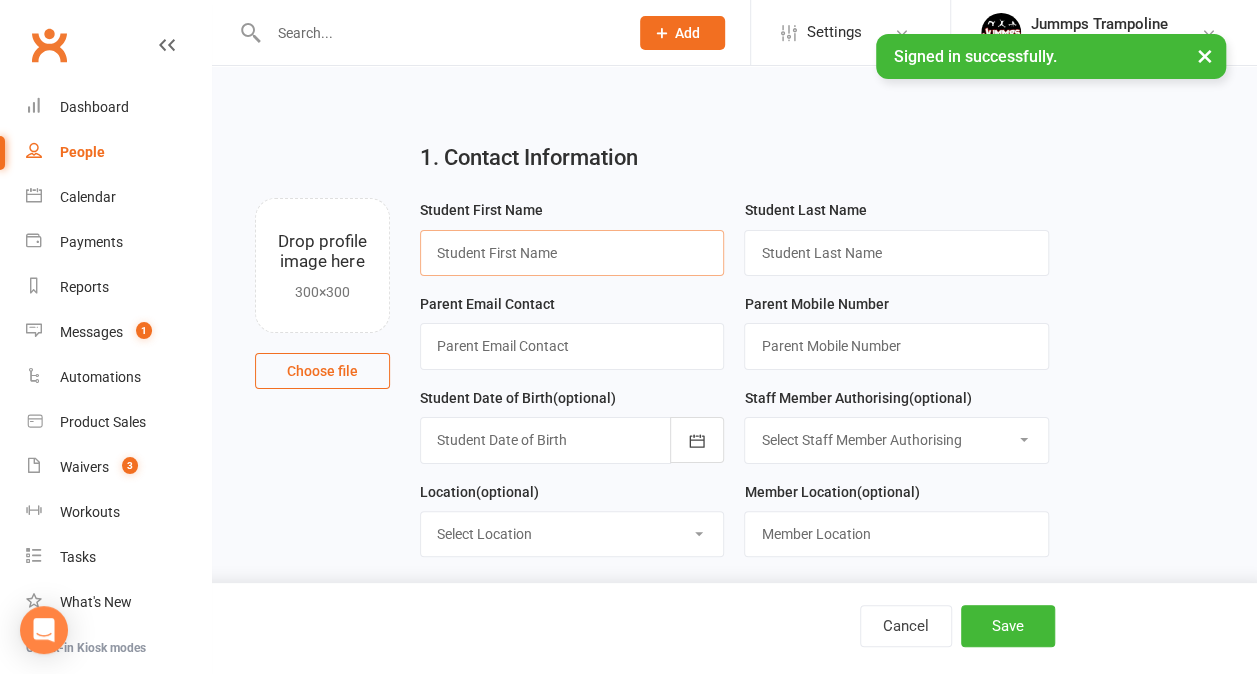 click at bounding box center [572, 253] 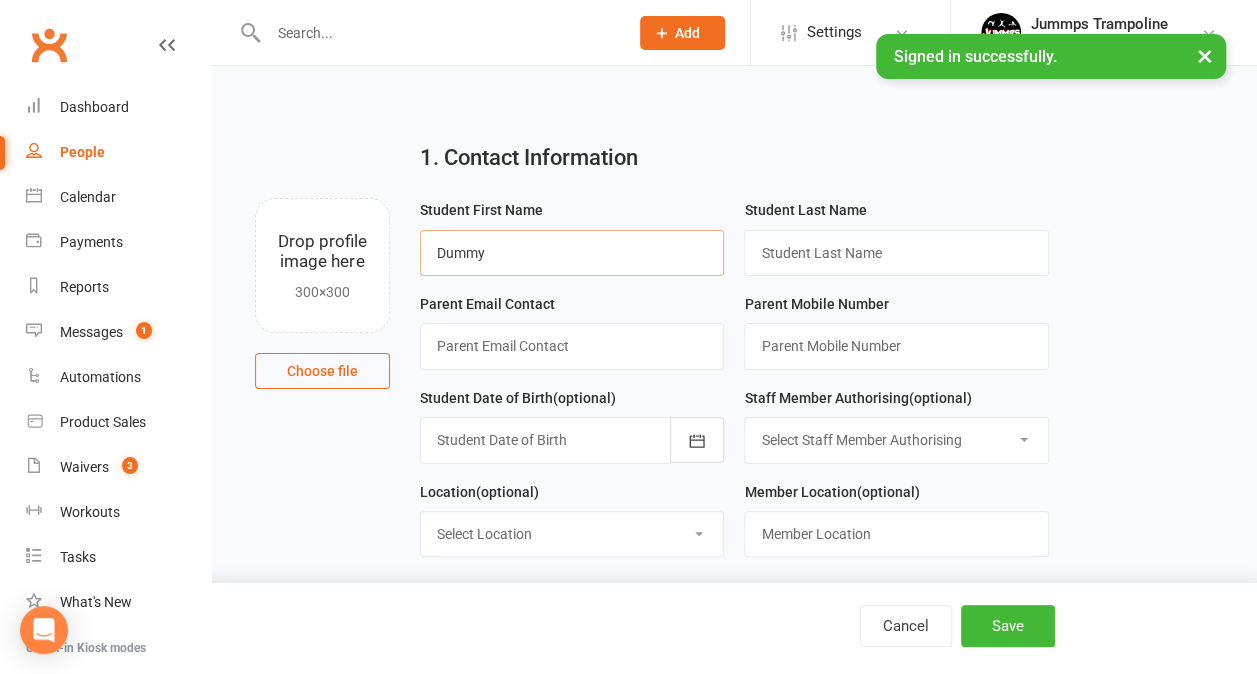 type on "Dummy" 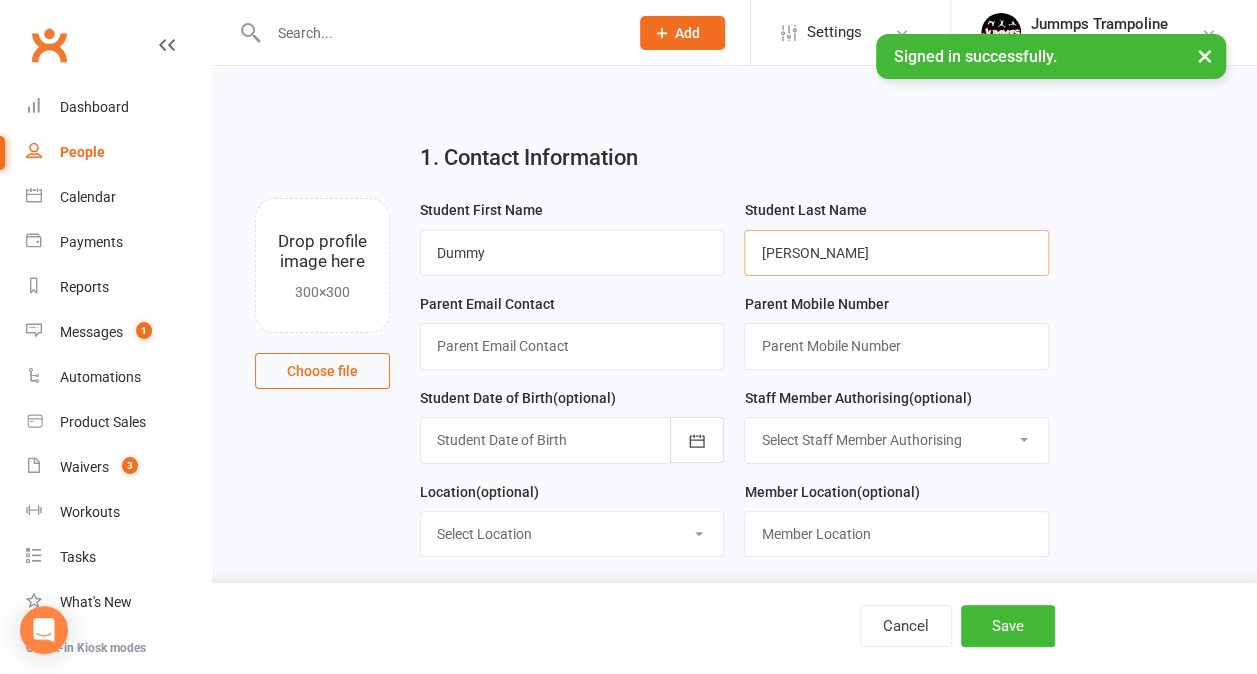 type on "[PERSON_NAME]" 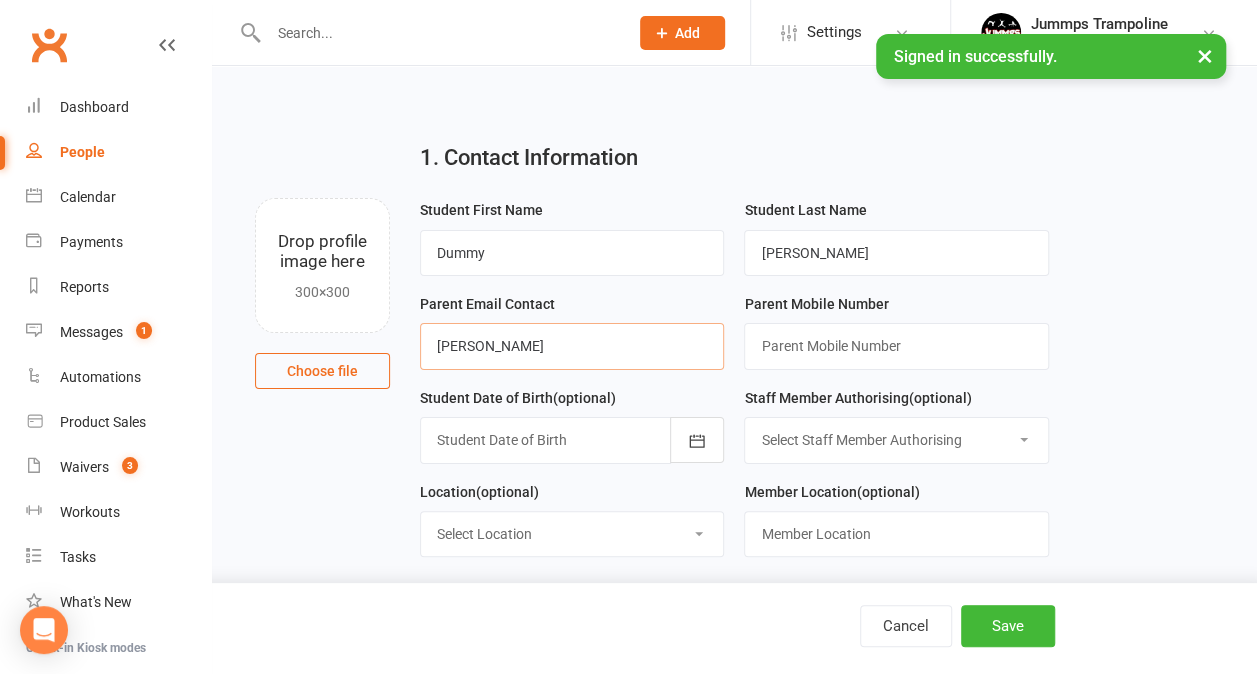 type on "[PERSON_NAME][EMAIL_ADDRESS][DOMAIN_NAME]" 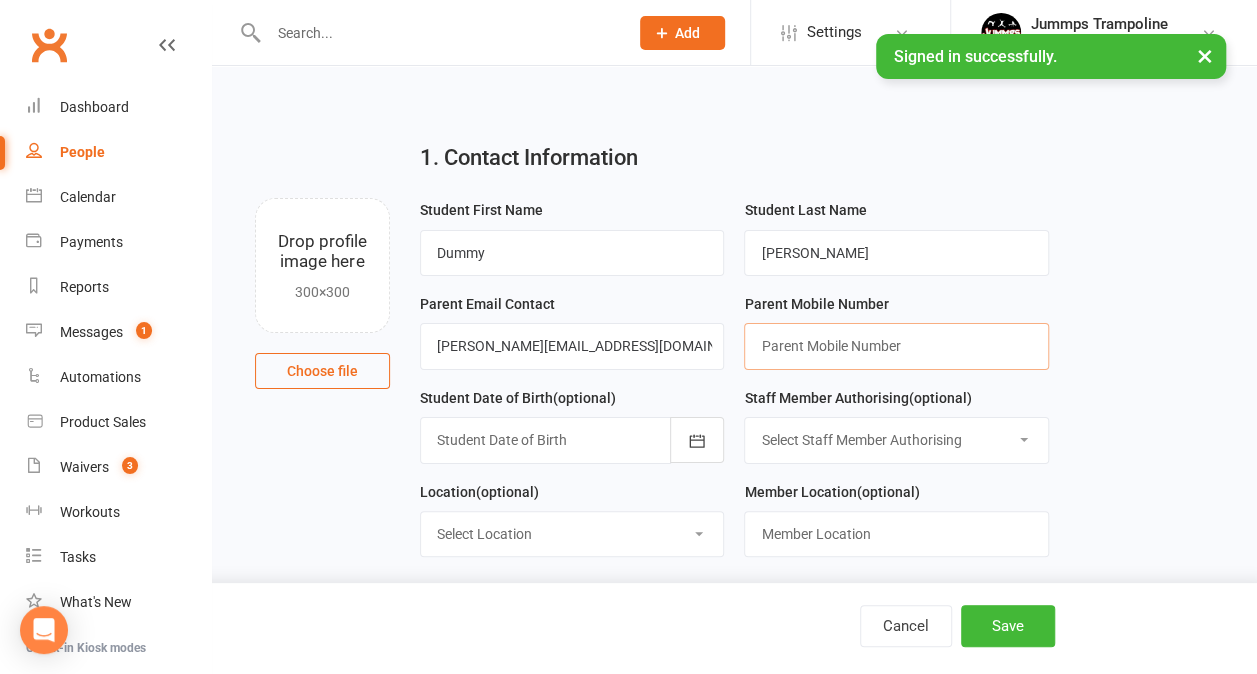 click at bounding box center (896, 346) 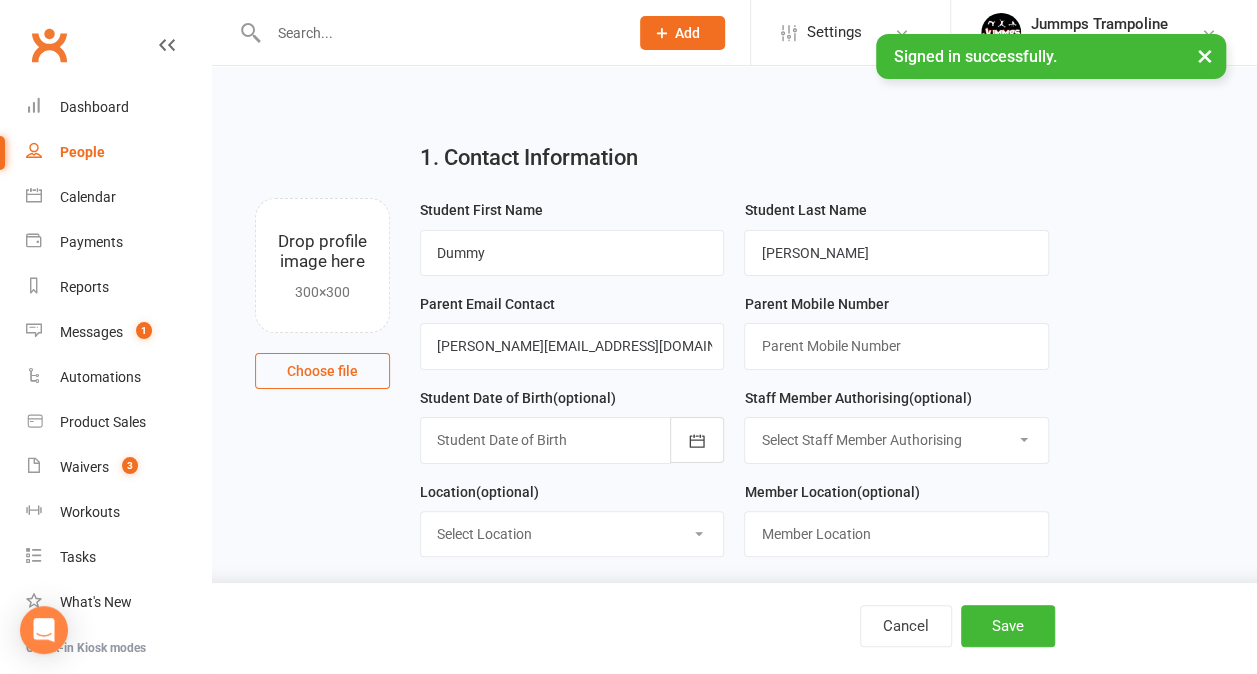 click on "1. Contact Information  Drop profile image here 300×300 Choose file
Student First Name  Dummy
Student Last Name  [PERSON_NAME]
Parent Email Contact  [PERSON_NAME][EMAIL_ADDRESS][DOMAIN_NAME]
Parent Mobile Number
Student Date of Birth  (optional)
[DATE] - [DATE]
2021
2022
2023
2024
2025
2026
2027
2028
2029
2030
2031
2032
2033
2034
2035
2036
2037
2038
2039
2040
Staff Member Authorising  (optional) Select Staff Member Authorising Jummps Trampoline TUMBLE COACH [PERSON_NAME] [PERSON_NAME] [PERSON_NAME] [PERSON_NAME]
Location  (optional)
Name" at bounding box center [734, 540] 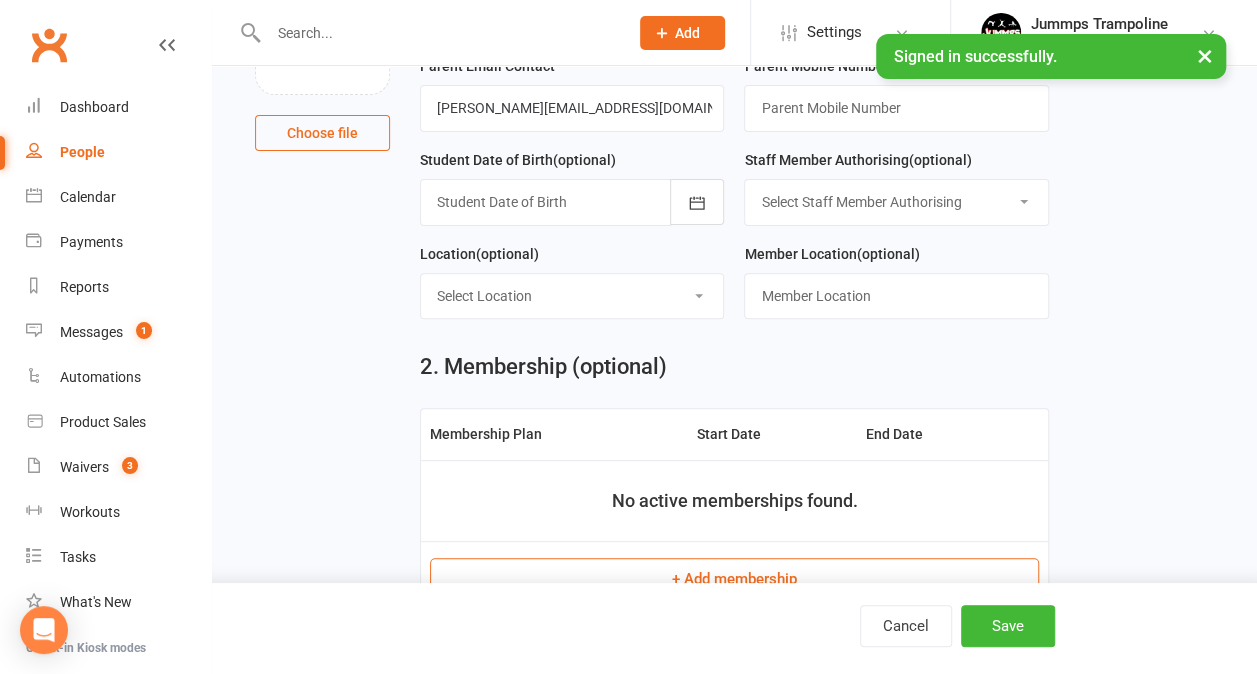 scroll, scrollTop: 240, scrollLeft: 0, axis: vertical 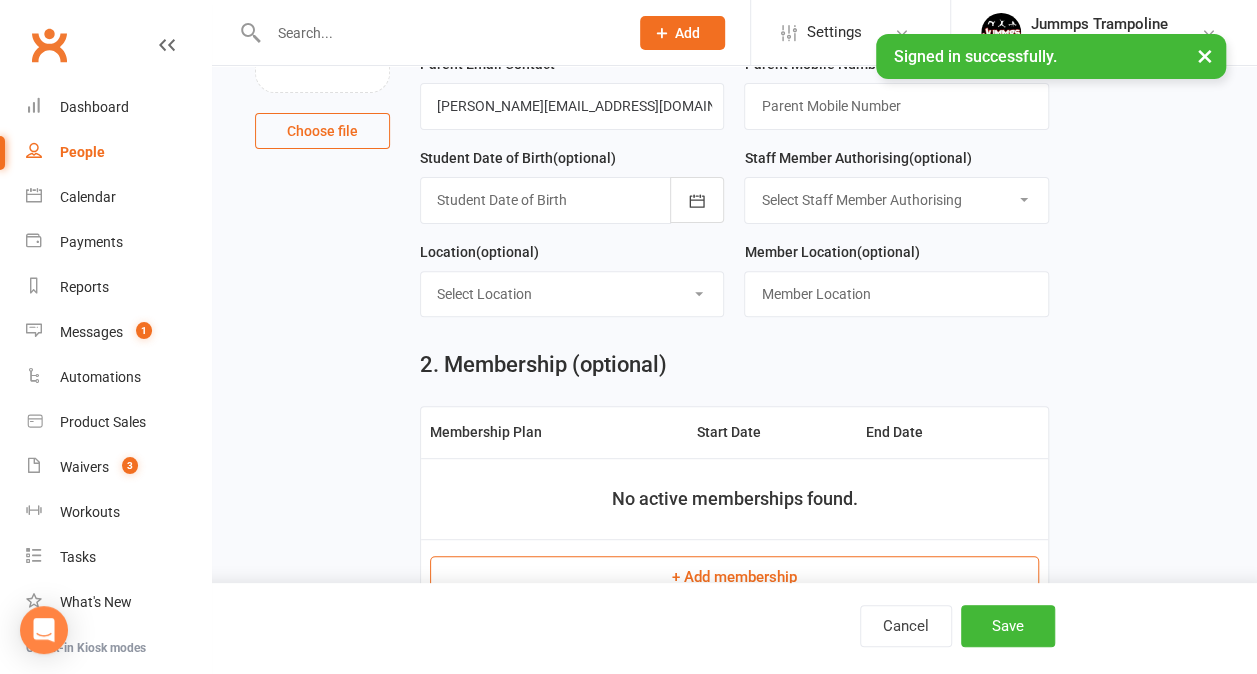 click on "+ Add membership" at bounding box center [734, 577] 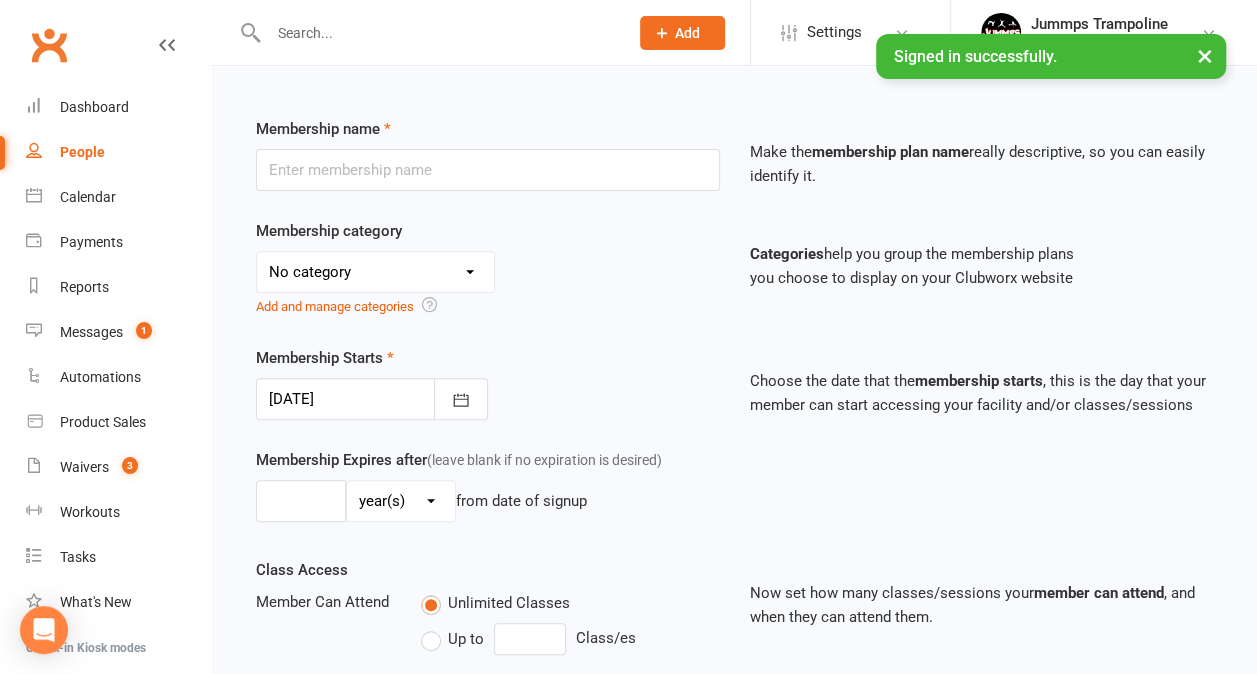 scroll, scrollTop: 0, scrollLeft: 0, axis: both 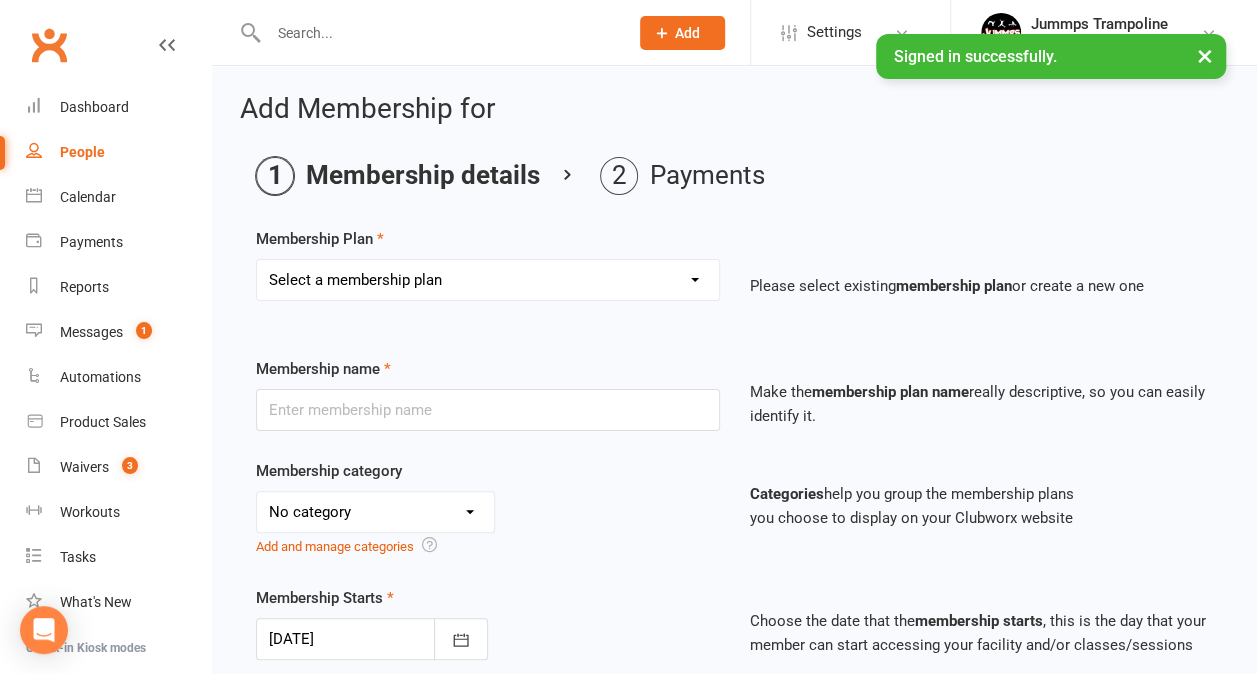 click on "Select a membership plan Create new Membership Plan STUDENT REGISTRATION FEE BRONZE ADV BRONZE KINDER KREW 1HR GIRLS PRE SILVER 1HR BOYS PRE SILVER 2HR GIRLS PRE SILVER 2HR BOYS SILVER 2HR GIRLS SILVER 2HR ADV SILVER 2HR GOLD TEEN GIRLS TEEN BOYS HOMESCHOOL JUMMPFIT 3XSPLIT FEE'S BY DD DROP IN JUMMPFIT - JUMMPS CONNECTION 1HR BOYS PRE SILVER JUMMPS CONNECTION 1HR GIRLS PRE SILVER JUMMPS CONNECTION TEEN BOYS JUMMPS CONNECTION TEEN GIRLS JUMMPS CONNECTION KINDER KREW JUMMPS CONNECTION BRONZE JUMMPS CONNECTION ADVANCE BRONZE JUMMPS CONNECTION HOMESCHOOL JUMMPS CONNECTION 2HR GOLD JUMMPS CONNECTION 2HR GIRLS SILVER JUMMPS CONNECTION 2HR GIRLS PRE SILVER JUMMPS CONNECTION 2HR BOYS SILVER JUMMPS CONNECTION 2HR BOYS ADV SILVER WAITLIST - TO BE UPGRADED WHEN SPOT AVAIL 2HR BOYS SILVER & 1HR HOMESCHOOL Bronze membership - bank transfer - $240 Bronze membership - bank transfer - $240 - Payment" at bounding box center (488, 280) 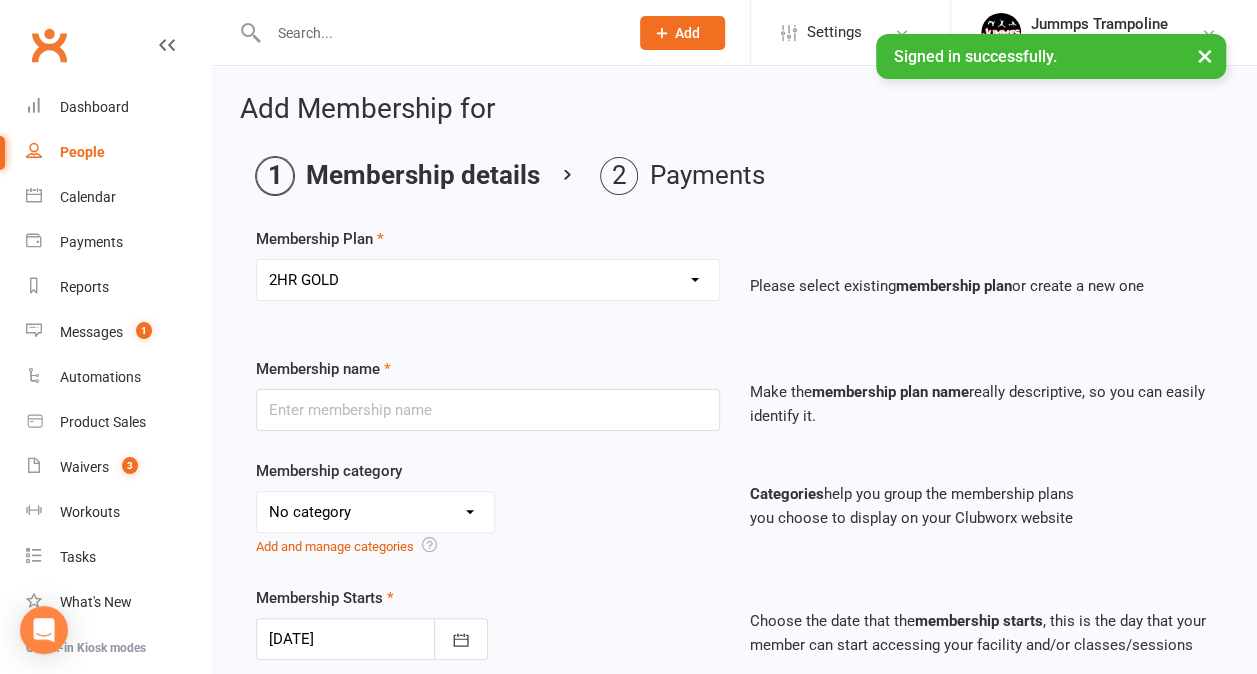 click on "Select a membership plan Create new Membership Plan STUDENT REGISTRATION FEE BRONZE ADV BRONZE KINDER KREW 1HR GIRLS PRE SILVER 1HR BOYS PRE SILVER 2HR GIRLS PRE SILVER 2HR BOYS SILVER 2HR GIRLS SILVER 2HR ADV SILVER 2HR GOLD TEEN GIRLS TEEN BOYS HOMESCHOOL JUMMPFIT 3XSPLIT FEE'S BY DD DROP IN JUMMPFIT - JUMMPS CONNECTION 1HR BOYS PRE SILVER JUMMPS CONNECTION 1HR GIRLS PRE SILVER JUMMPS CONNECTION TEEN BOYS JUMMPS CONNECTION TEEN GIRLS JUMMPS CONNECTION KINDER KREW JUMMPS CONNECTION BRONZE JUMMPS CONNECTION ADVANCE BRONZE JUMMPS CONNECTION HOMESCHOOL JUMMPS CONNECTION 2HR GOLD JUMMPS CONNECTION 2HR GIRLS SILVER JUMMPS CONNECTION 2HR GIRLS PRE SILVER JUMMPS CONNECTION 2HR BOYS SILVER JUMMPS CONNECTION 2HR BOYS ADV SILVER WAITLIST - TO BE UPGRADED WHEN SPOT AVAIL 2HR BOYS SILVER & 1HR HOMESCHOOL Bronze membership - bank transfer - $240 Bronze membership - bank transfer - $240 - Payment" at bounding box center (488, 280) 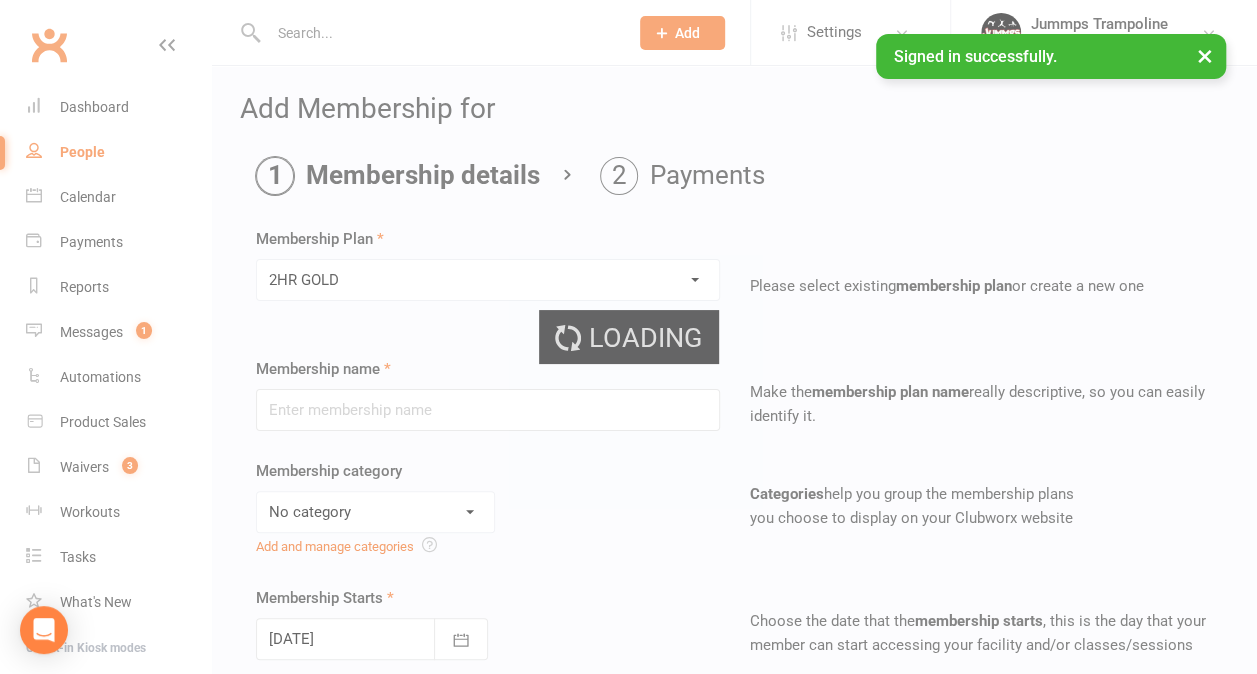 type on "2HR GOLD" 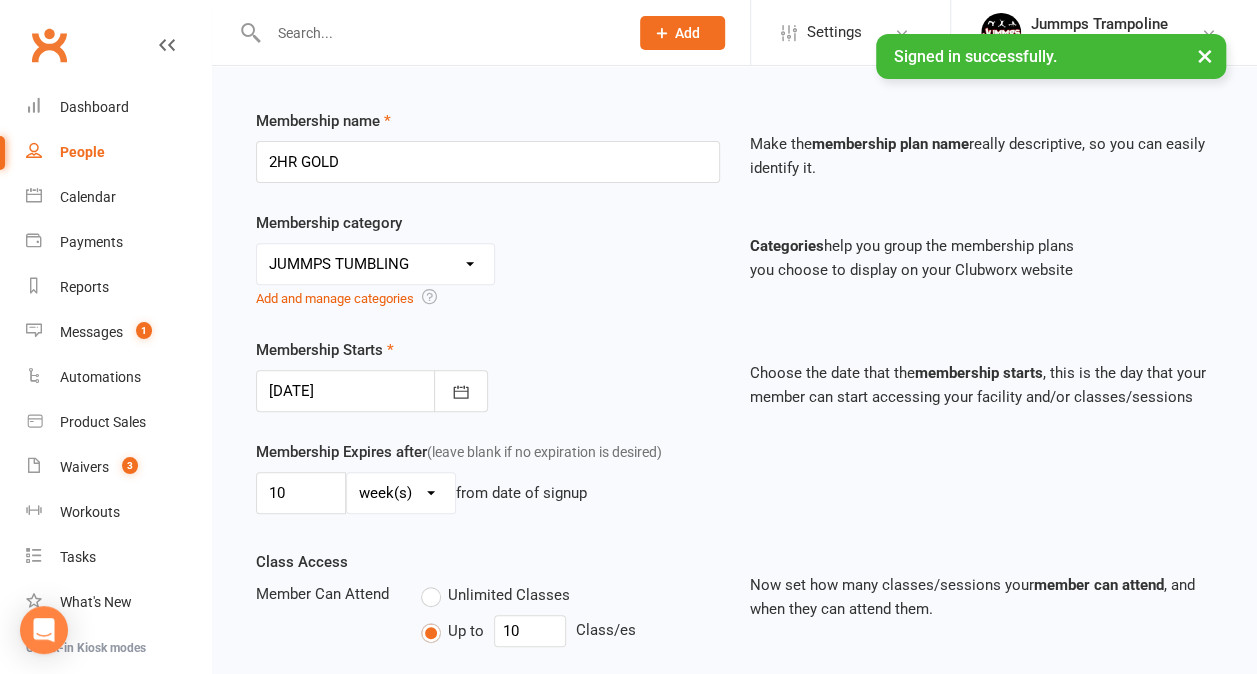 scroll, scrollTop: 252, scrollLeft: 0, axis: vertical 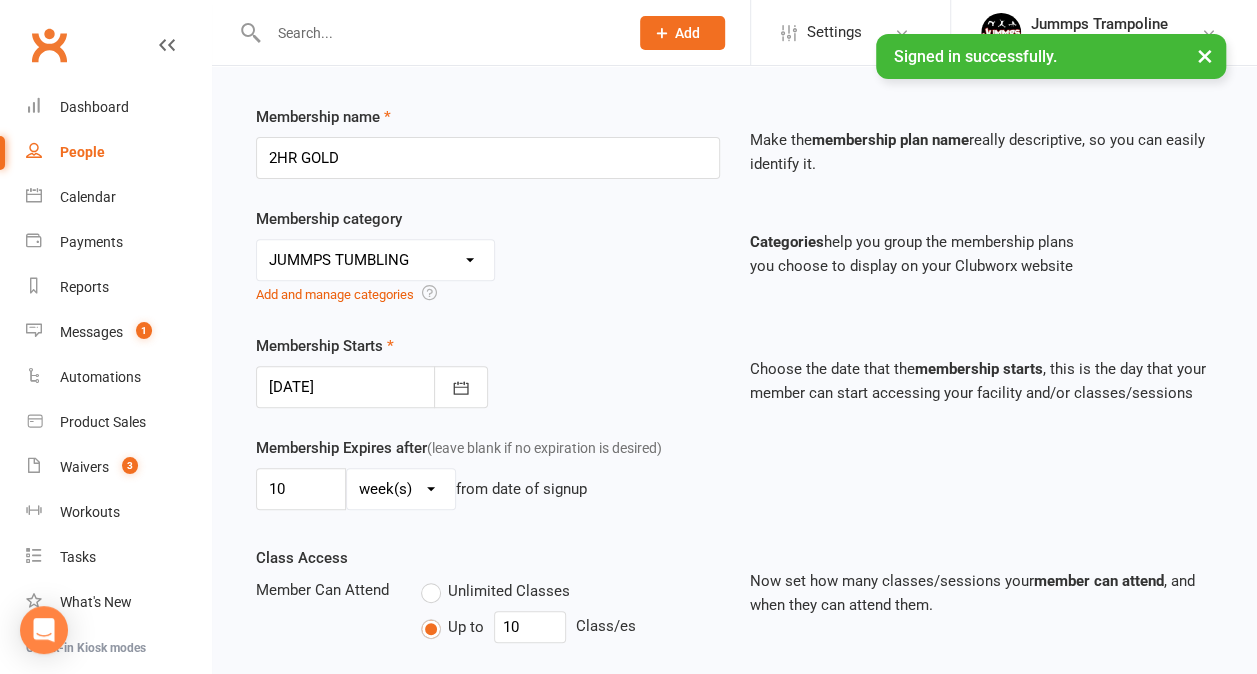 click at bounding box center [372, 387] 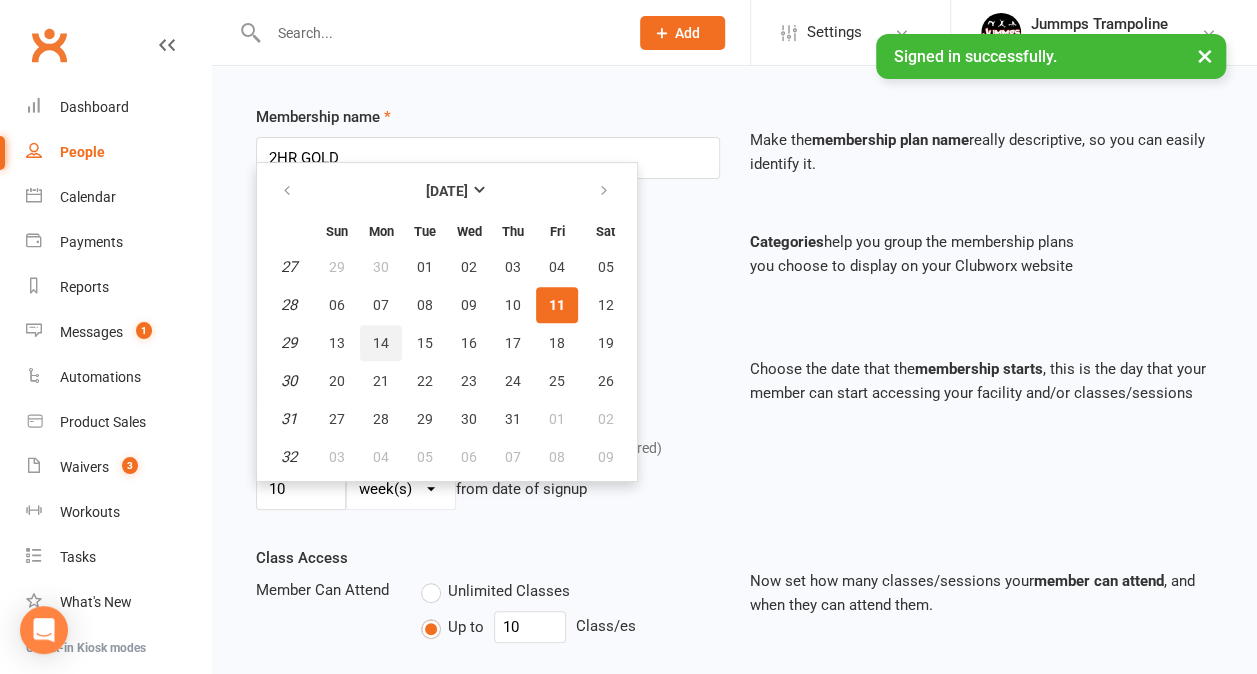click on "14" at bounding box center (381, 343) 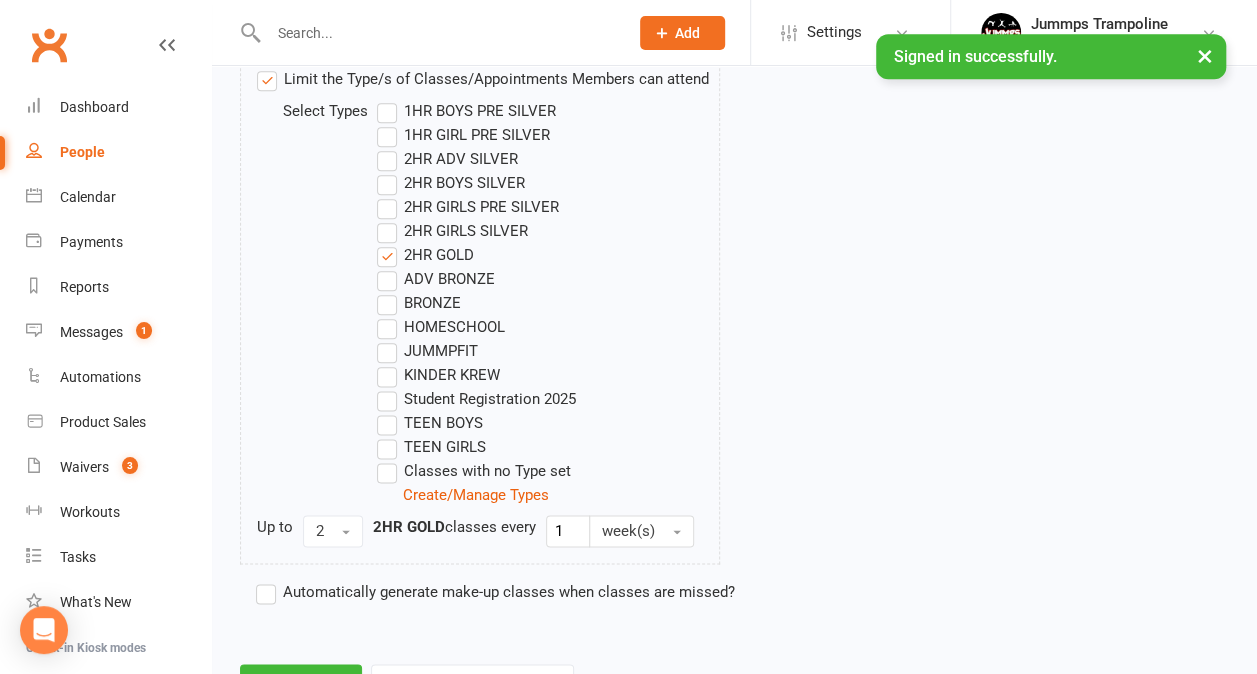 scroll, scrollTop: 1124, scrollLeft: 0, axis: vertical 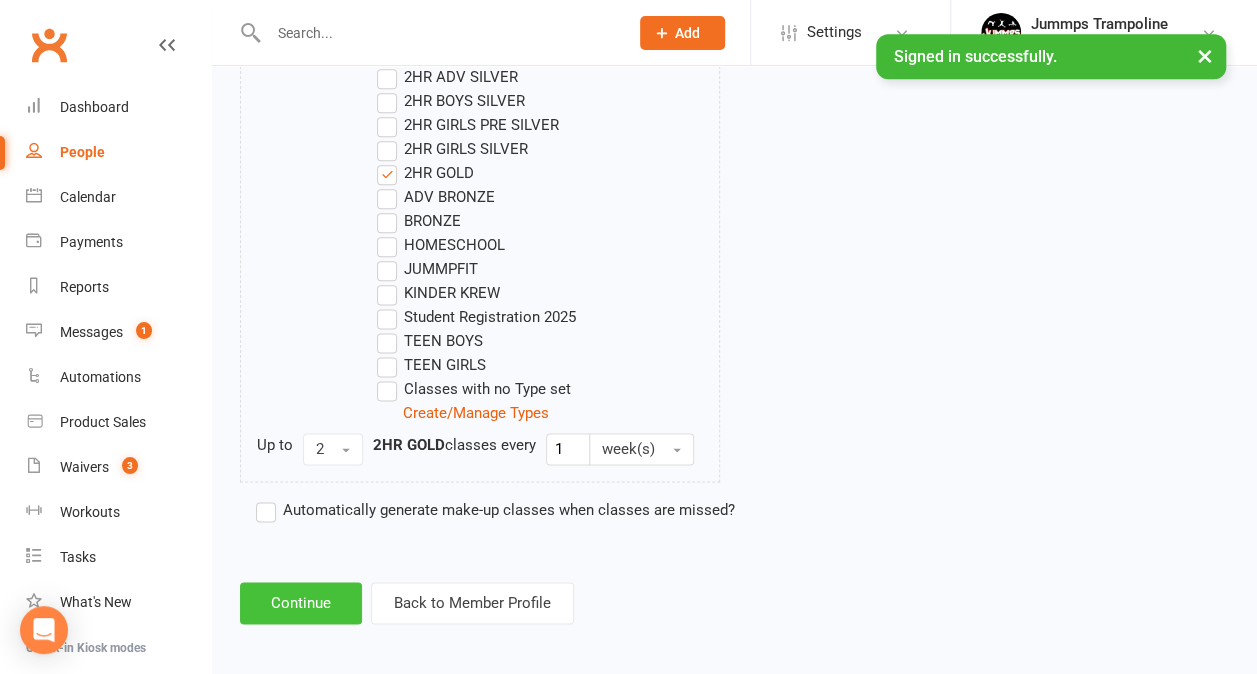 click on "Continue" at bounding box center (301, 603) 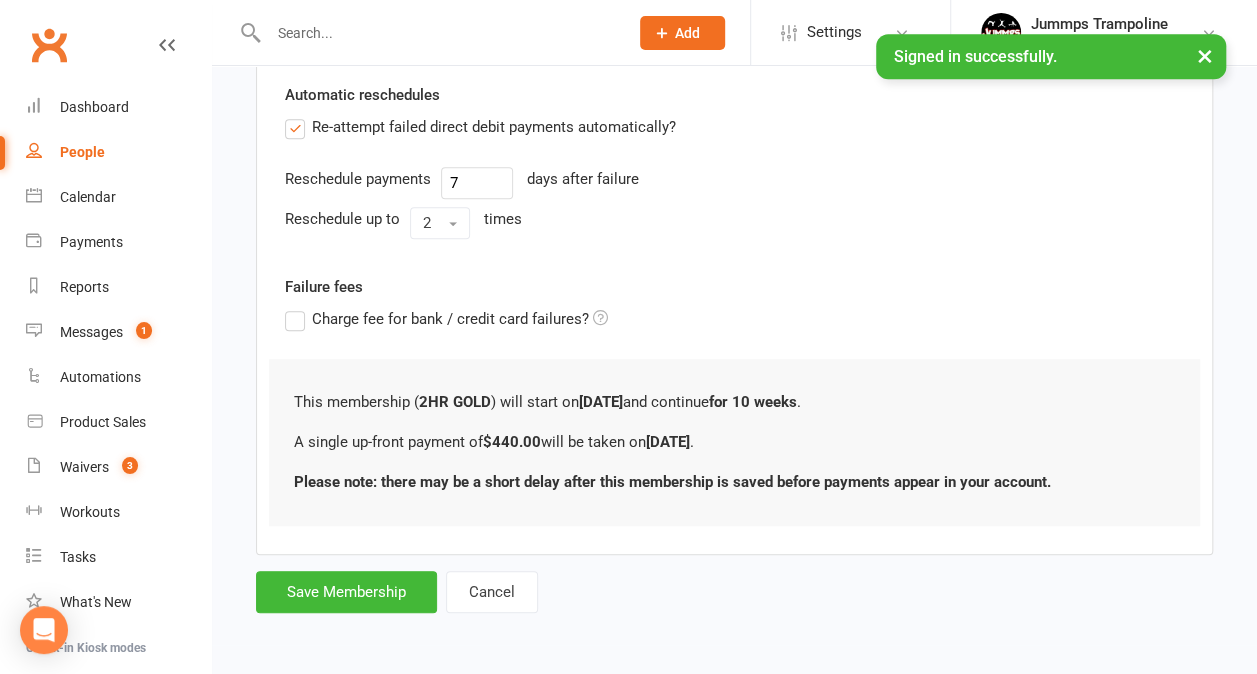 scroll, scrollTop: 0, scrollLeft: 0, axis: both 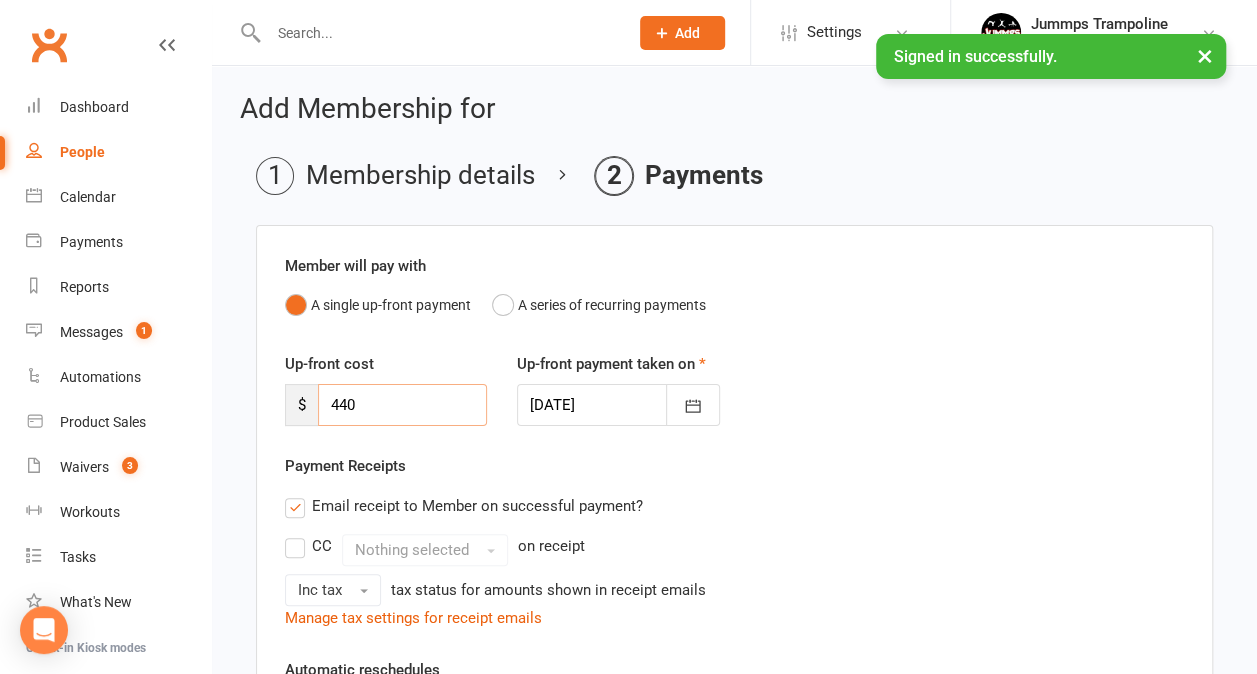 click on "440" at bounding box center (402, 405) 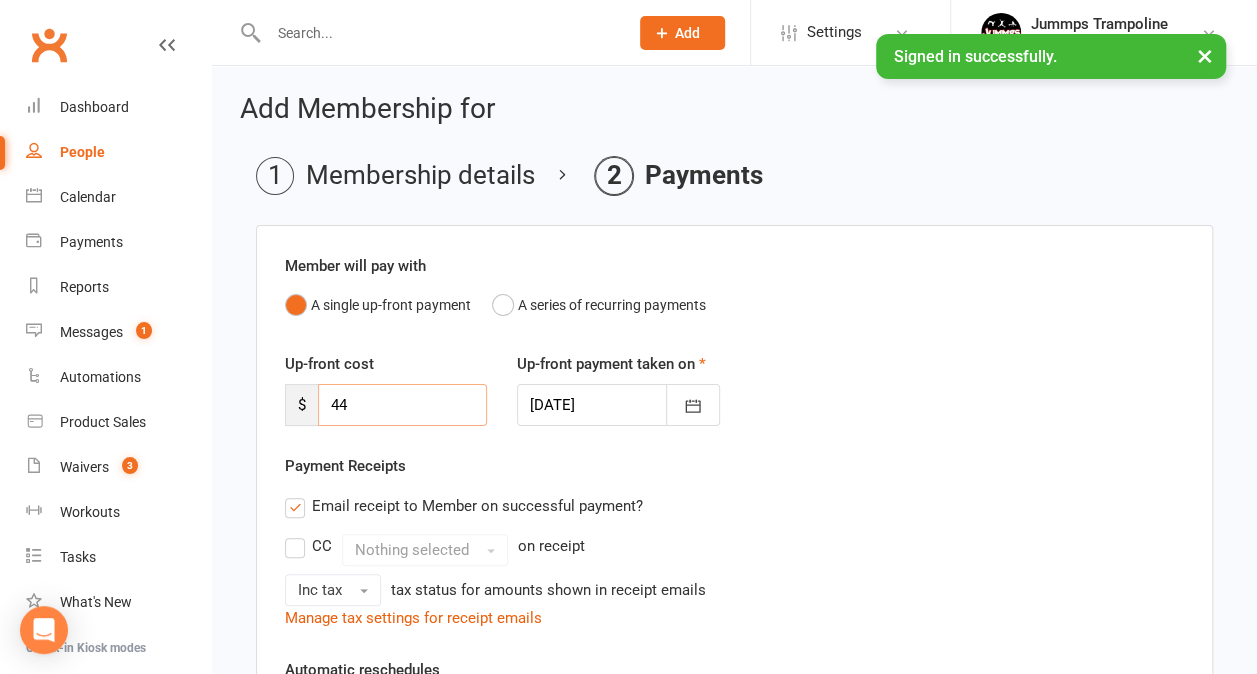 type on "4" 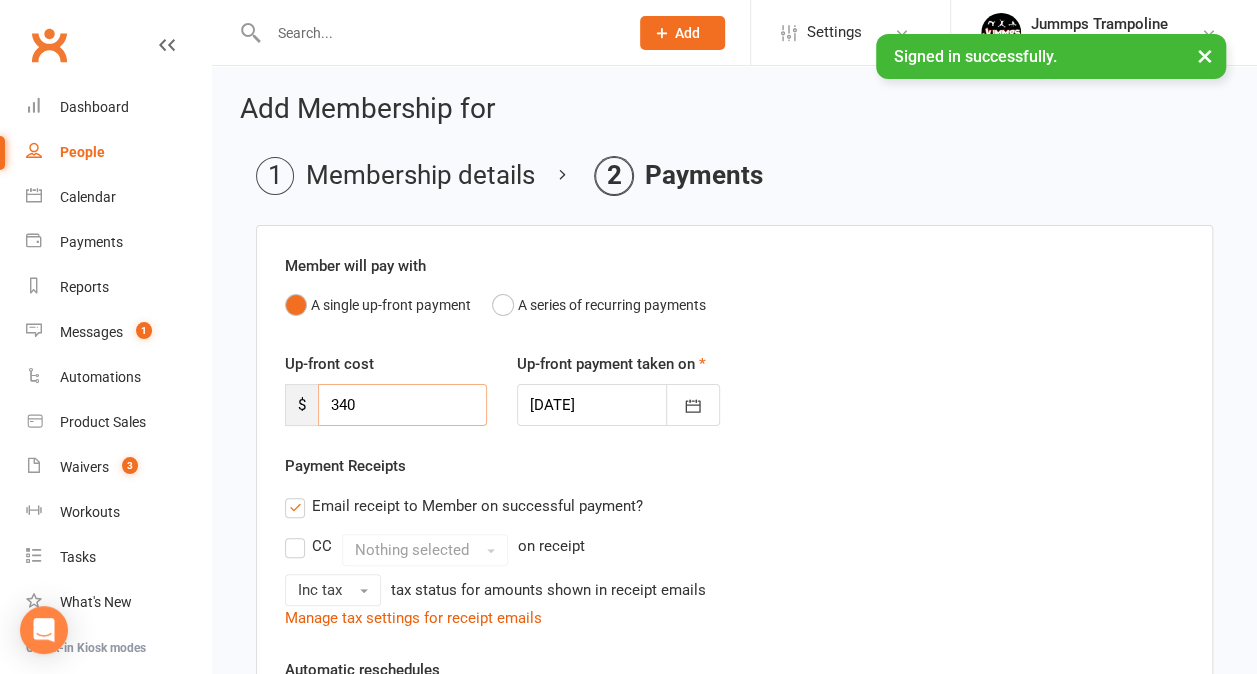 type on "340" 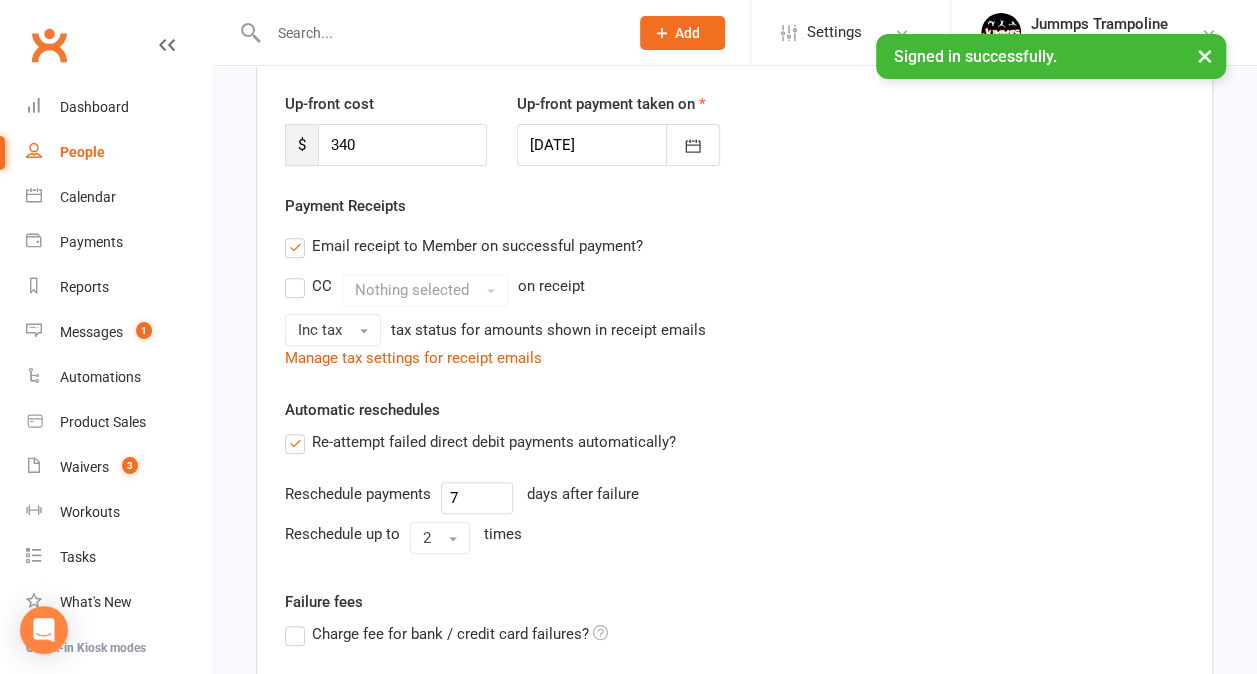 click on "Re-attempt failed direct debit payments automatically?" at bounding box center [480, 442] 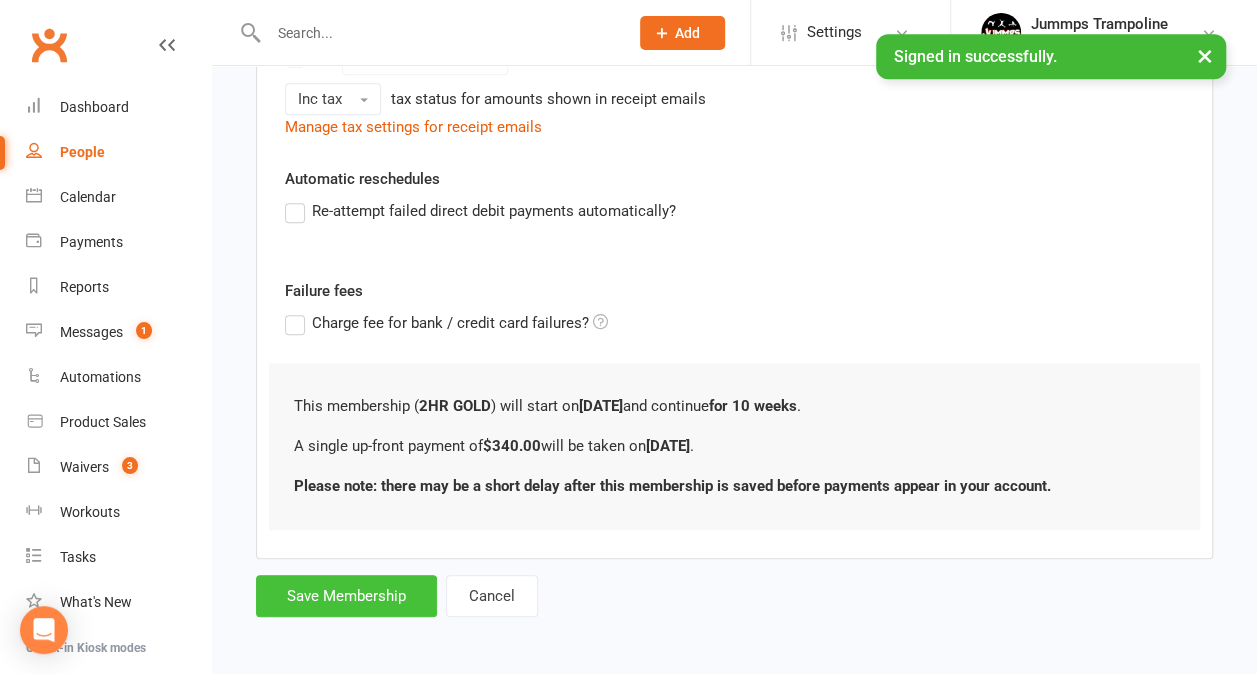 click on "Save Membership" at bounding box center (346, 596) 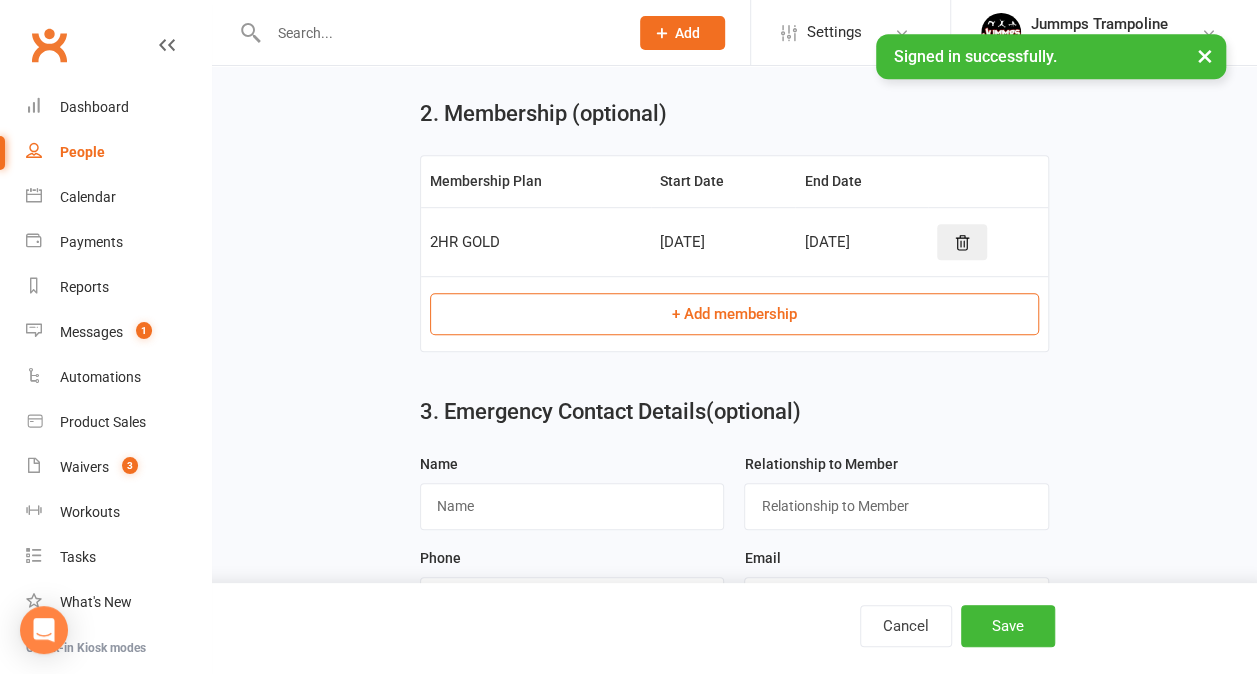 scroll, scrollTop: 569, scrollLeft: 0, axis: vertical 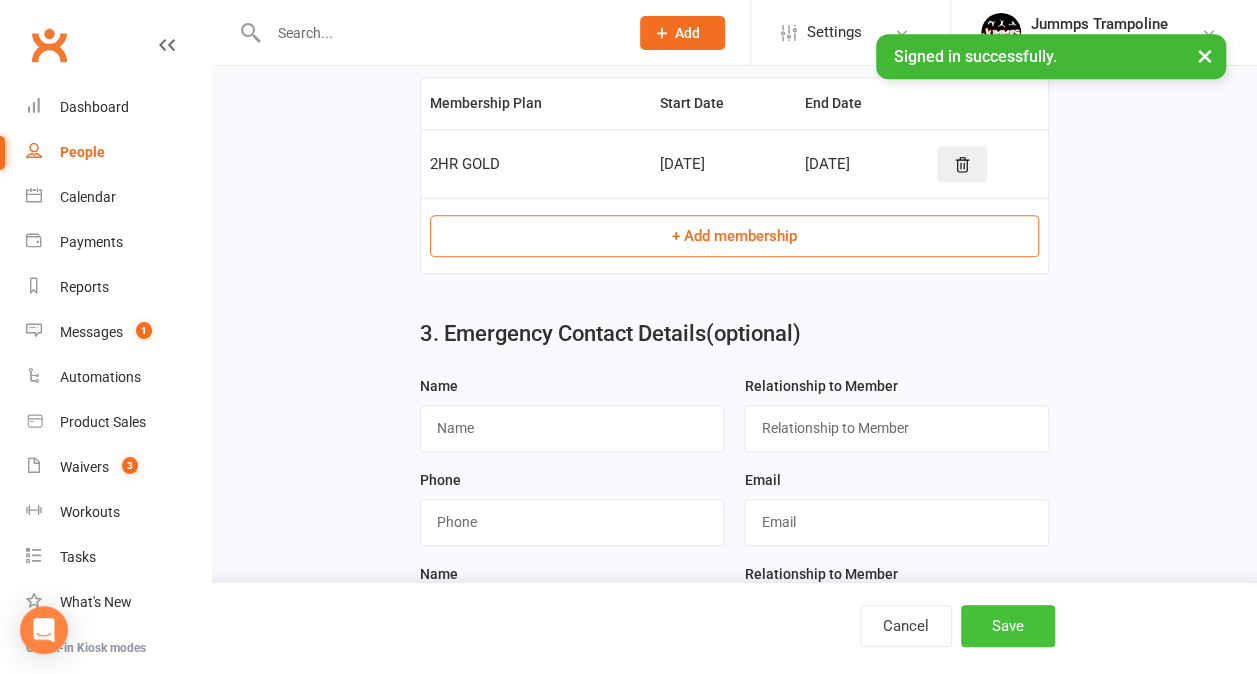 click on "Save" at bounding box center (1008, 626) 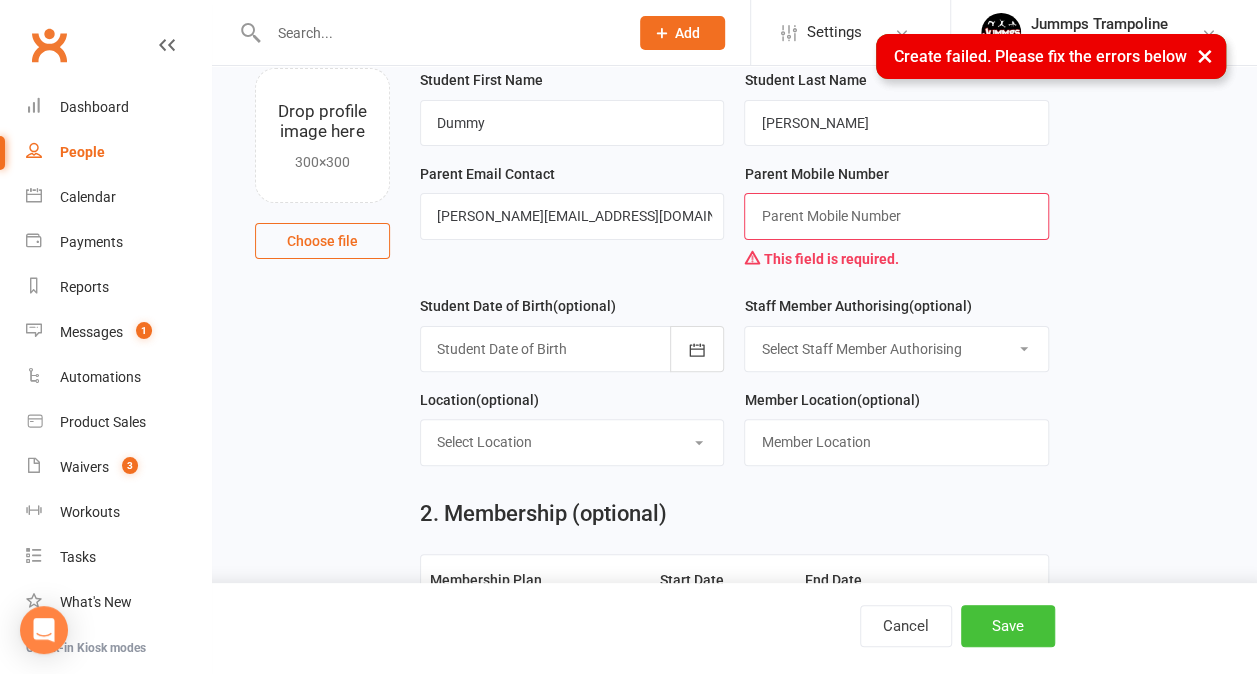 scroll, scrollTop: 129, scrollLeft: 0, axis: vertical 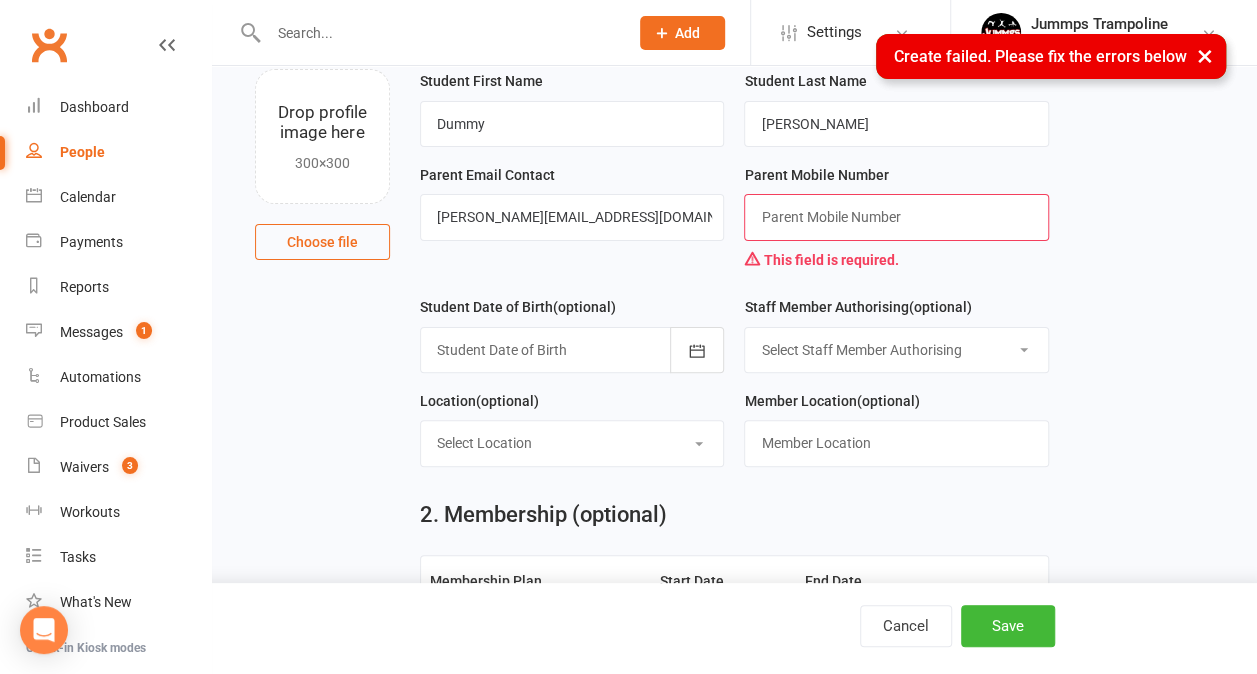 click at bounding box center (896, 217) 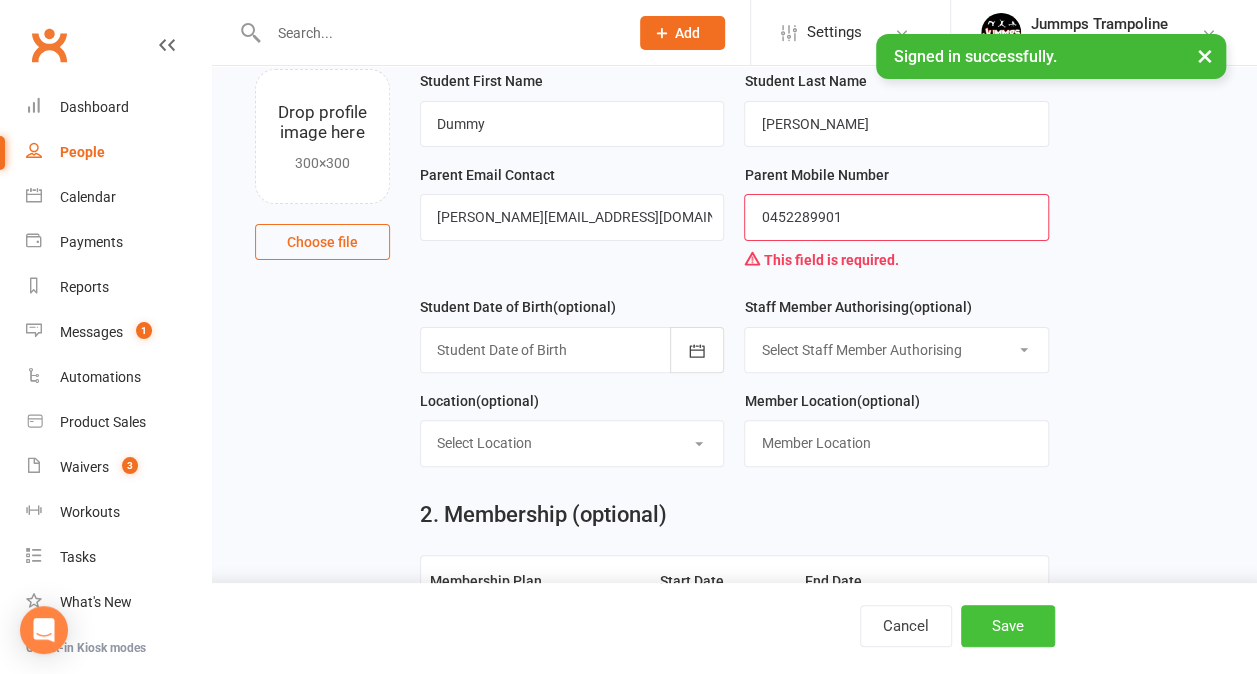 type on "0452289901" 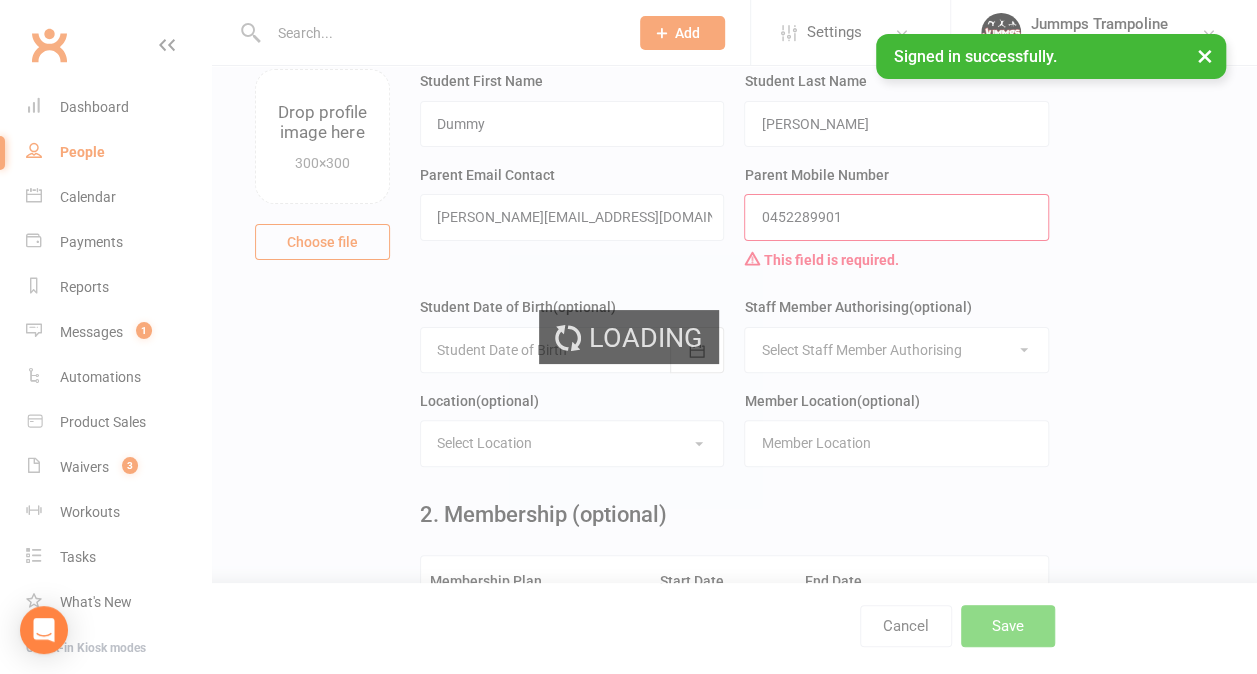 scroll, scrollTop: 0, scrollLeft: 0, axis: both 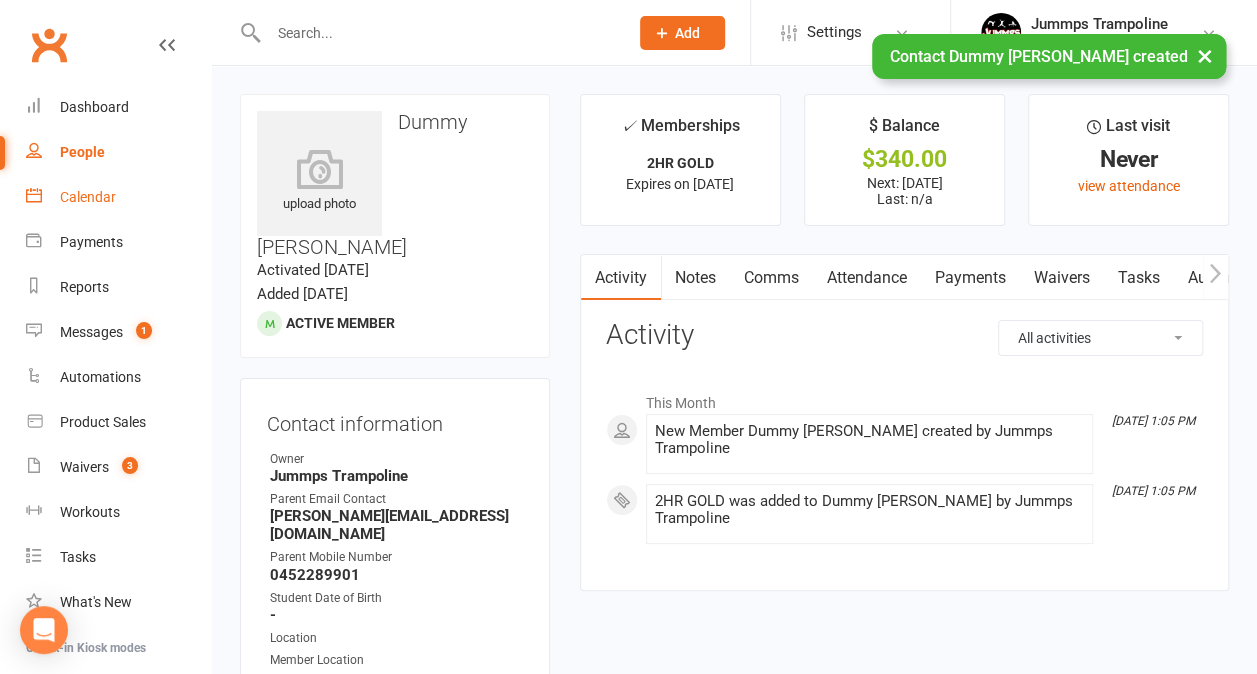 click on "Calendar" at bounding box center [88, 197] 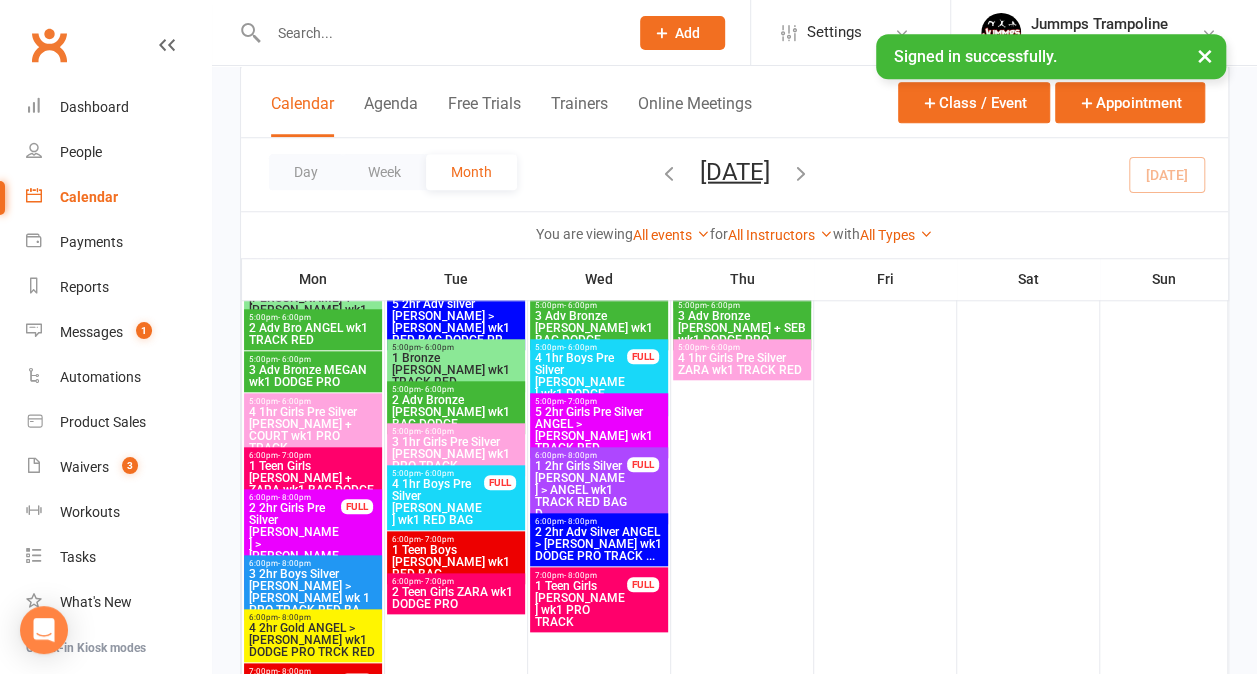 scroll, scrollTop: 834, scrollLeft: 0, axis: vertical 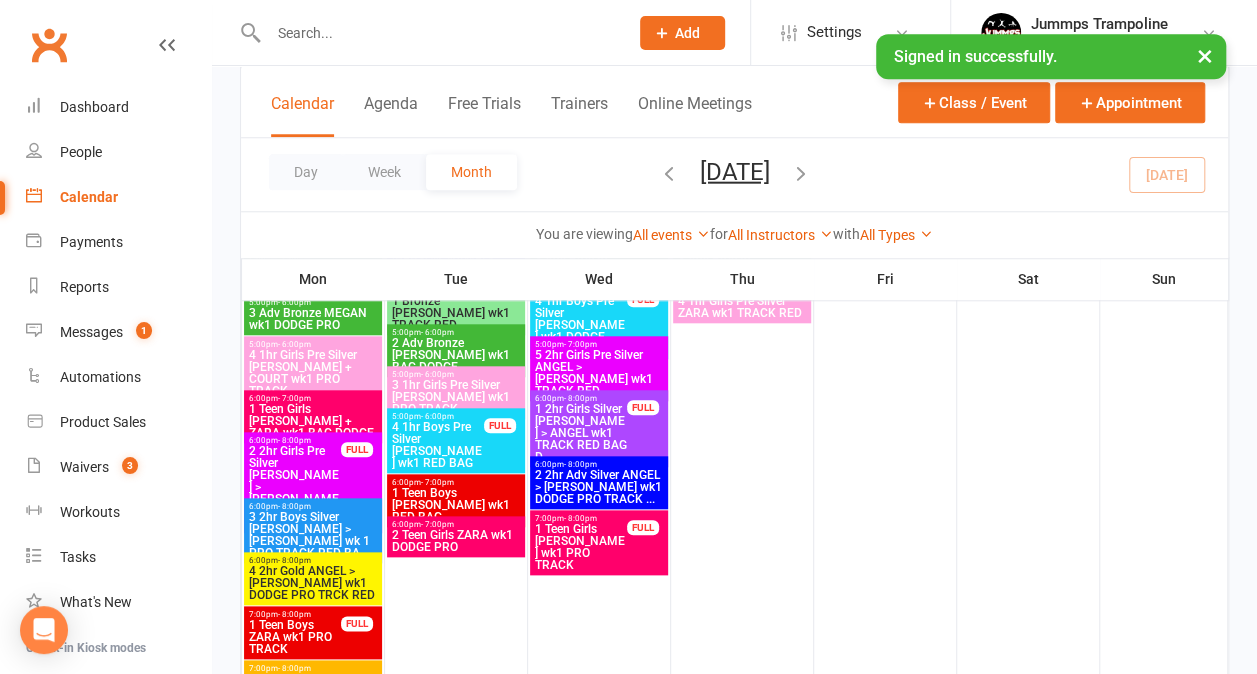 click on "4 2hr Gold ANGEL > [PERSON_NAME] wk1 DODGE PRO TRCK RED" at bounding box center (313, 583) 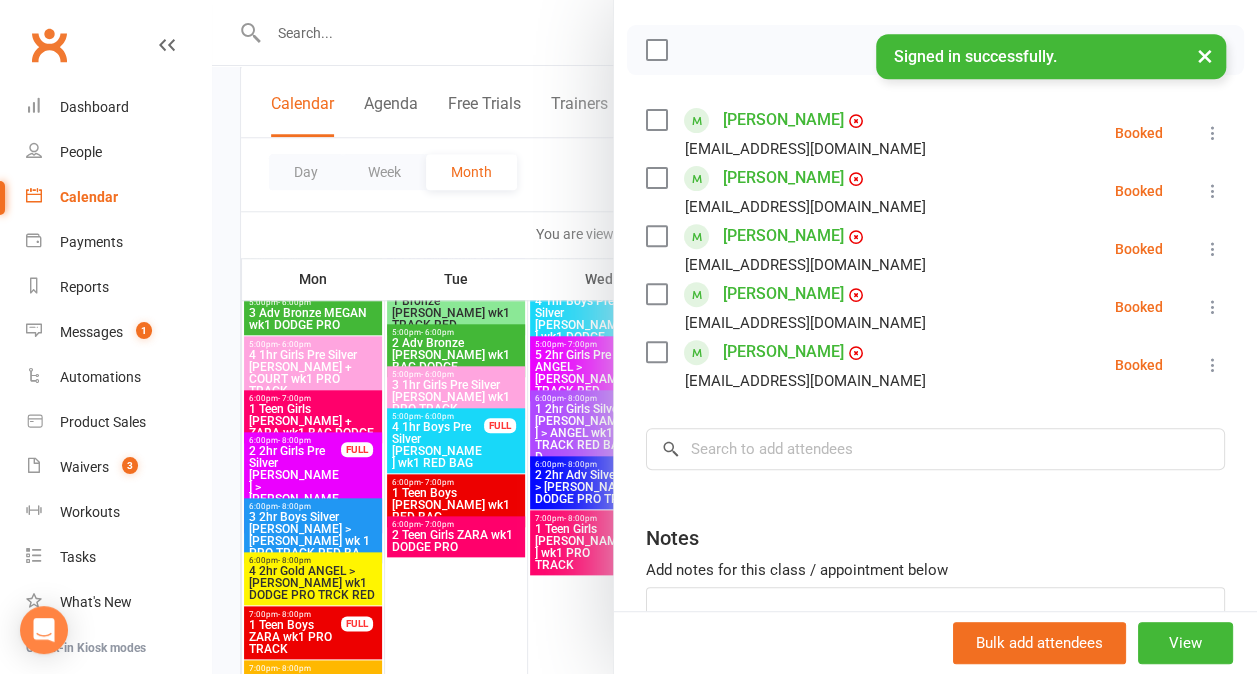 scroll, scrollTop: 268, scrollLeft: 0, axis: vertical 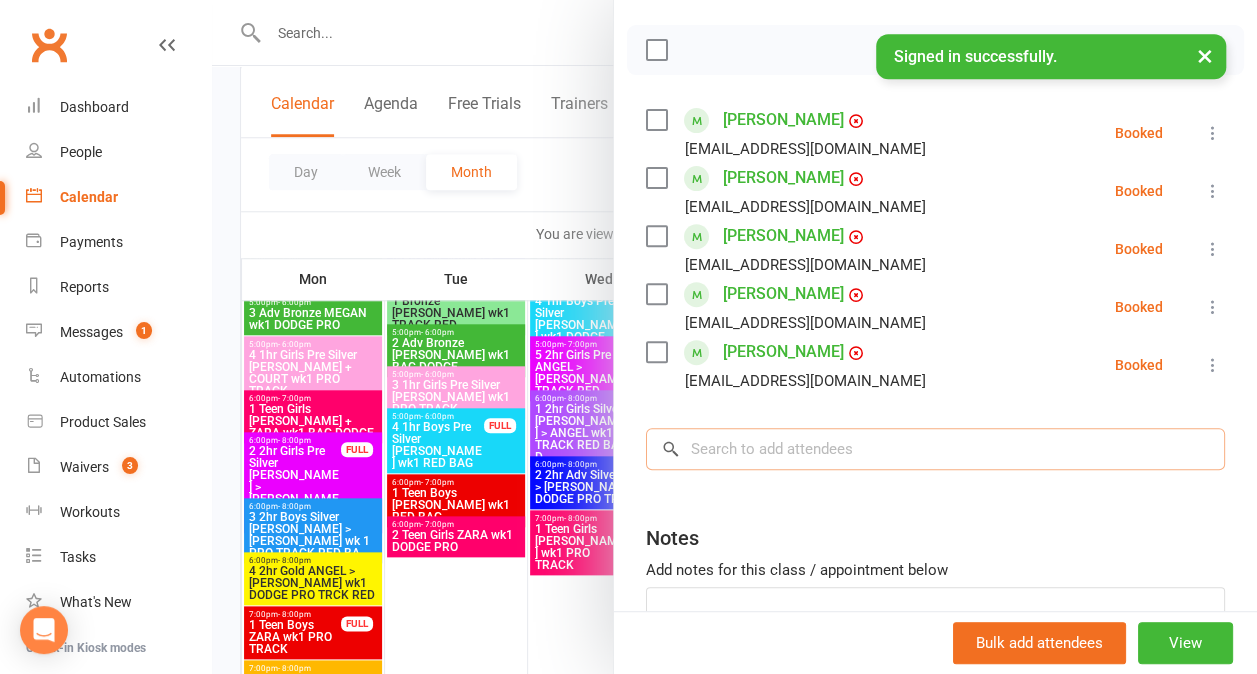 click at bounding box center [935, 449] 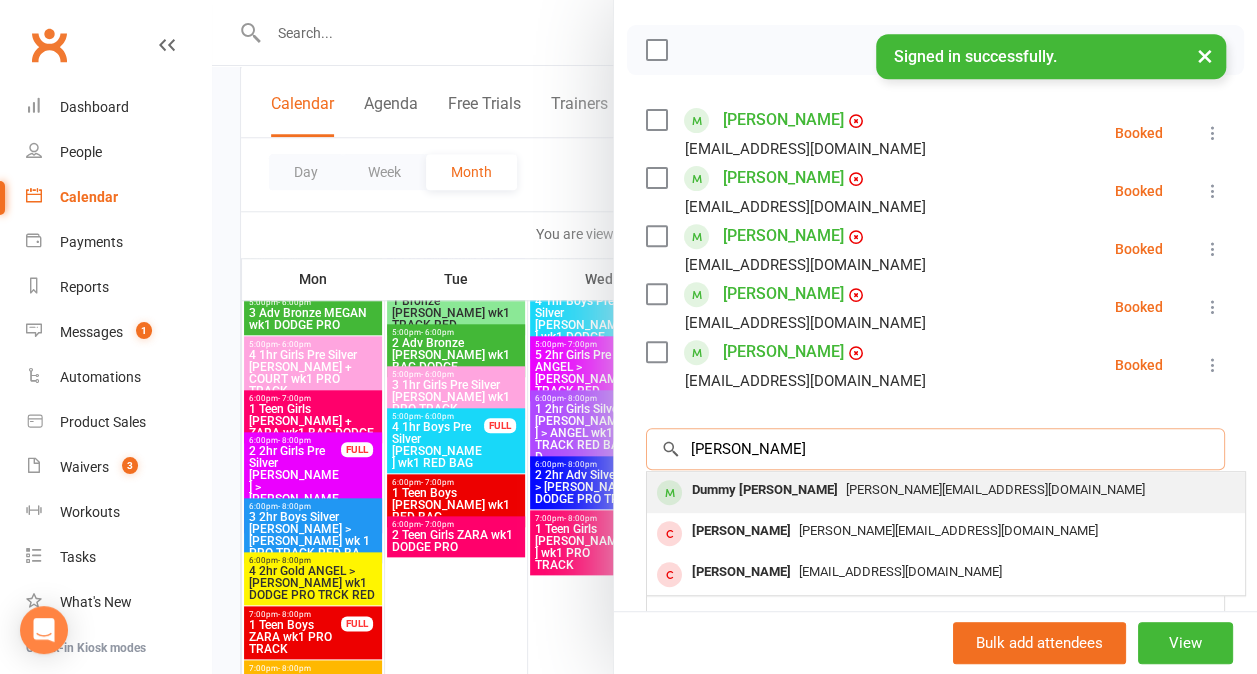 type on "[PERSON_NAME]" 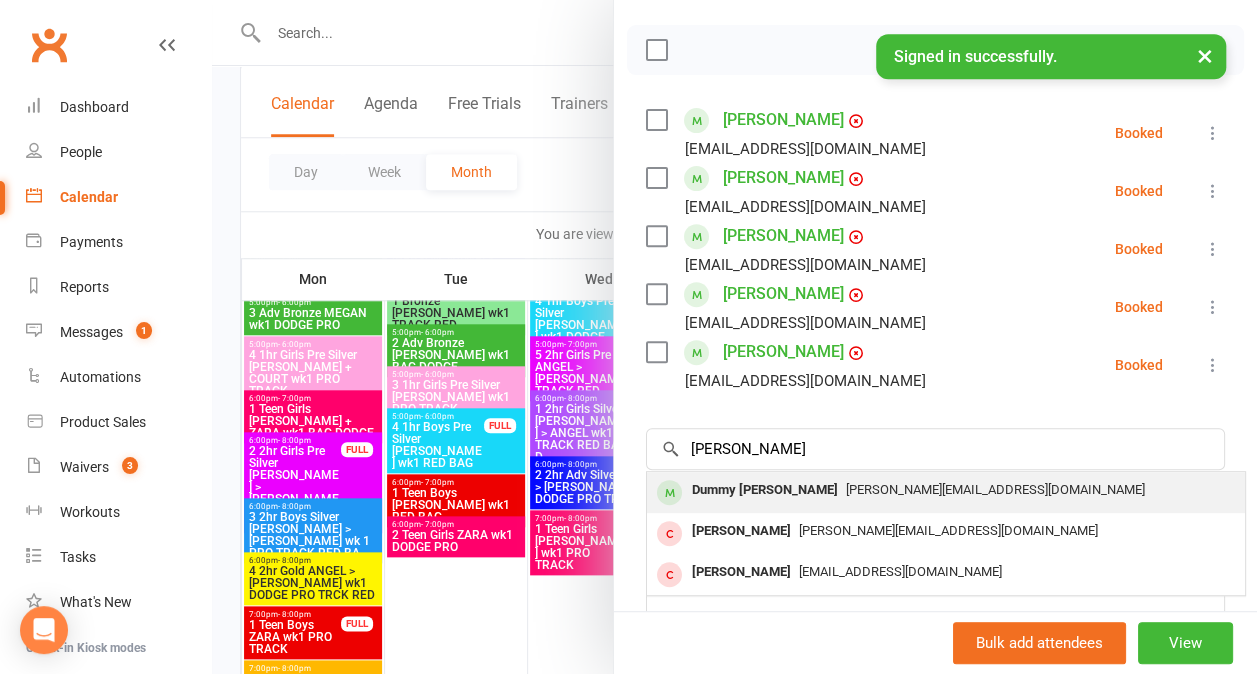click on "[PERSON_NAME][EMAIL_ADDRESS][DOMAIN_NAME]" at bounding box center (995, 489) 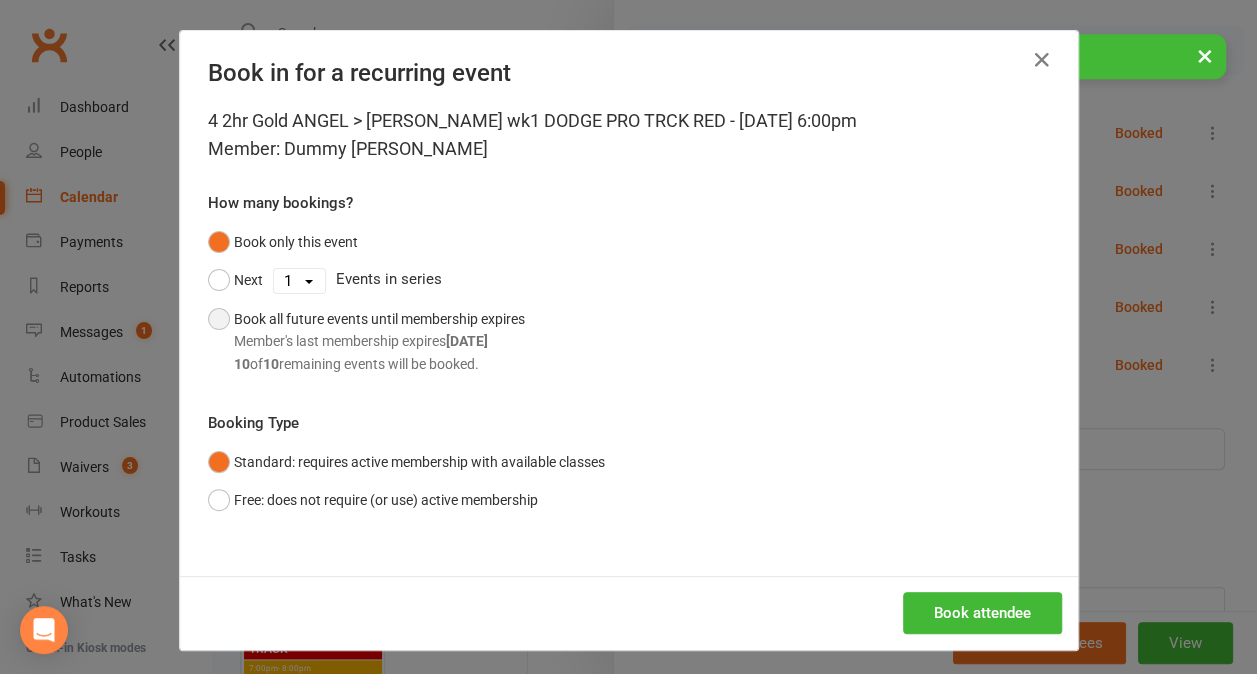 click on "Member's last membership expires  [DATE]" at bounding box center (379, 341) 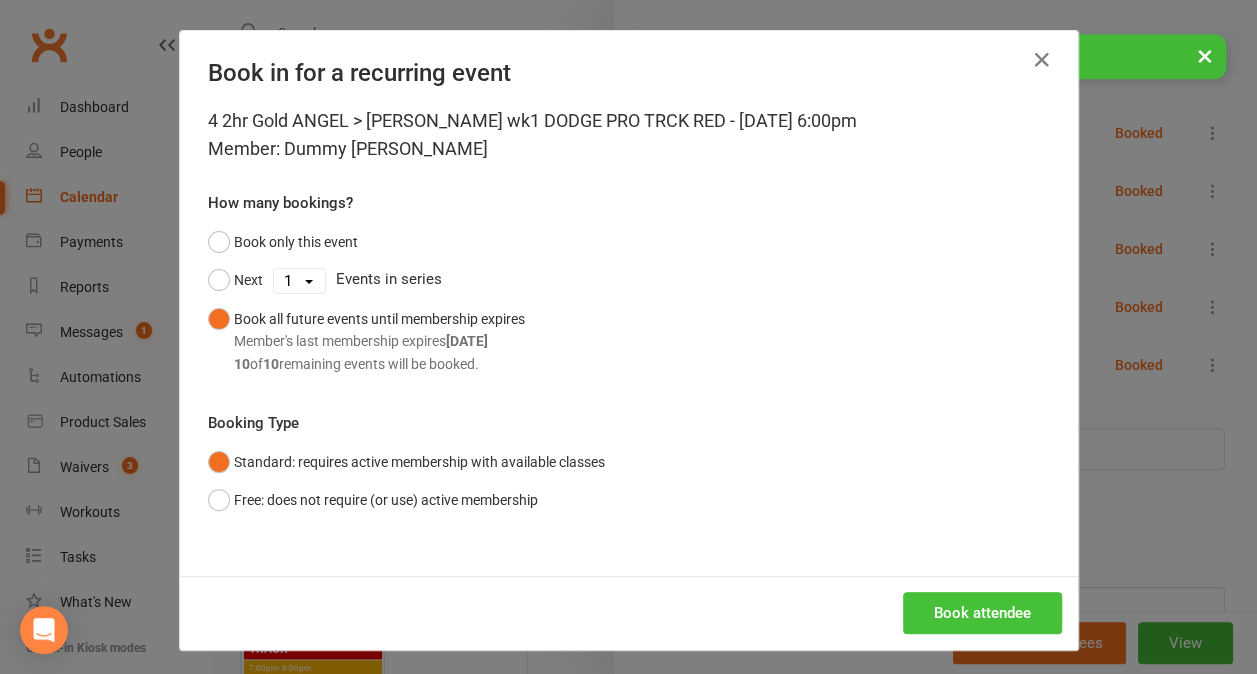 click on "Book attendee" at bounding box center [982, 613] 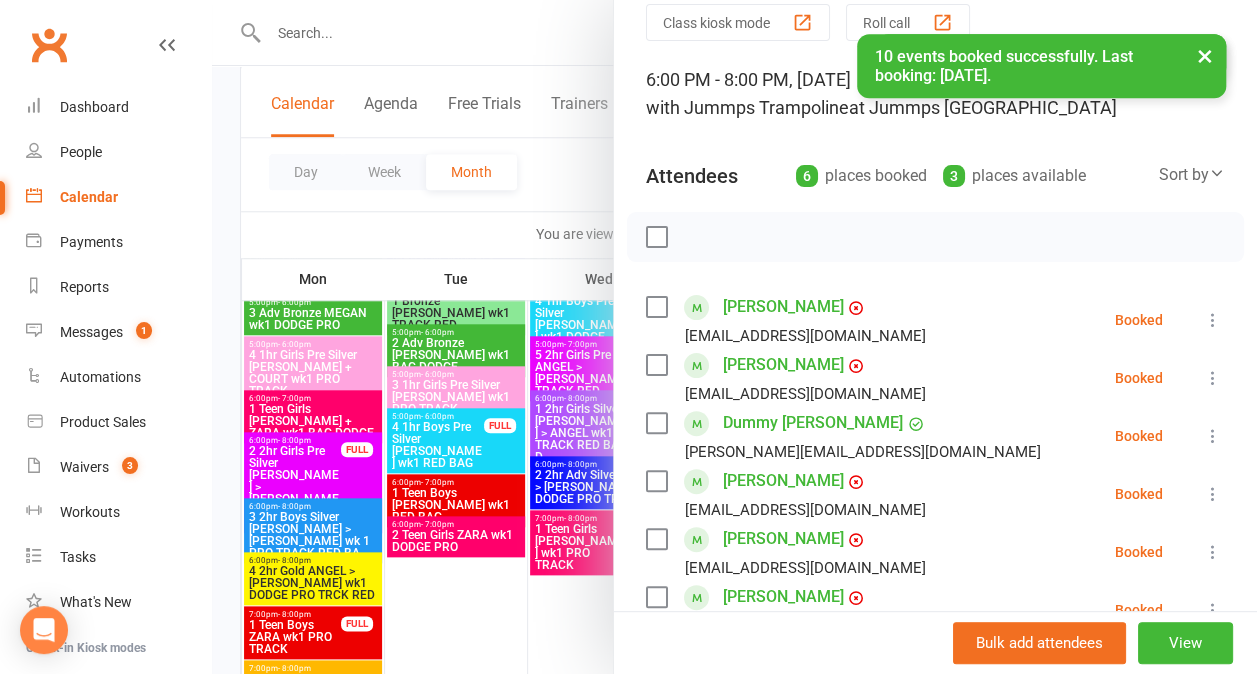 scroll, scrollTop: 80, scrollLeft: 0, axis: vertical 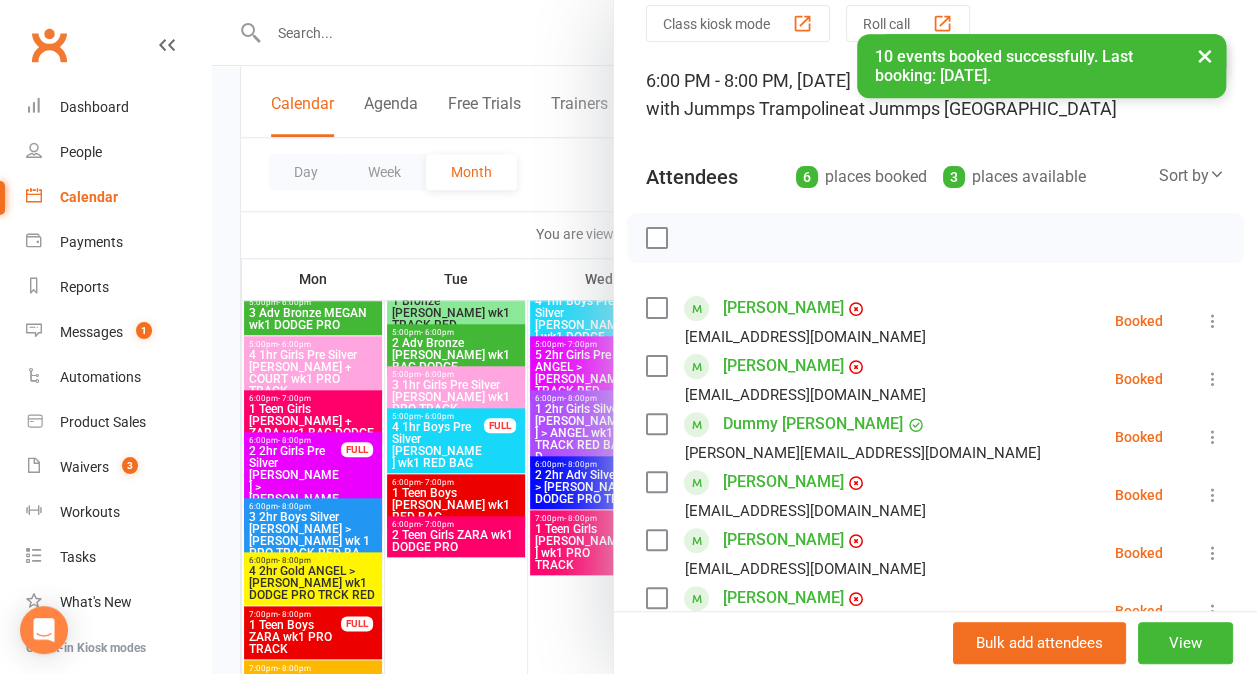 click at bounding box center (656, 424) 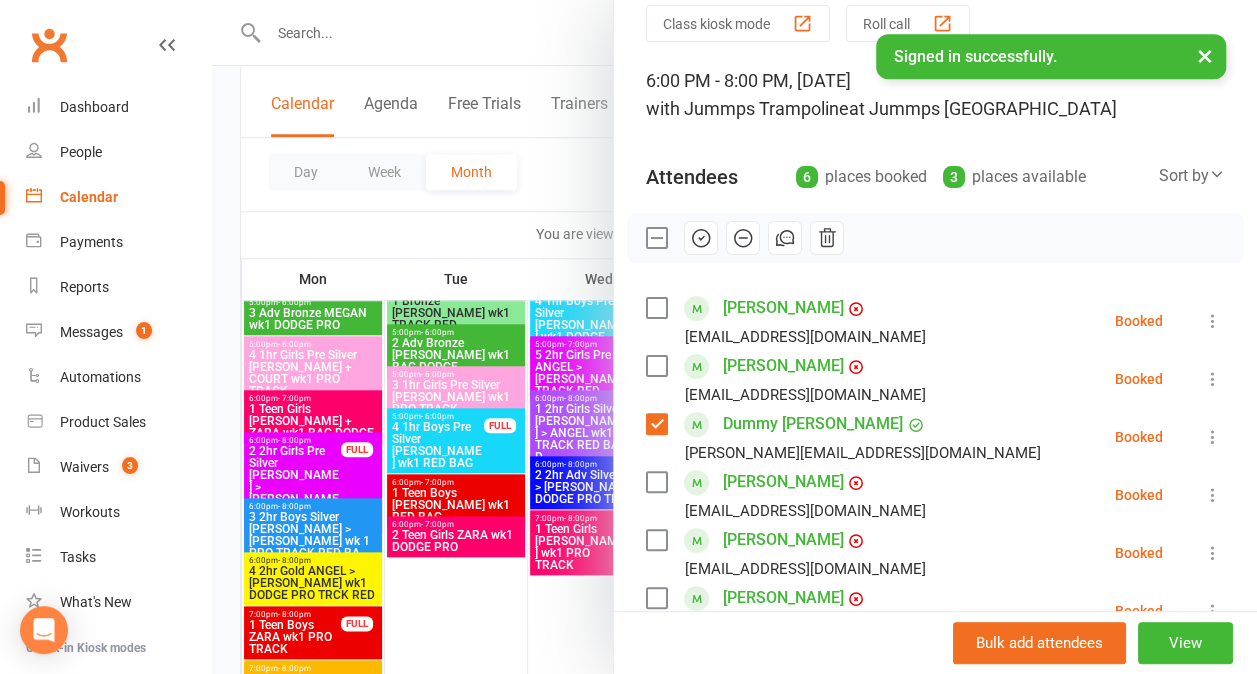 click 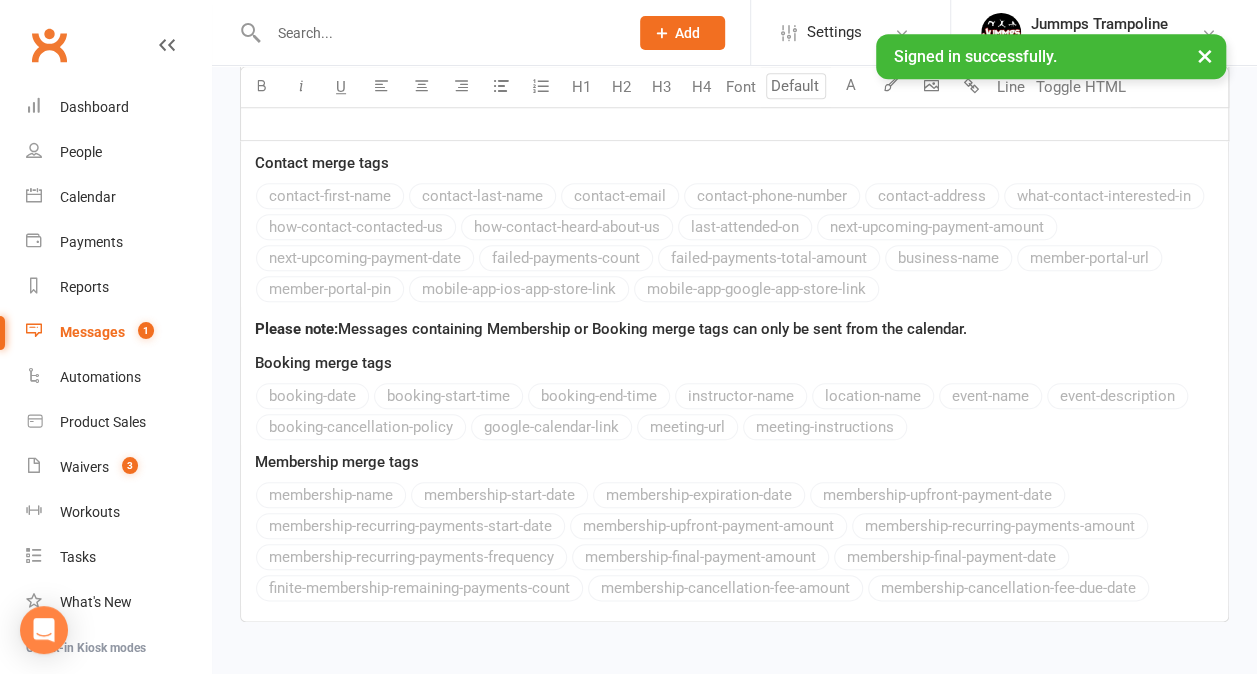 scroll, scrollTop: 0, scrollLeft: 0, axis: both 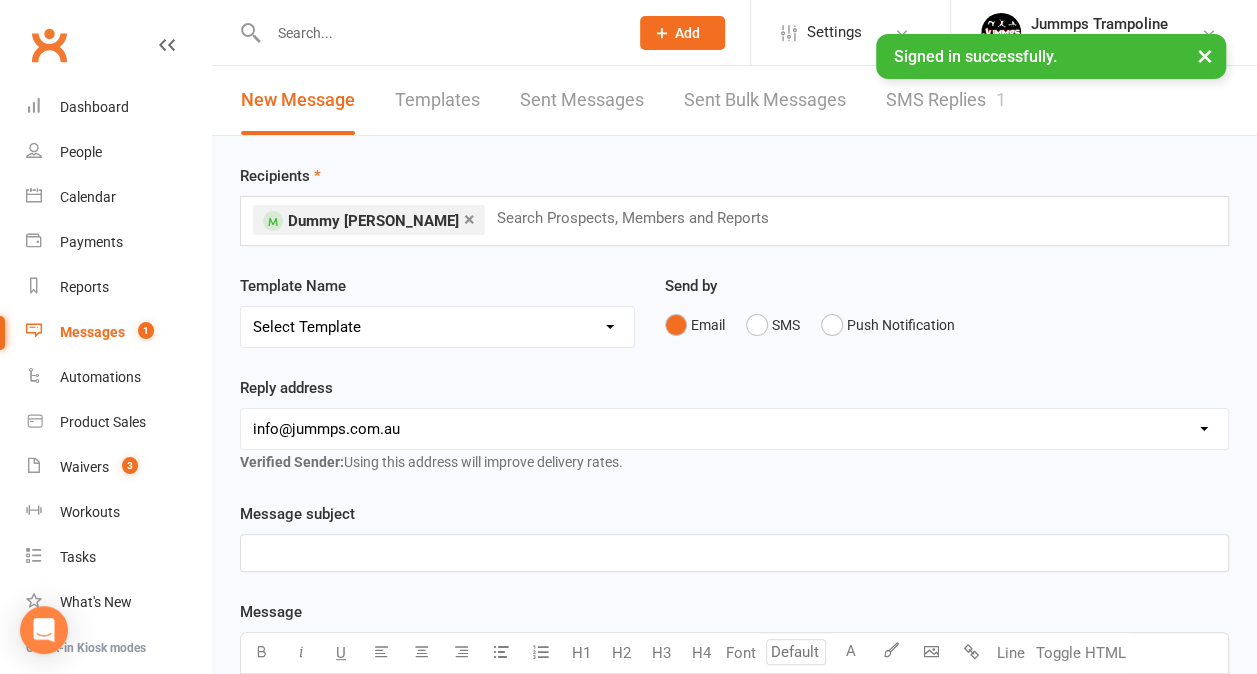 click on "Select Template [SMS] Final Term Re-enrolment Reminder's [SMS] Kinndy [MEDICAL_DATA] reenrolment  [Email] re-enrolment confirmation [Email] 1. Term 3 Student Class Confirmation & Term Payment Details  [Email] DONT USE Term 3 Student Class Confirmation & Term Payment Details [Email] DRAFT Tumble Term Fee's - PAID IN FULL   [SMS] Jummps Bank Account [SMS] Tumble Student Birthday Offer" at bounding box center (437, 327) 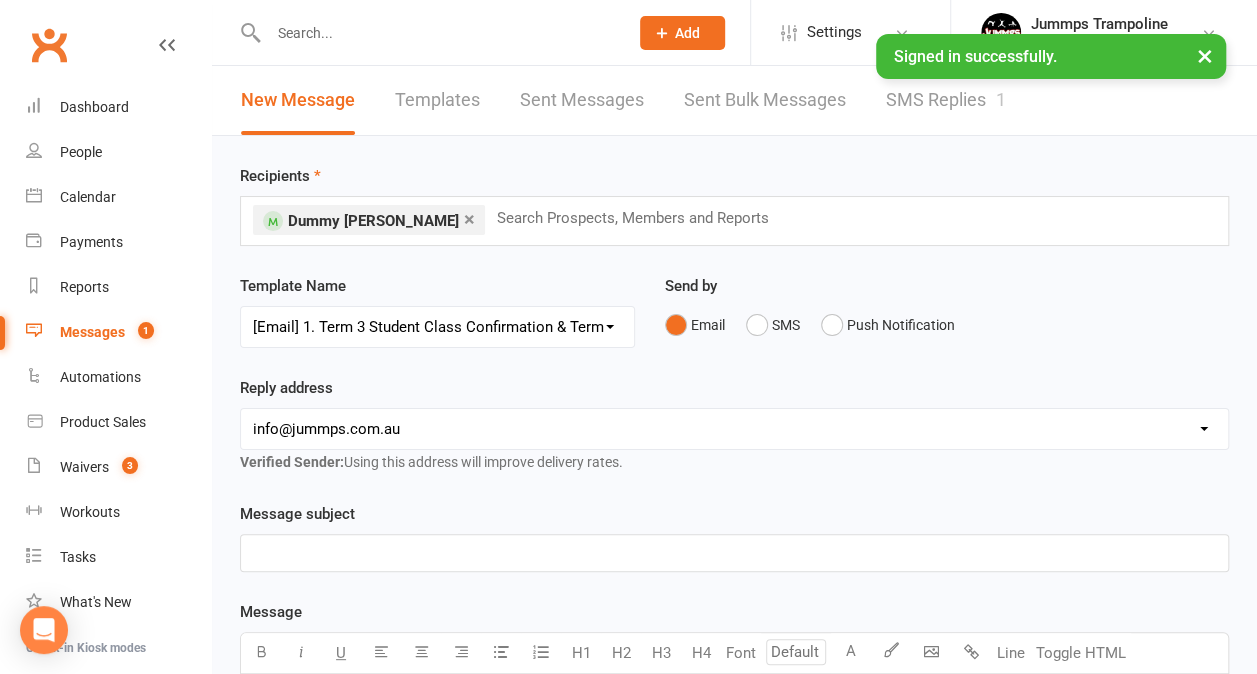click on "Select Template [SMS] Final Term Re-enrolment Reminder's [SMS] Kinndy [MEDICAL_DATA] reenrolment  [Email] re-enrolment confirmation [Email] 1. Term 3 Student Class Confirmation & Term Payment Details  [Email] DONT USE Term 3 Student Class Confirmation & Term Payment Details [Email] DRAFT Tumble Term Fee's - PAID IN FULL   [SMS] Jummps Bank Account [SMS] Tumble Student Birthday Offer" at bounding box center (437, 327) 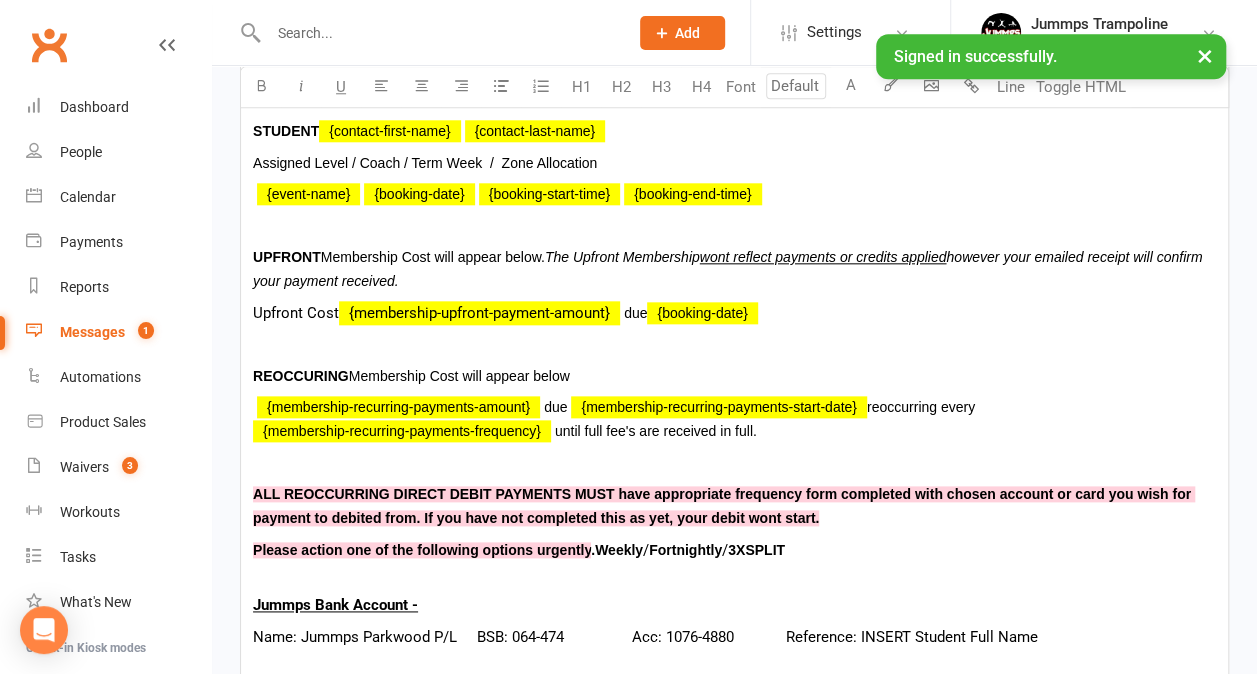 scroll, scrollTop: 998, scrollLeft: 0, axis: vertical 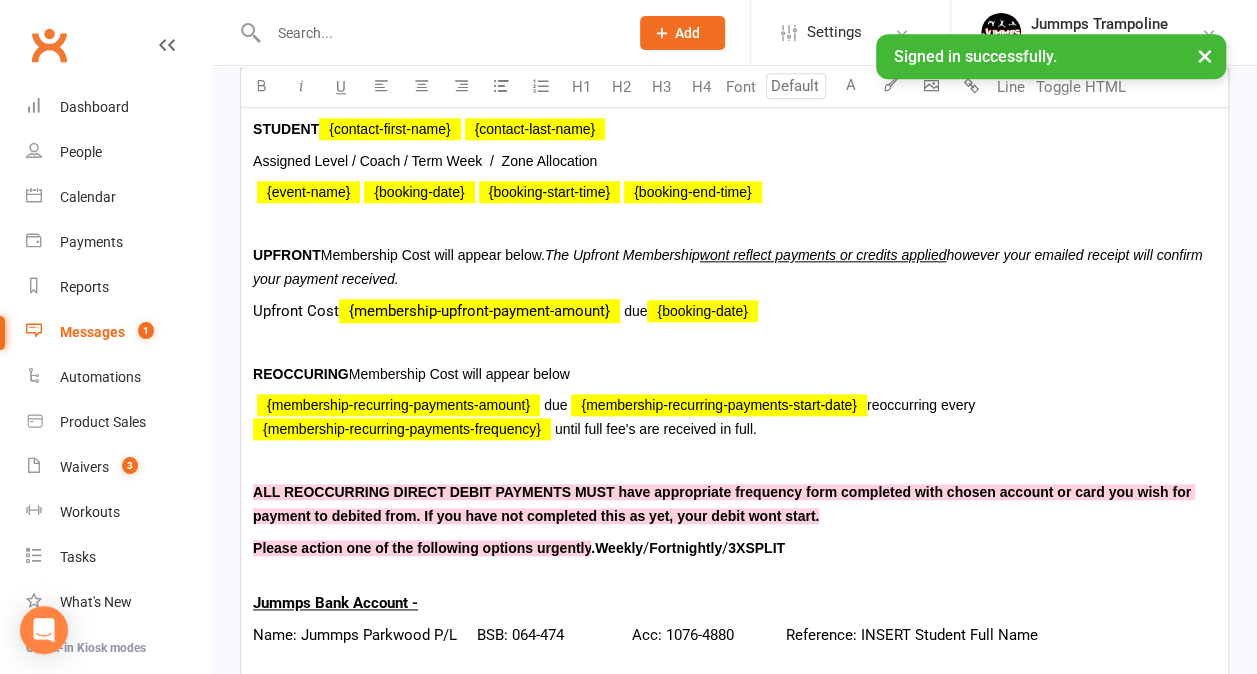 click on "×" at bounding box center (1205, 55) 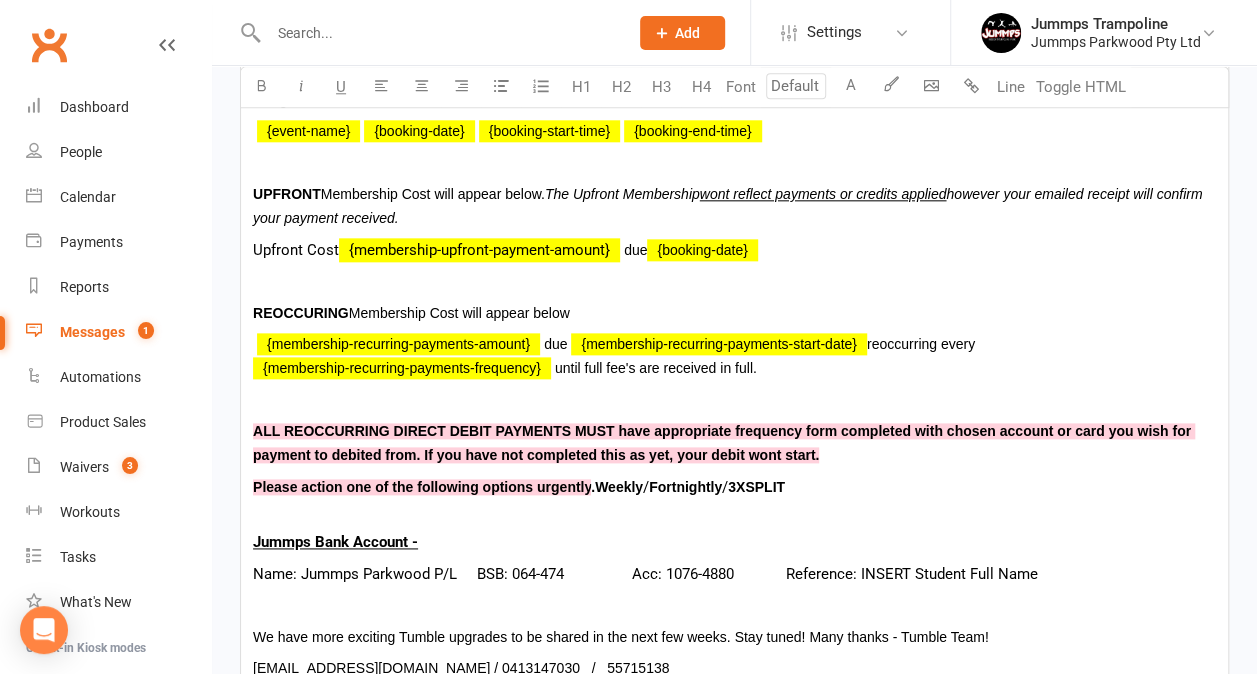 scroll, scrollTop: 1048, scrollLeft: 0, axis: vertical 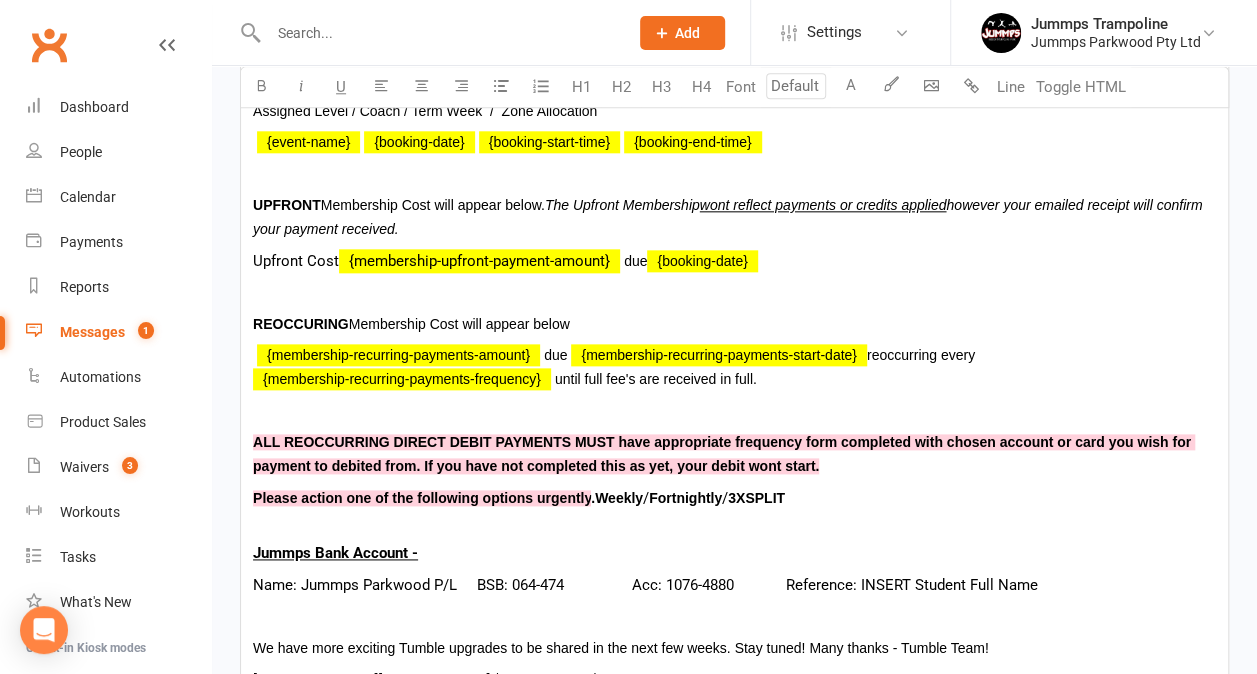 click on "﻿ {membership-upfront-payment-amount}" at bounding box center [479, 261] 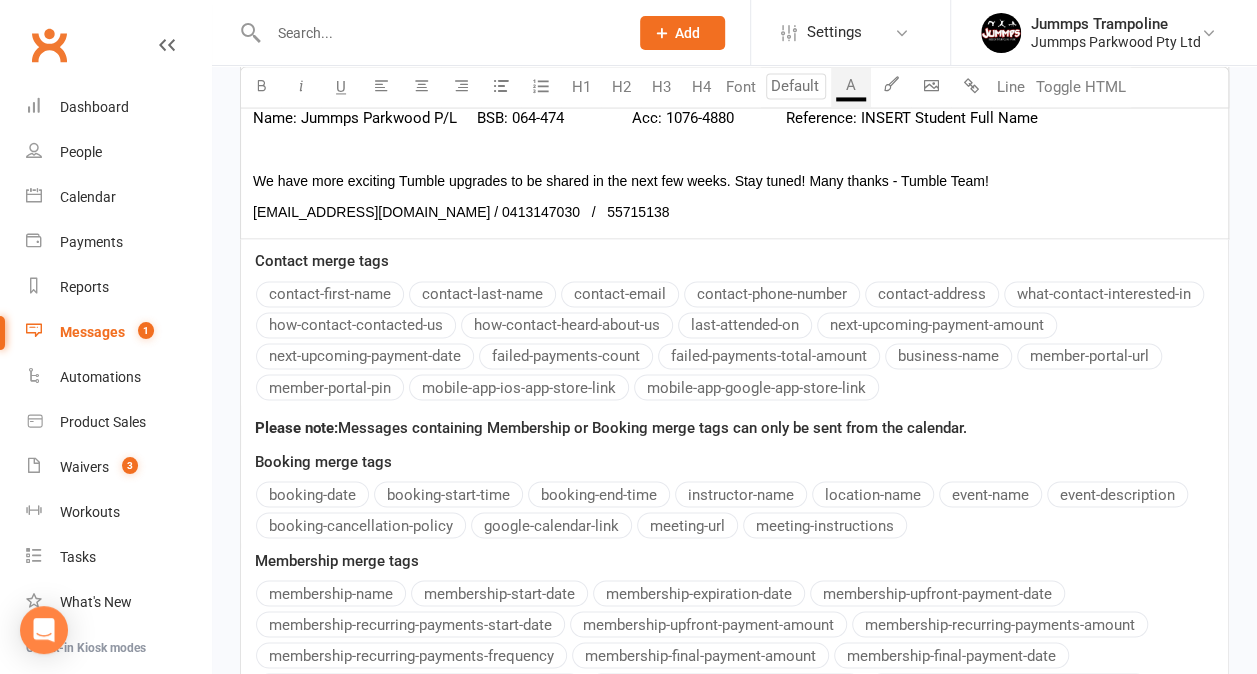 scroll, scrollTop: 1514, scrollLeft: 0, axis: vertical 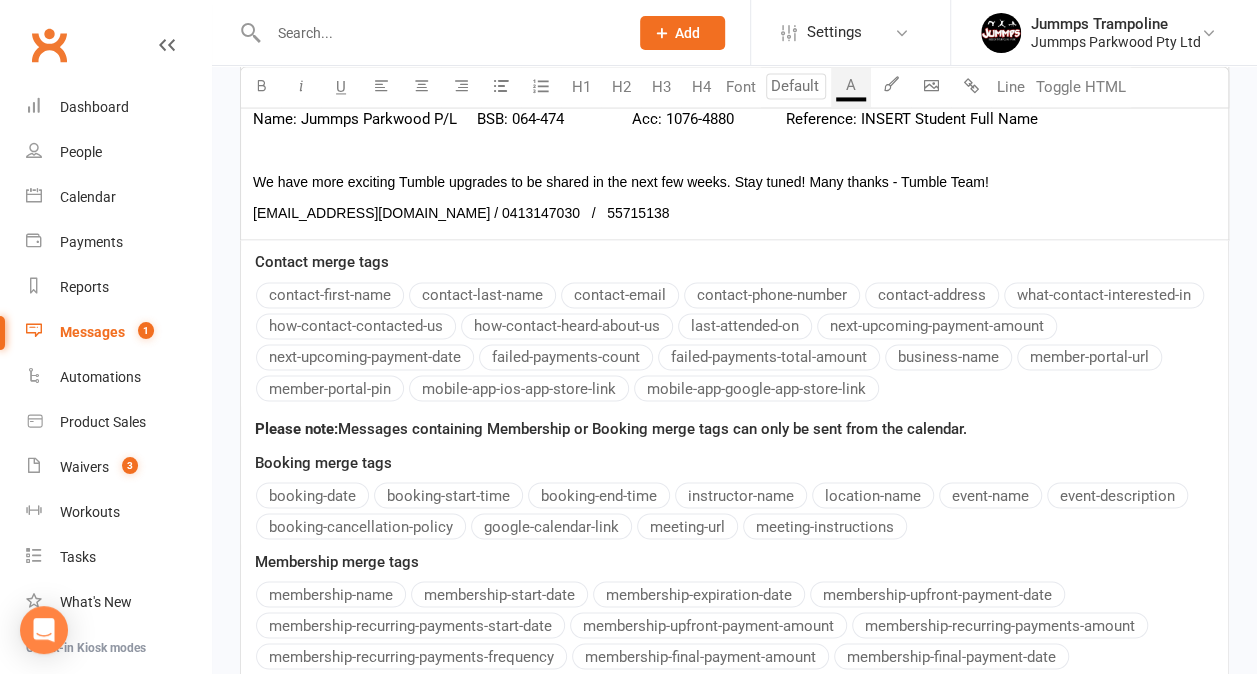 click on "Message Highlight colour U H1 H2 H3 H4 Font A Line Toggle HTML Welcome to Term 3 to all Tumble Families! Please read carefully as this email includes Students Class Confirmation and  NEW  payment structure, detailing Term Fees along with its due date. Jummps predominantly offers 2 payment platforms - Reoccurring Set Up or Upfront Payments. Changes: Xero Invoicing Platform replaced with Clubworx Memberships. Pay Advantage Debit Services replaced with EzyDebit. Upfront  - Your childs fee's need to be paid prior to attending class to ensure class spot is secured - Cash, Bank Transfer & VISA/MASTERCARD Virtual Terminal (1.79%),   Reoccurring  - Direct Debit for length of 10 week Term by weekly or fortnightly debits or 3xSPLIT Term fee's debited by Ezidebit each [DATE] of week 1, 2 & 3.   ( EziDebit Fees/Charges: One Time Setup Fee $2.20 / Bank Account $0.79 / Visa & Mastercard 1.79% / Failed Payment Fee $6.82)       STUDENT ﻿ {contact-first-name}   ﻿ {contact-last-name}     ﻿ {event-name}   ﻿" at bounding box center [734, -97] 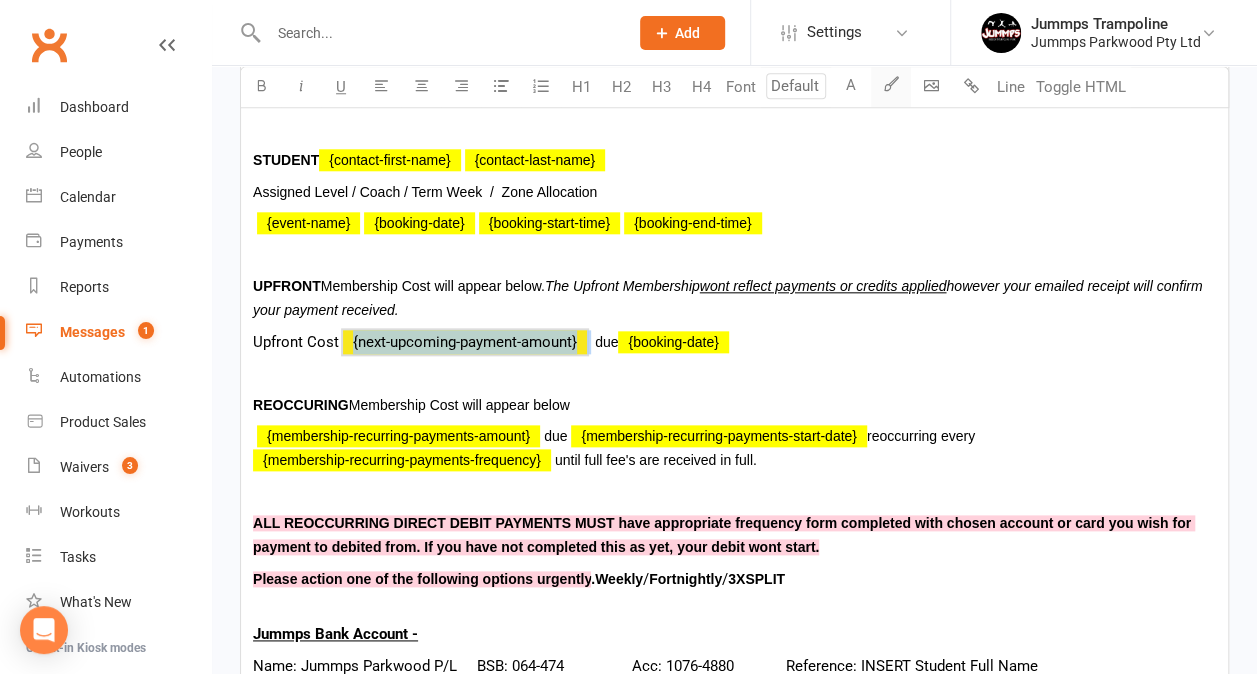 click at bounding box center [891, 87] 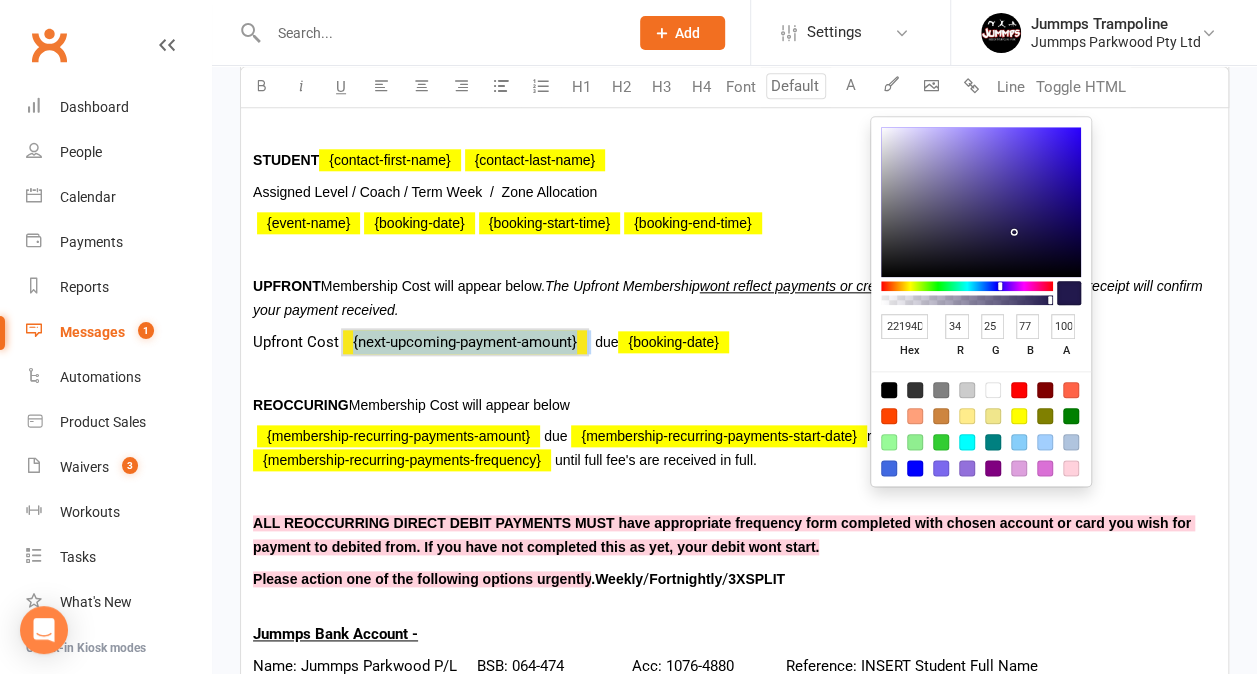 click at bounding box center [1019, 416] 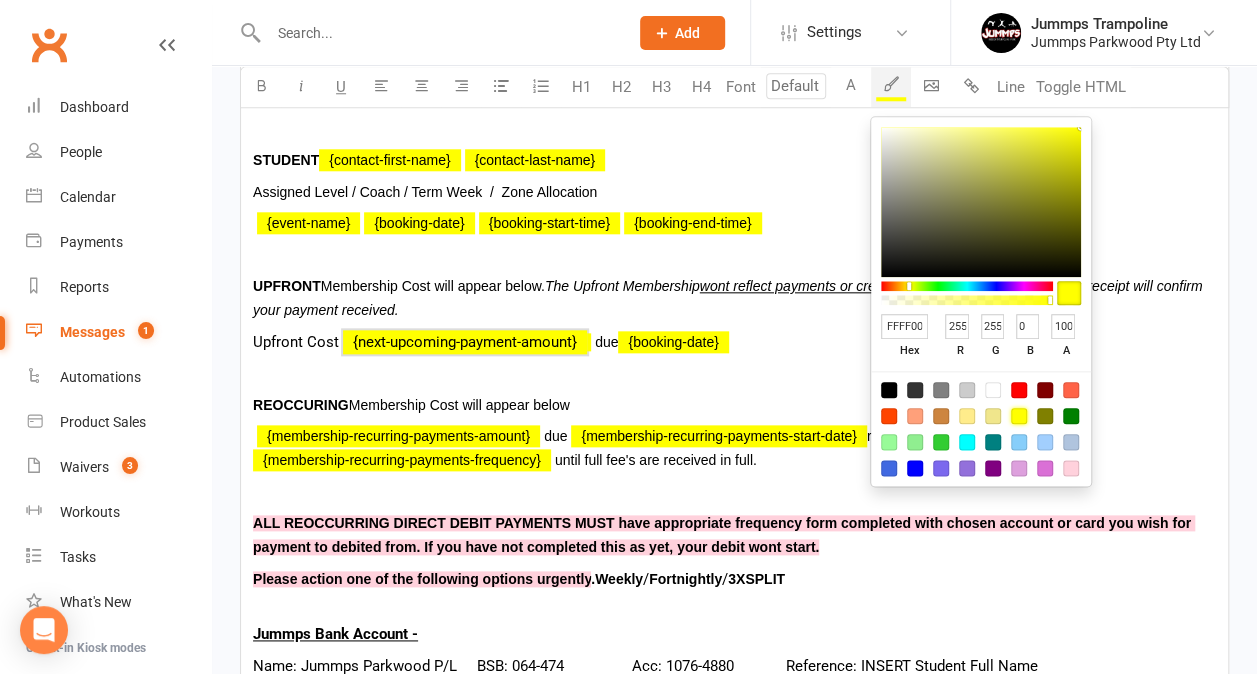 click on "﻿ {membership-recurring-payments-amount}   due   ﻿ {membership-recurring-payments-start-date}  reoccurring every  ﻿ {membership-recurring-payments-frequency}   until full fee's are received in full." at bounding box center [734, 448] 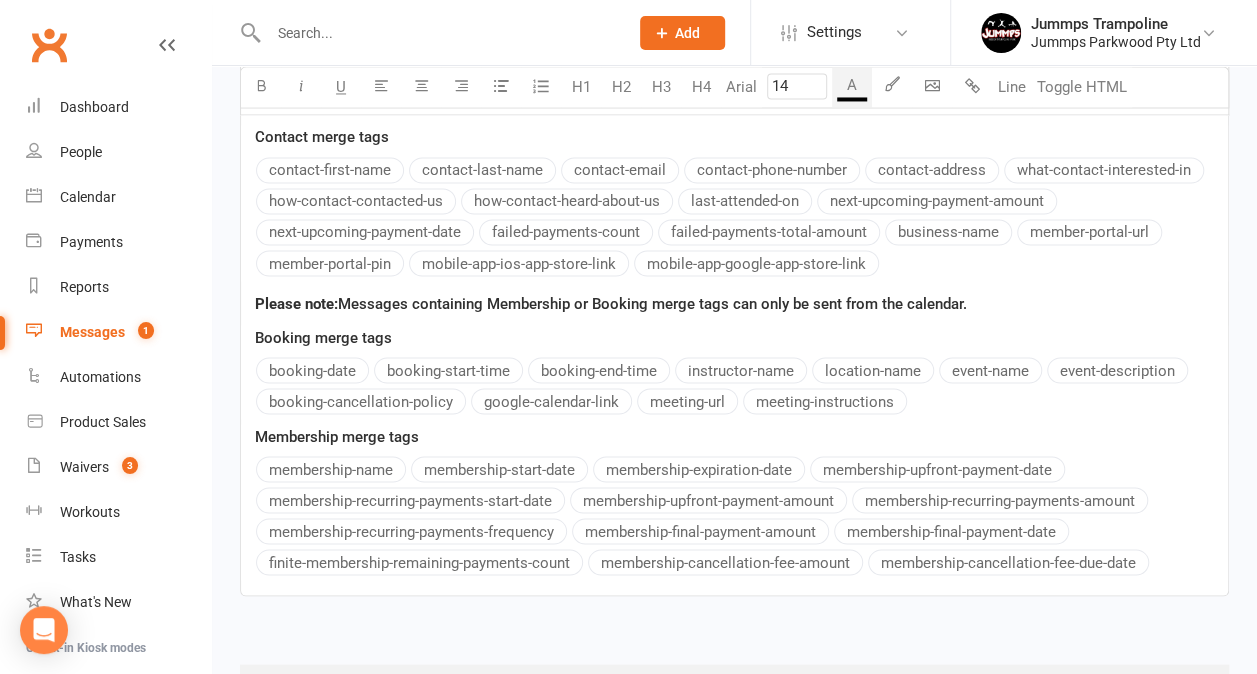 scroll, scrollTop: 1728, scrollLeft: 0, axis: vertical 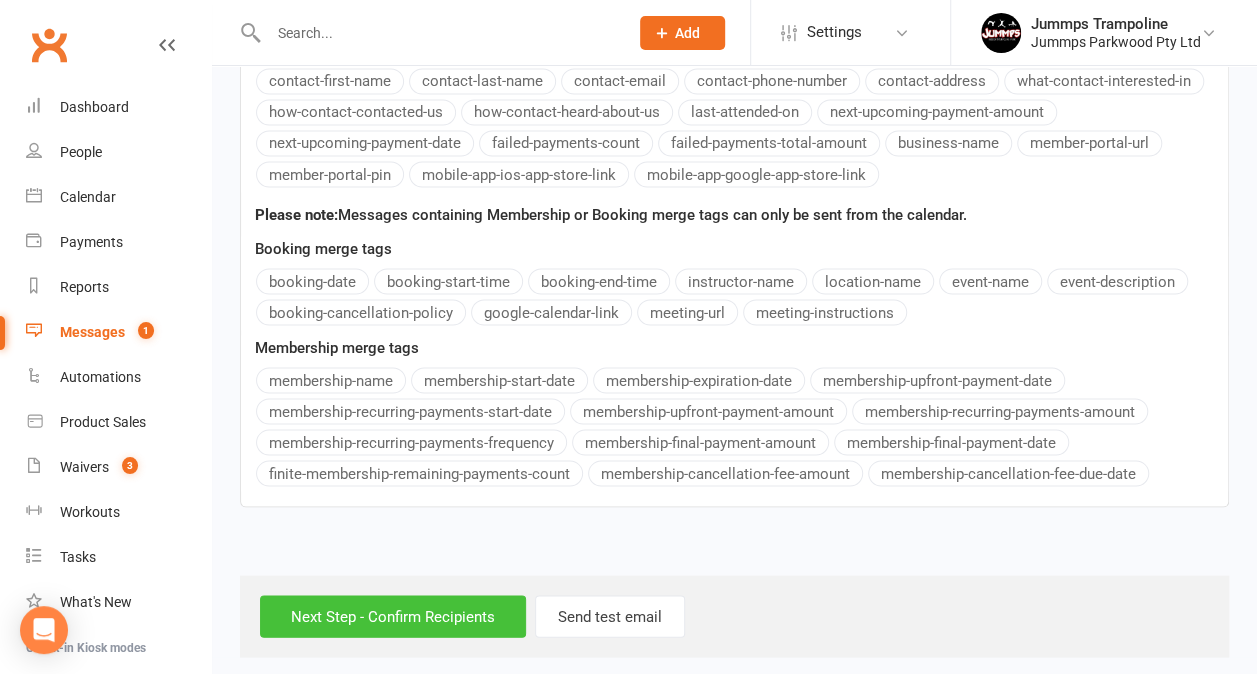 click on "Next Step - Confirm Recipients" at bounding box center [393, 616] 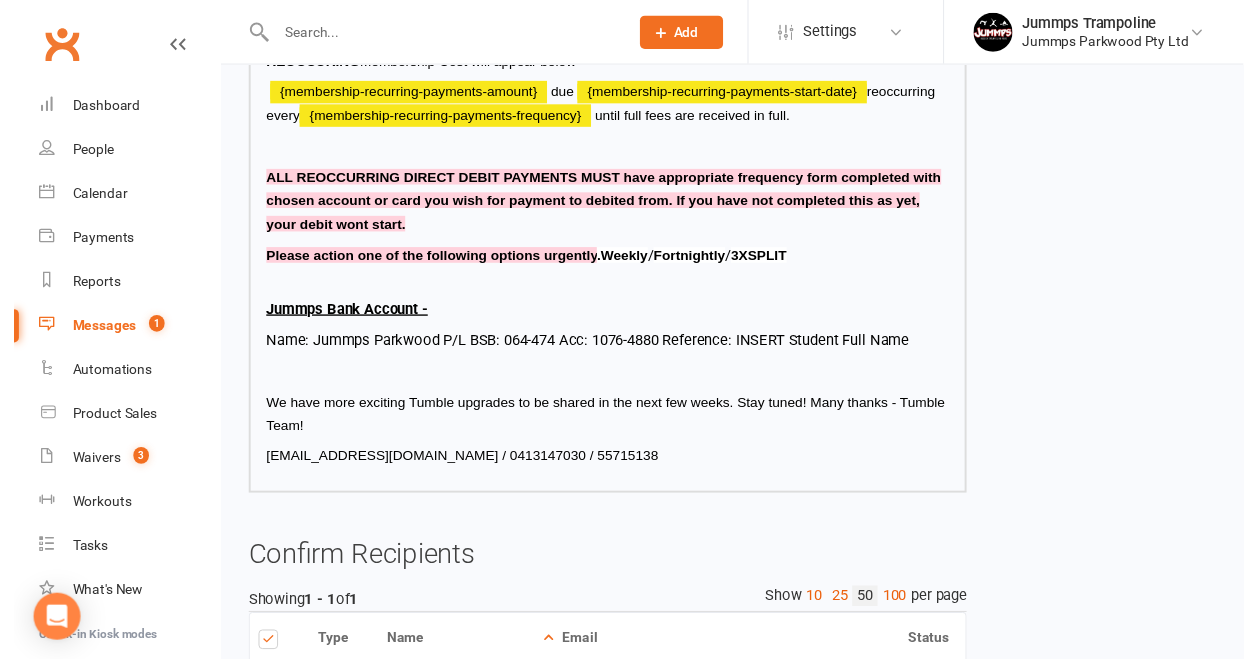 scroll, scrollTop: 1334, scrollLeft: 0, axis: vertical 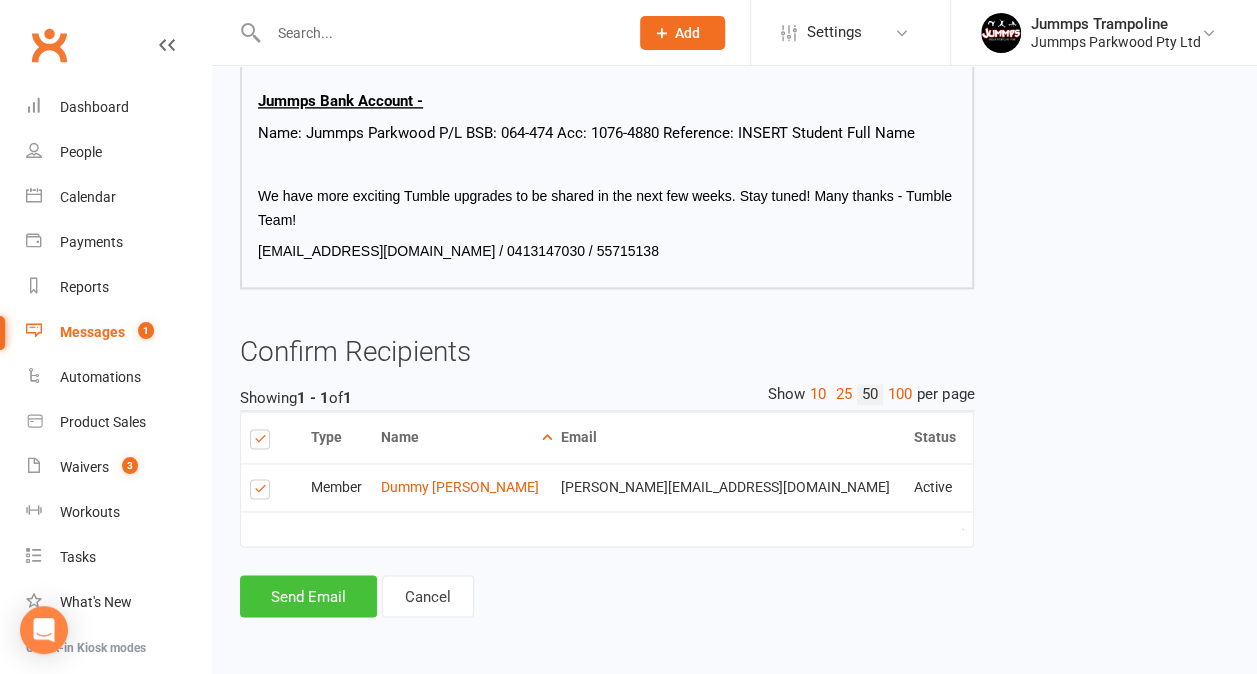 click on "Send Email" at bounding box center [308, 596] 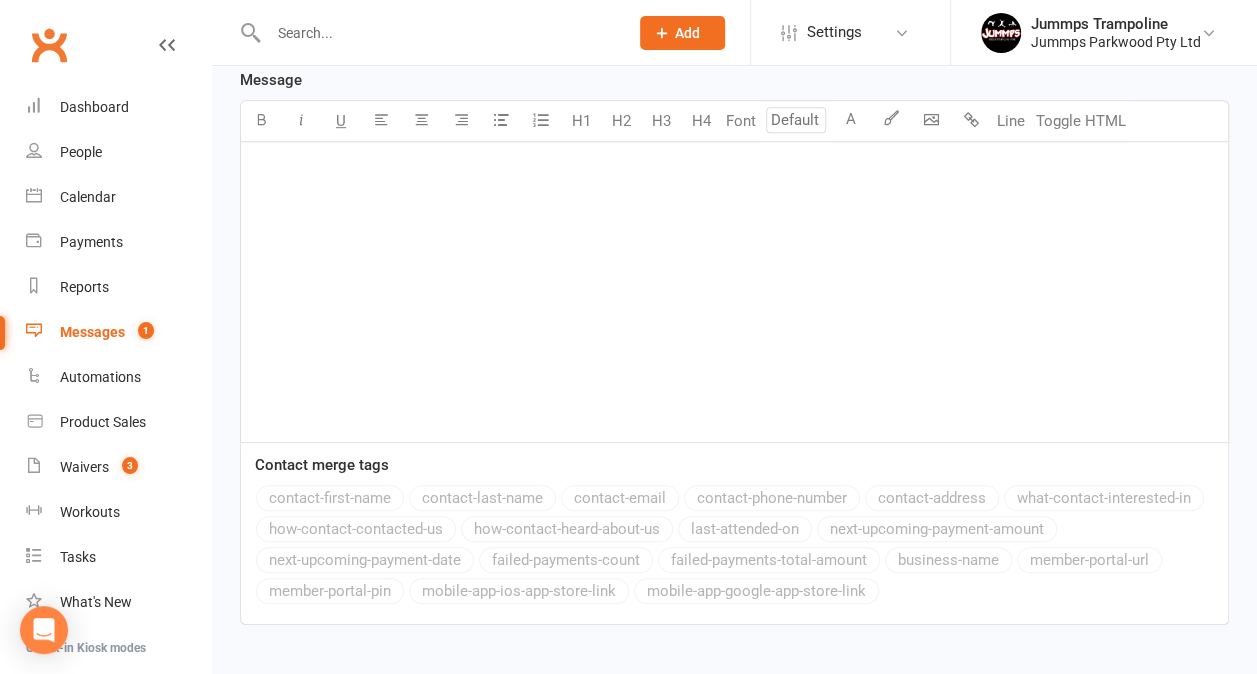 scroll, scrollTop: 530, scrollLeft: 0, axis: vertical 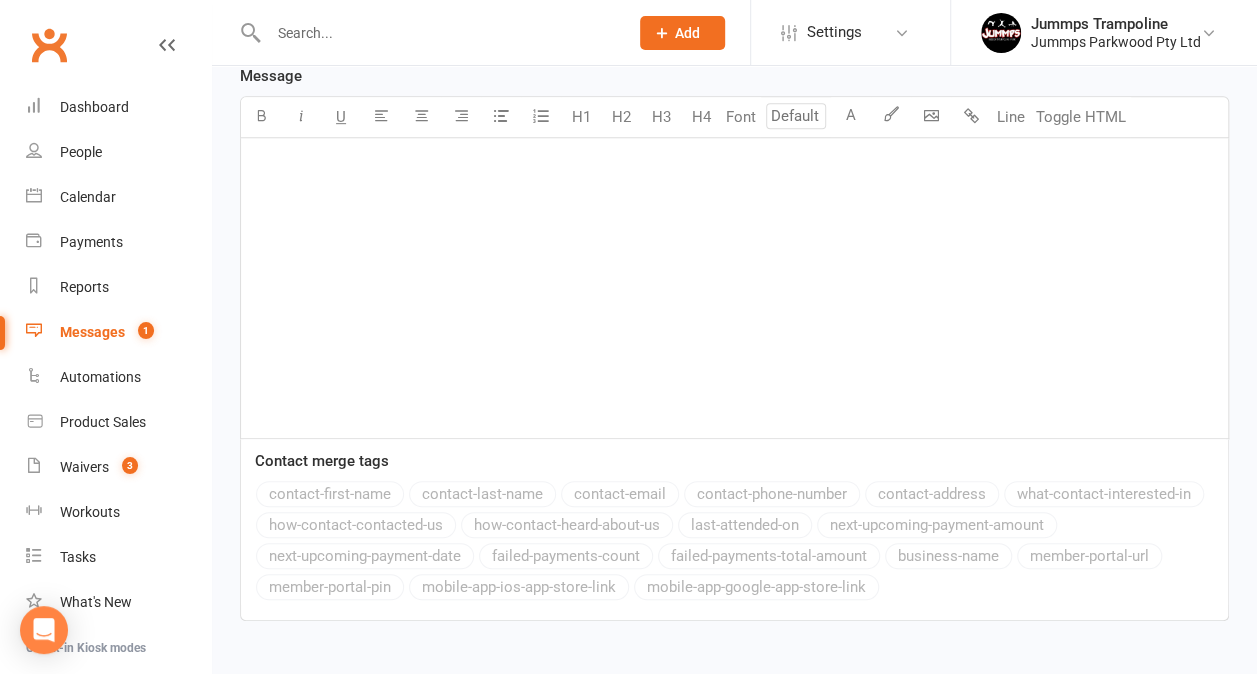 click on "Messages" at bounding box center [92, 332] 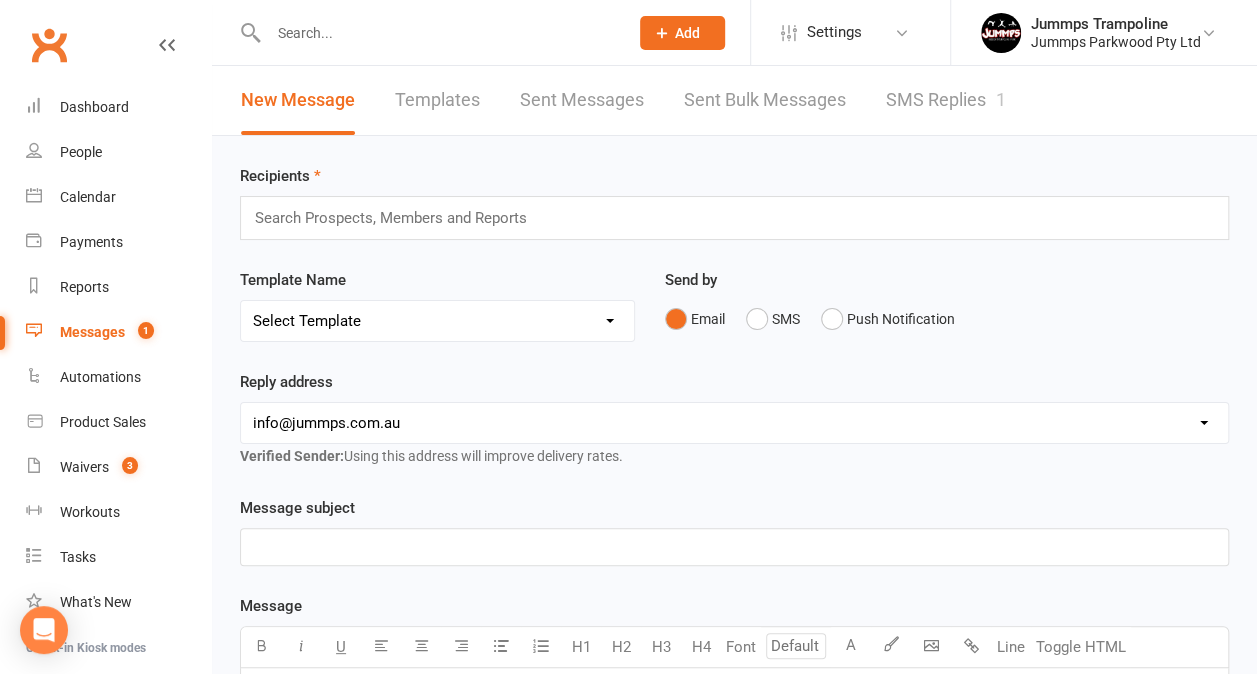 click on "Templates" at bounding box center (437, 100) 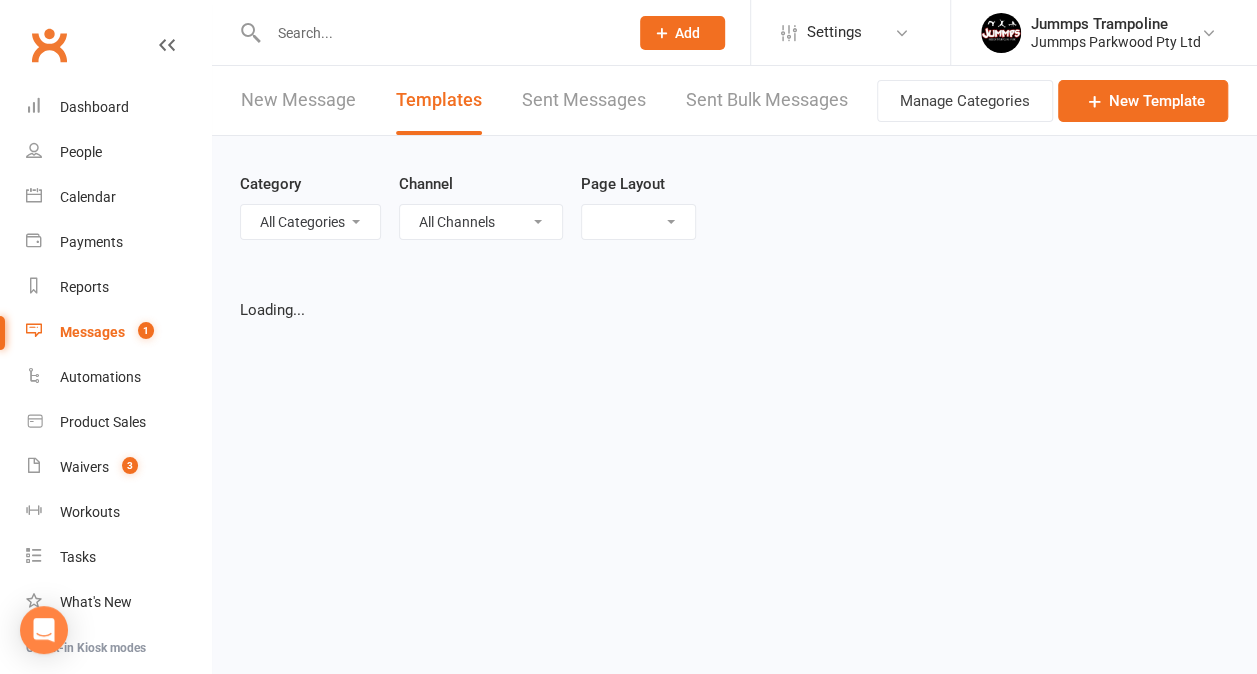 select on "grid" 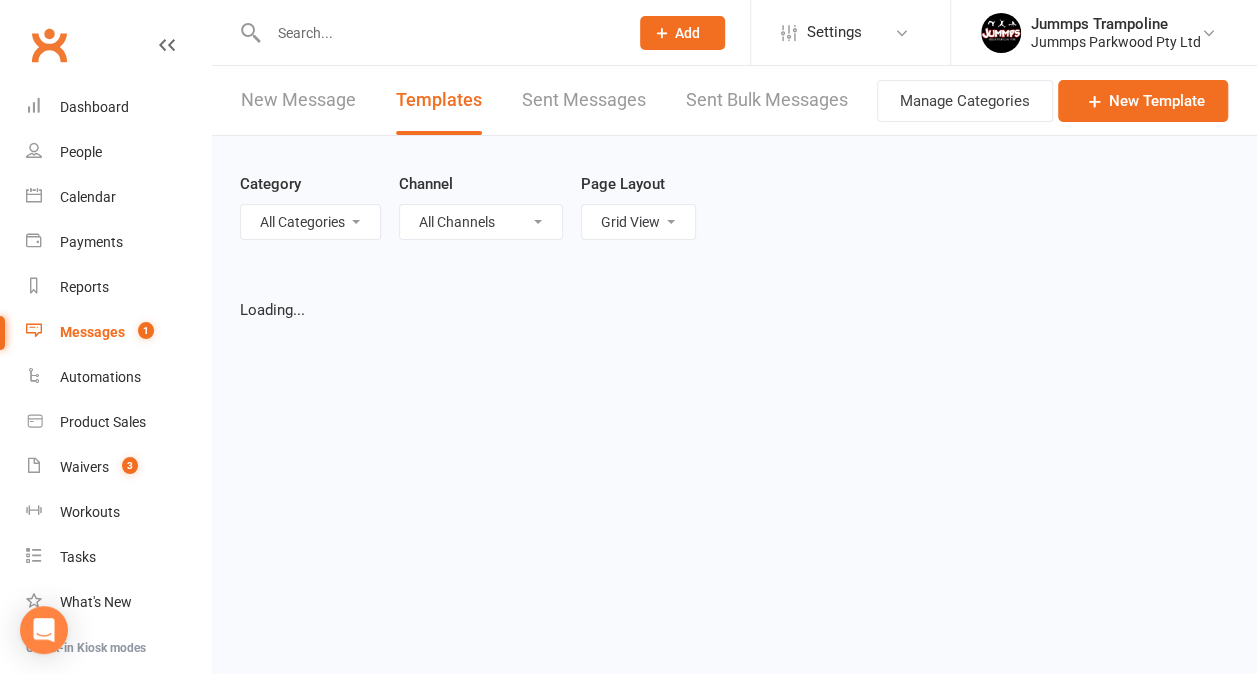 select on "added_on-desc" 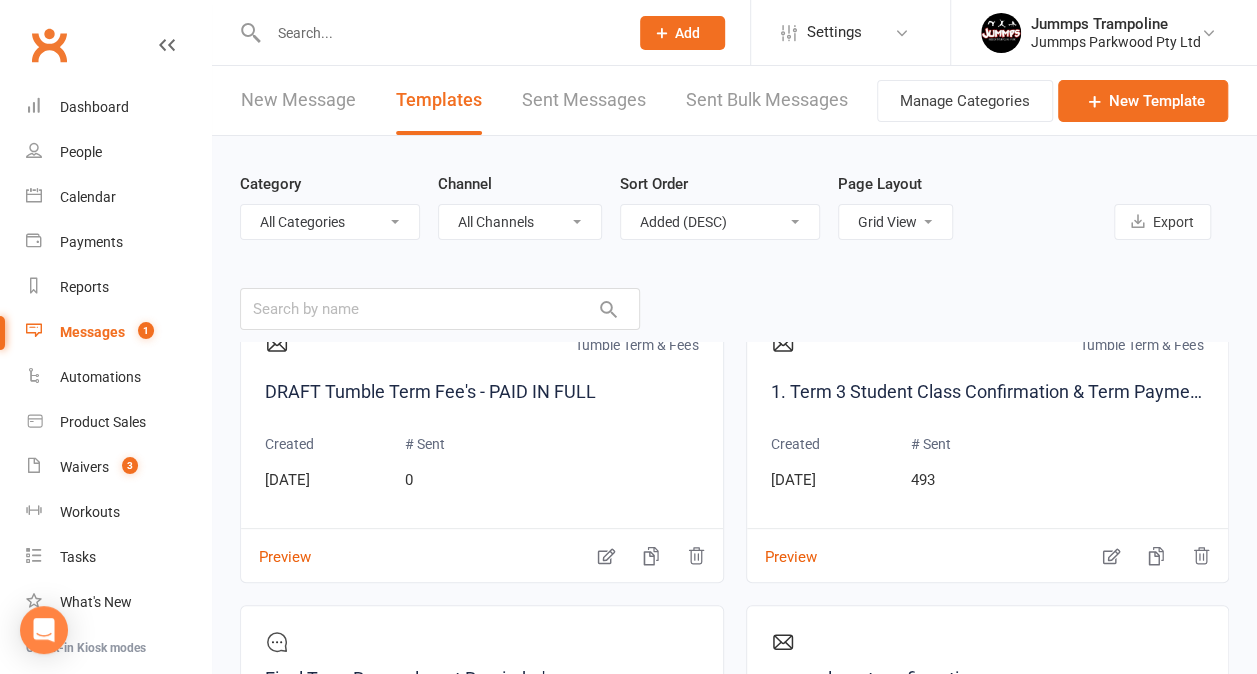 scroll, scrollTop: 380, scrollLeft: 0, axis: vertical 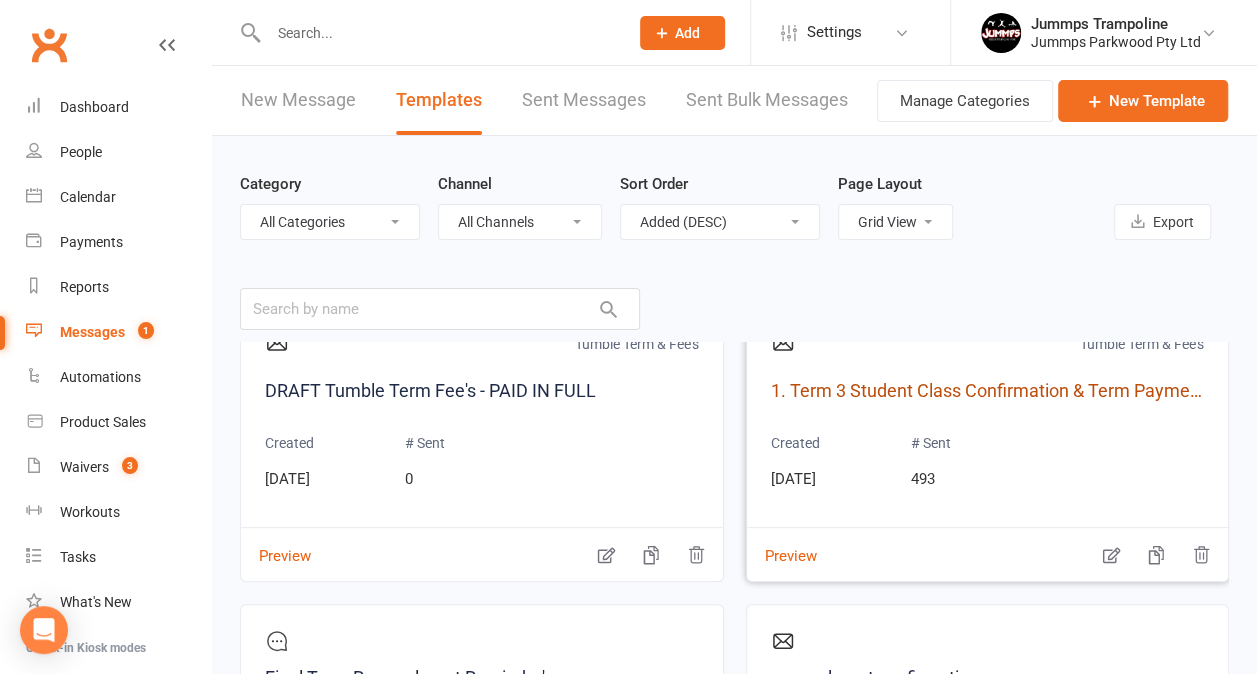 click on "1. Term 3 Student Class Confirmation & Term Payment Details" at bounding box center (988, 391) 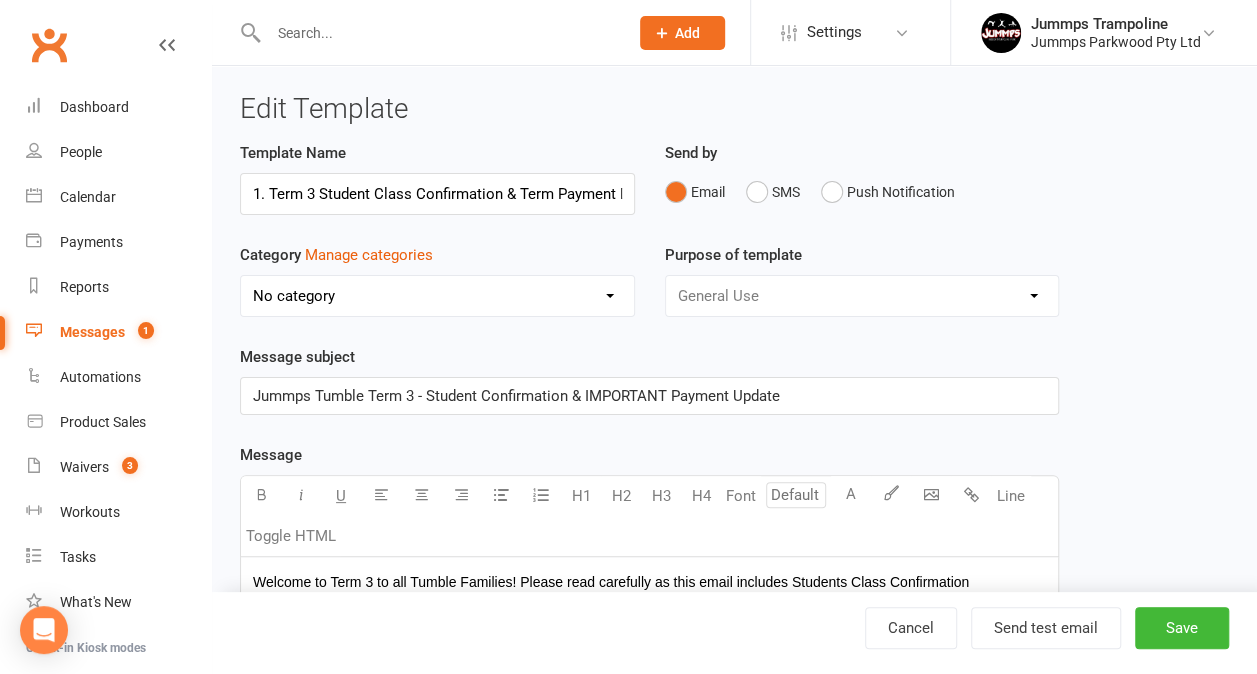 scroll, scrollTop: 0, scrollLeft: 46, axis: horizontal 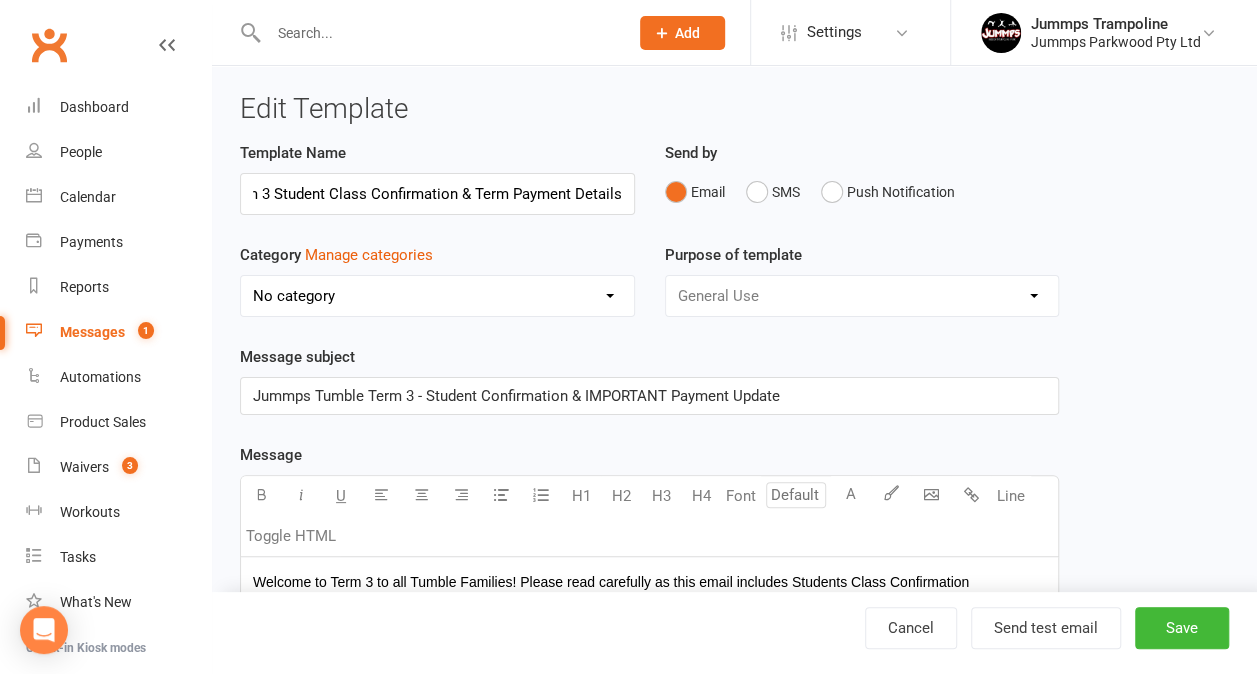 select on "17732" 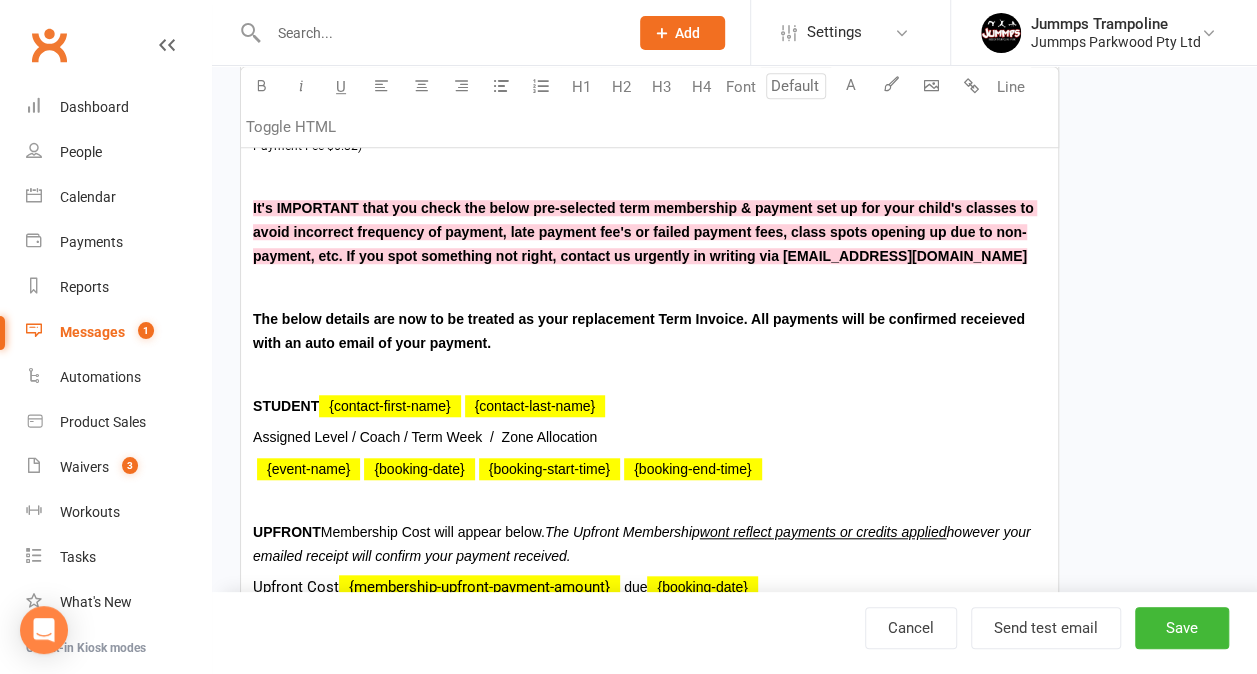 scroll, scrollTop: 722, scrollLeft: 0, axis: vertical 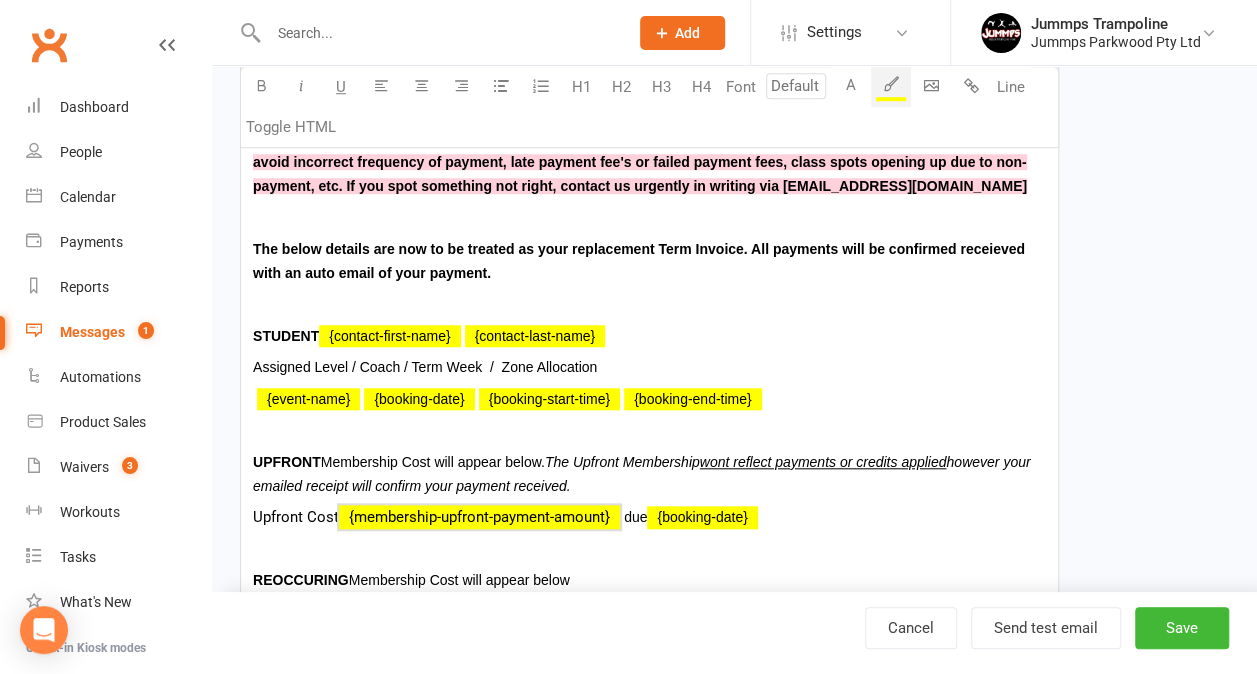 click on "﻿ {membership-upfront-payment-amount}" at bounding box center (479, 517) 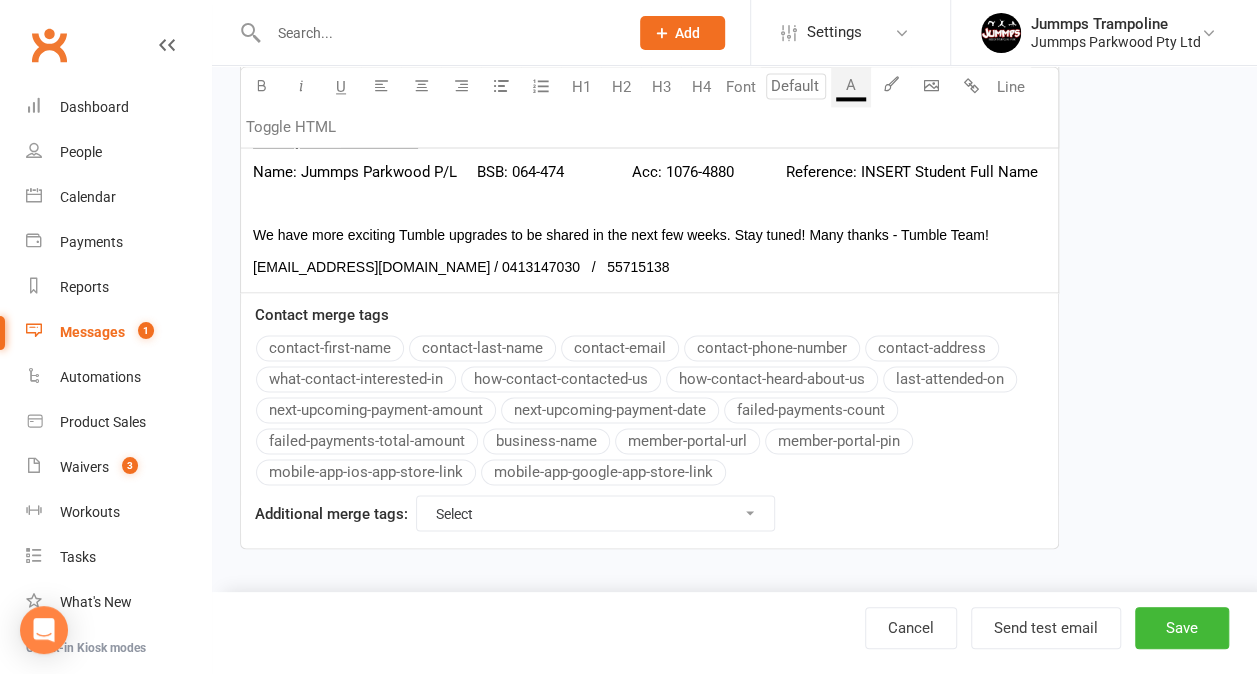 scroll, scrollTop: 1408, scrollLeft: 0, axis: vertical 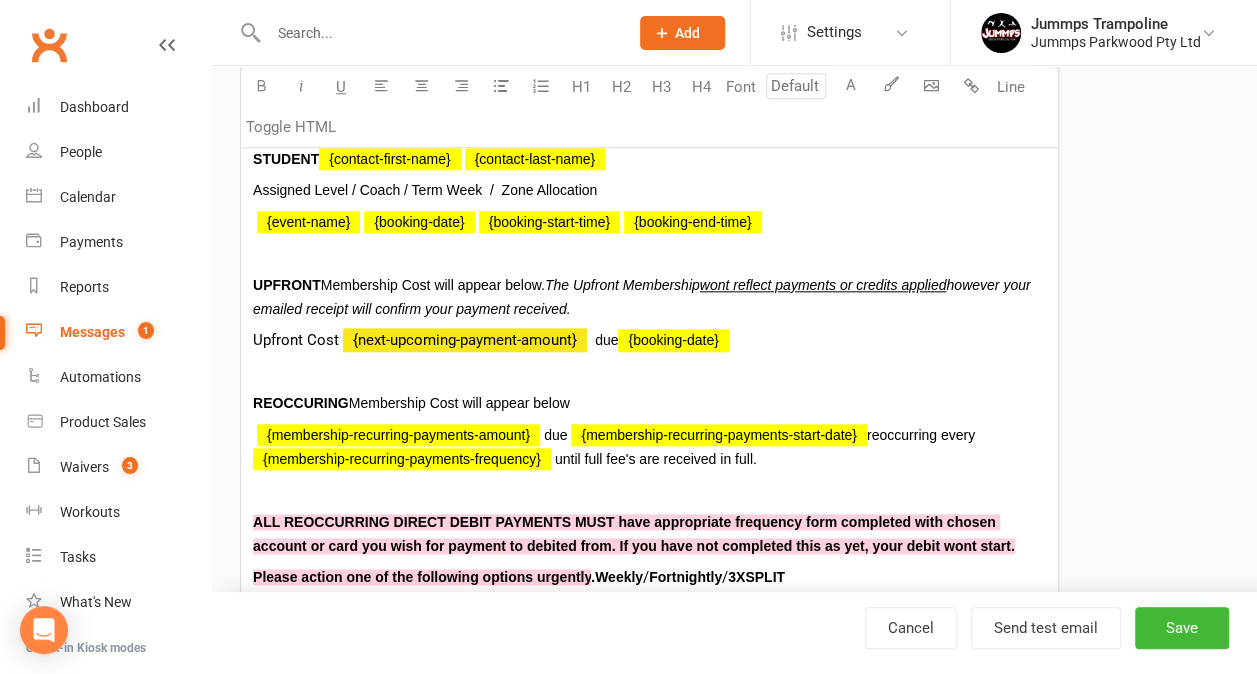 click on "Message Select image from library U H1 H2 H3 H4 Font A Line Toggle HTML Welcome to Term 3 to all Tumble Families! Please read carefully as this email includes Students Class Confirmation and  NEW  payment structure, detailing Term Fees along with its due date. Jummps predominantly offers 2 payment platforms - Reoccurring Set Up or Upfront Payments. Changes: Xero Invoicing Platform replaced with Clubworx Memberships. Pay Advantage Debit Services replaced with EzyDebit. Upfront  - Your childs fee's need to be paid prior to attending class to ensure class spot is secured - Cash, Bank Transfer & VISA/MASTERCARD Virtual Terminal (1.79%),   Reoccurring  - Direct Debit for length of 10 week Term by weekly or fortnightly debits or 3xSPLIT Term fee's debited by Ezidebit each [DATE] of week 1, 2 & 3.   ( EziDebit Fees/Charges: One Time Setup Fee $2.20 / Bank Account $0.79 / Visa & Mastercard 1.79% / Failed Payment Fee $6.82)       STUDENT ﻿ {contact-first-name}   ﻿ {contact-last-name}     ﻿ {event-name}" at bounding box center (649, 293) 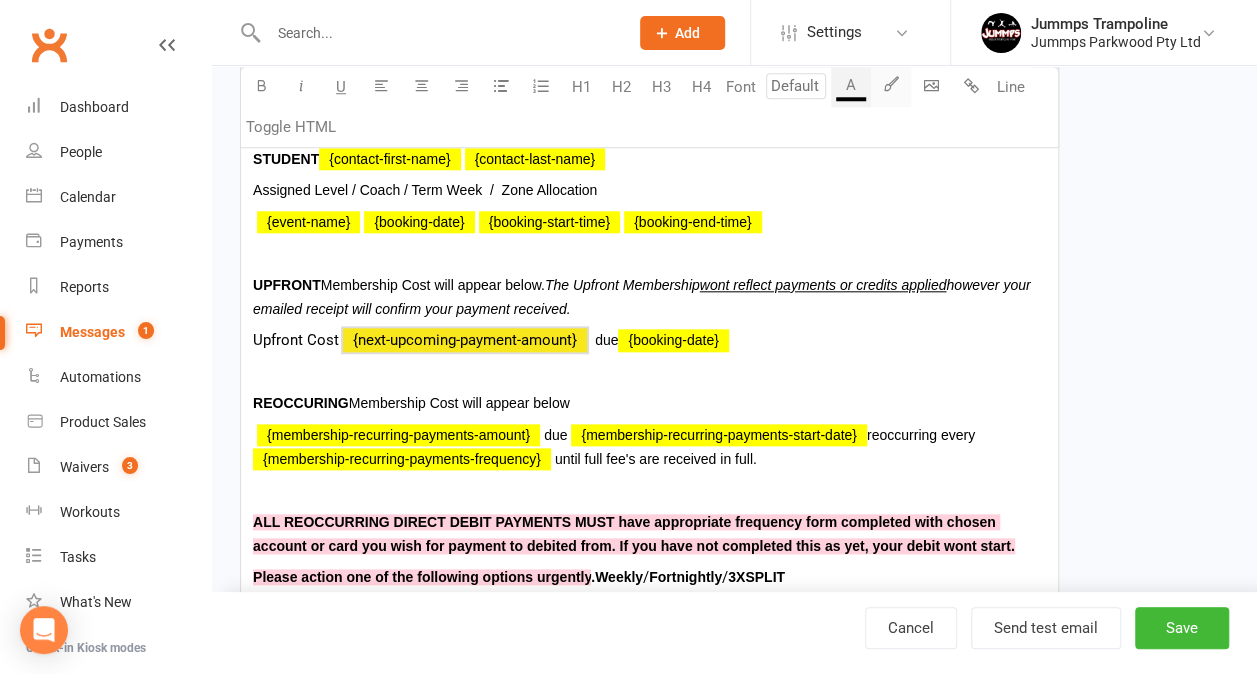 click at bounding box center (891, 83) 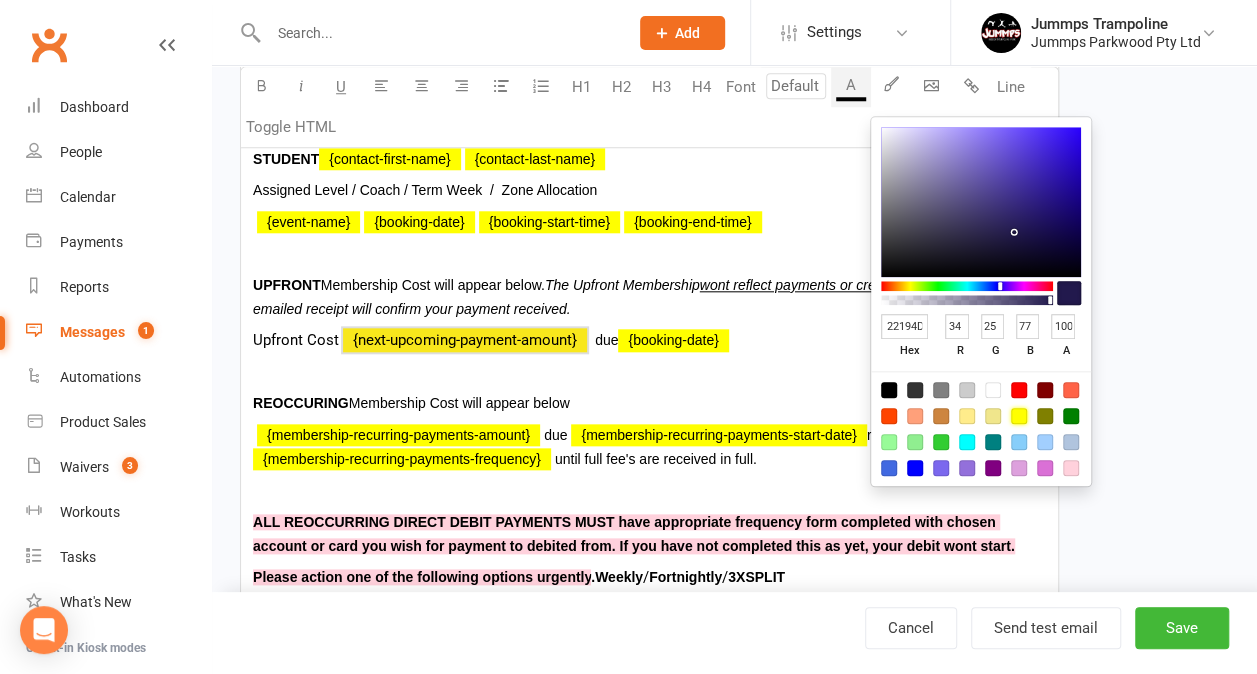 click at bounding box center (1019, 416) 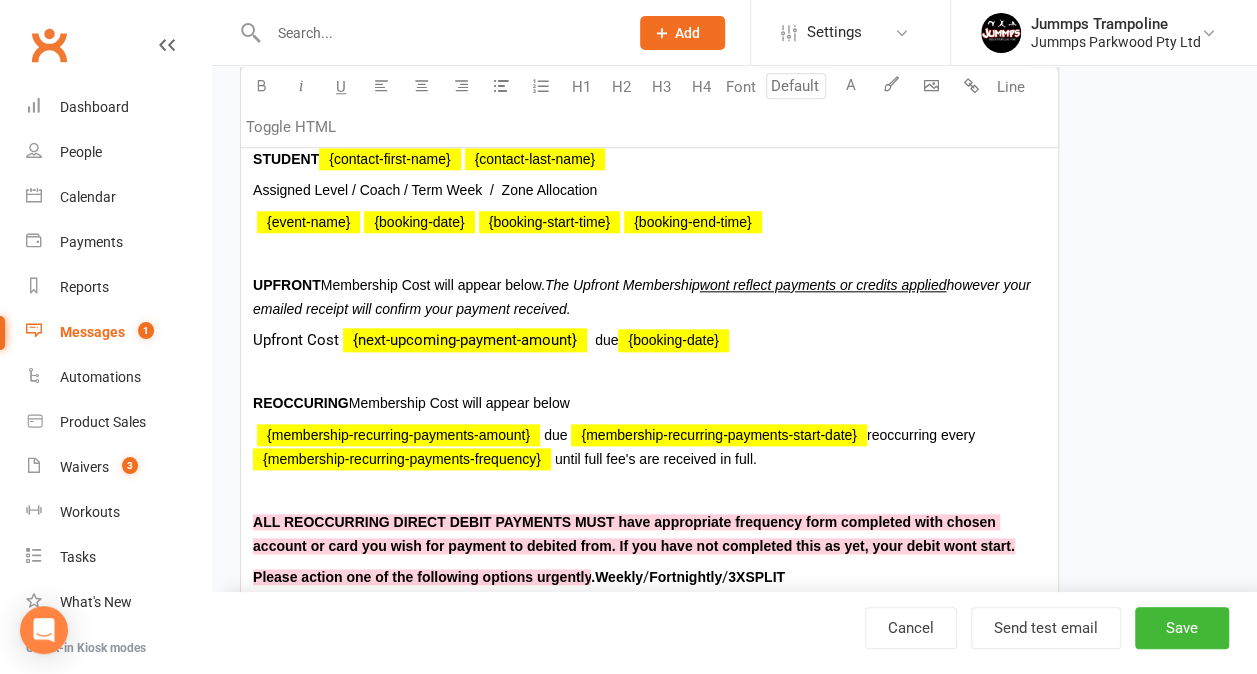 click on "Upfront Cost   ﻿ {next-upcoming-payment-amount}    due  ﻿ {booking-date}" at bounding box center (649, 340) 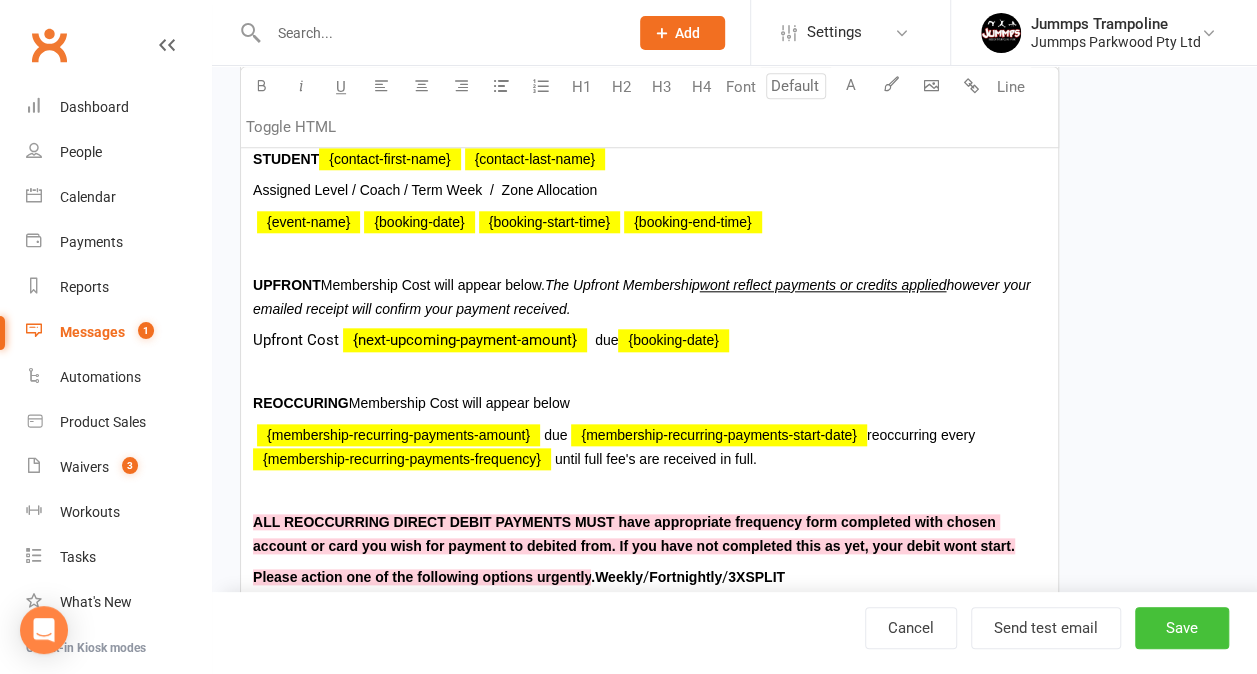 click on "Save" at bounding box center [1182, 628] 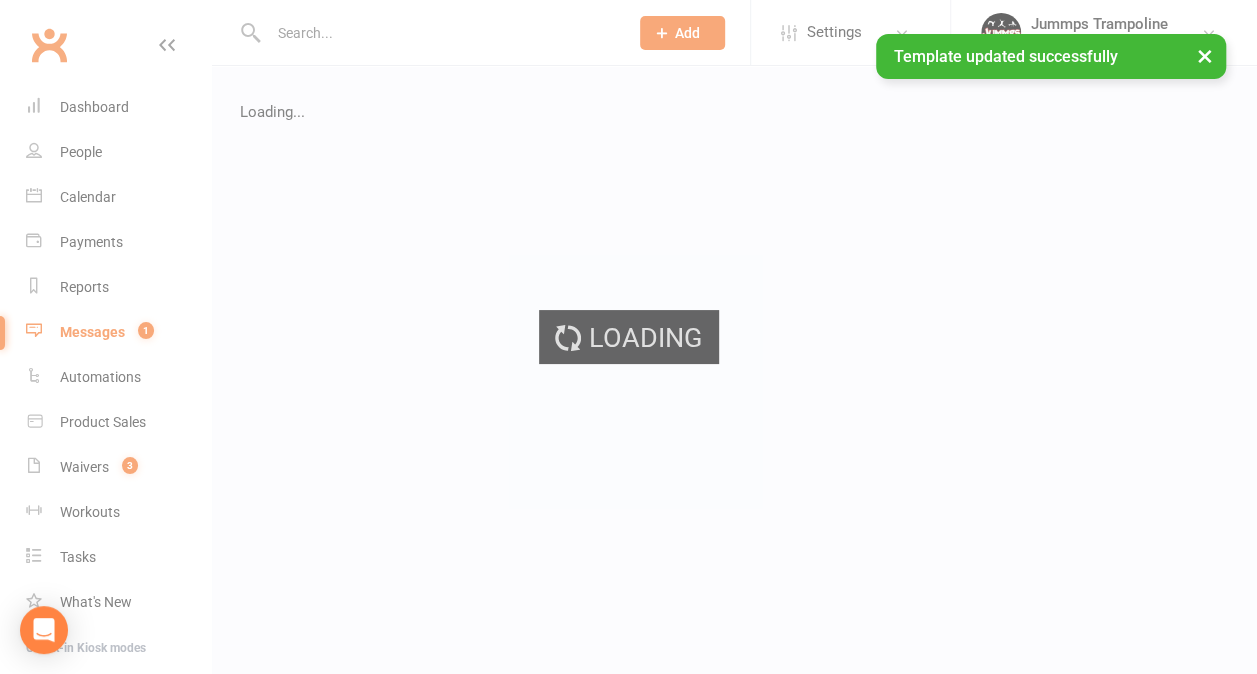scroll, scrollTop: 0, scrollLeft: 0, axis: both 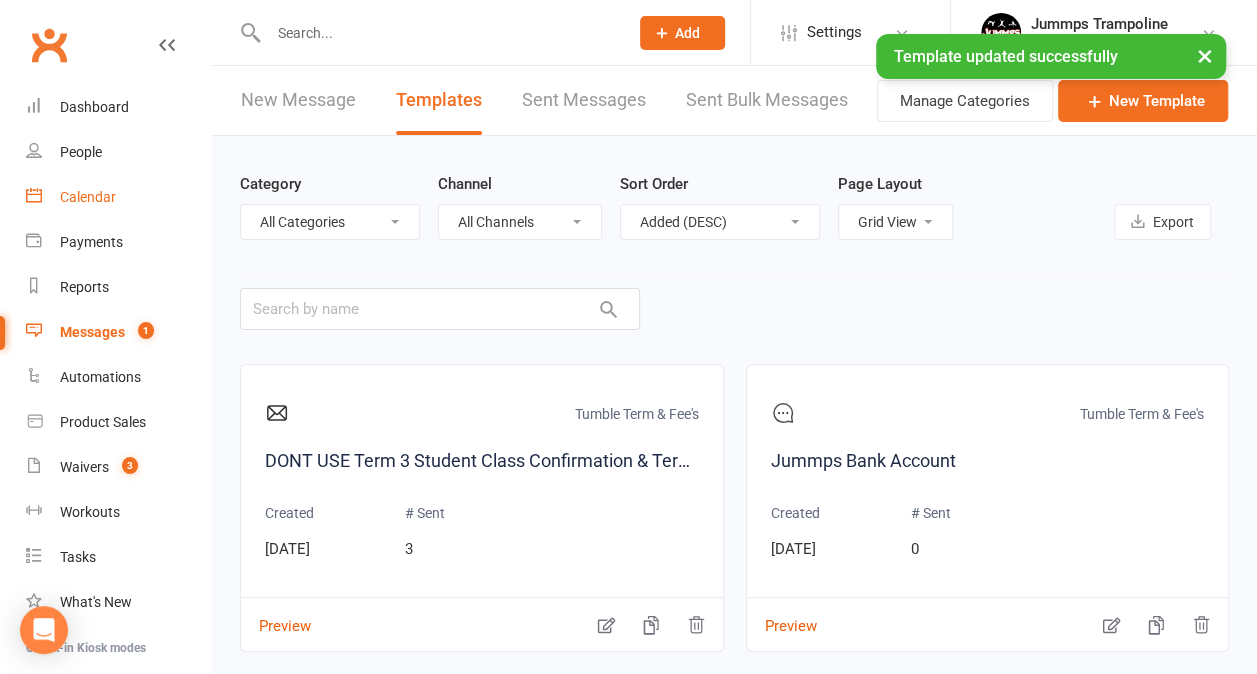click on "Calendar" at bounding box center [88, 197] 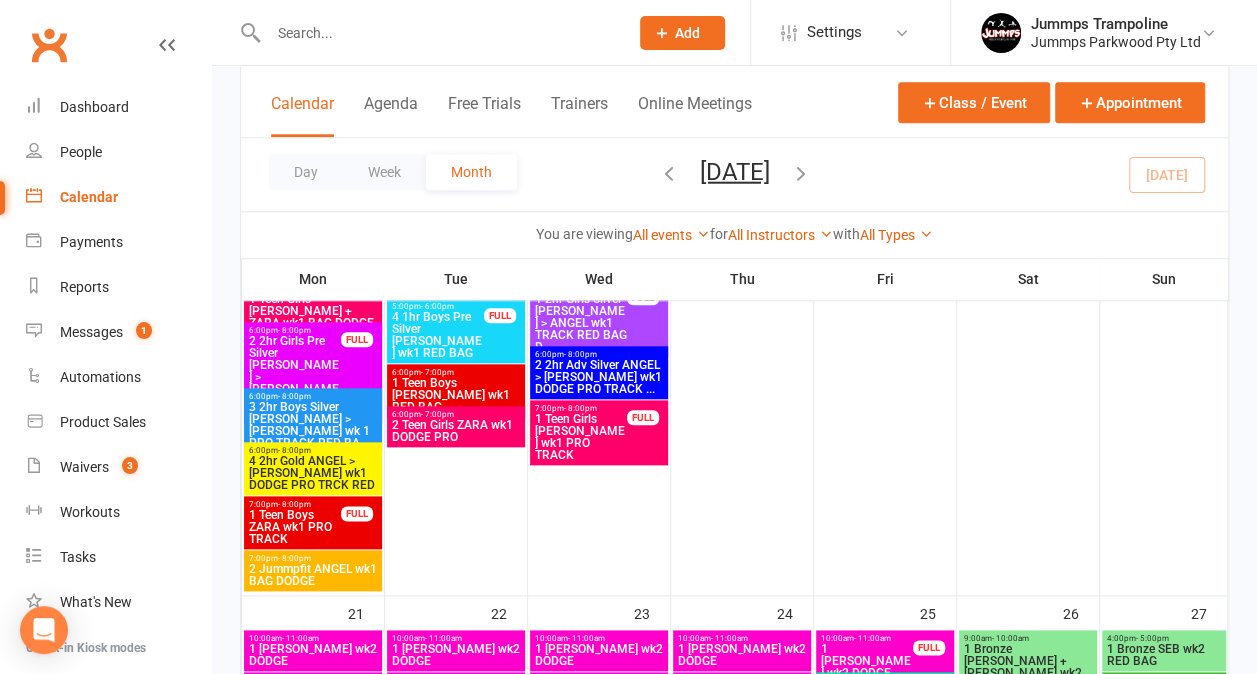 scroll, scrollTop: 944, scrollLeft: 0, axis: vertical 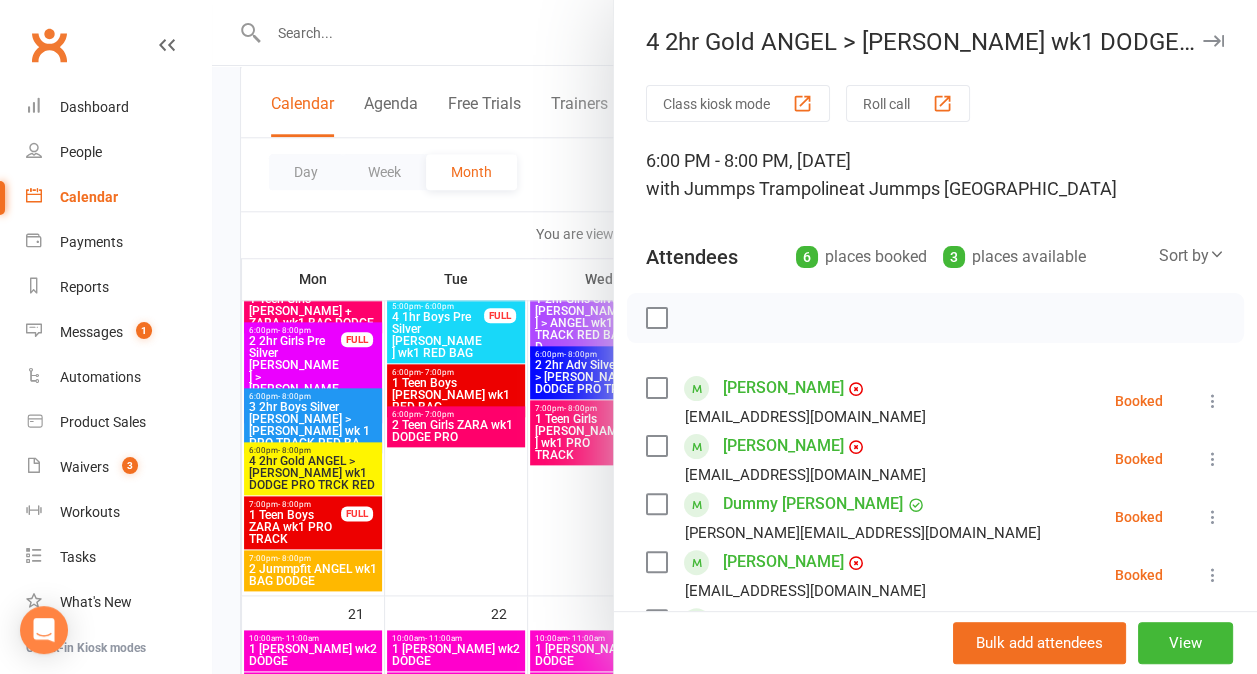 click at bounding box center [656, 446] 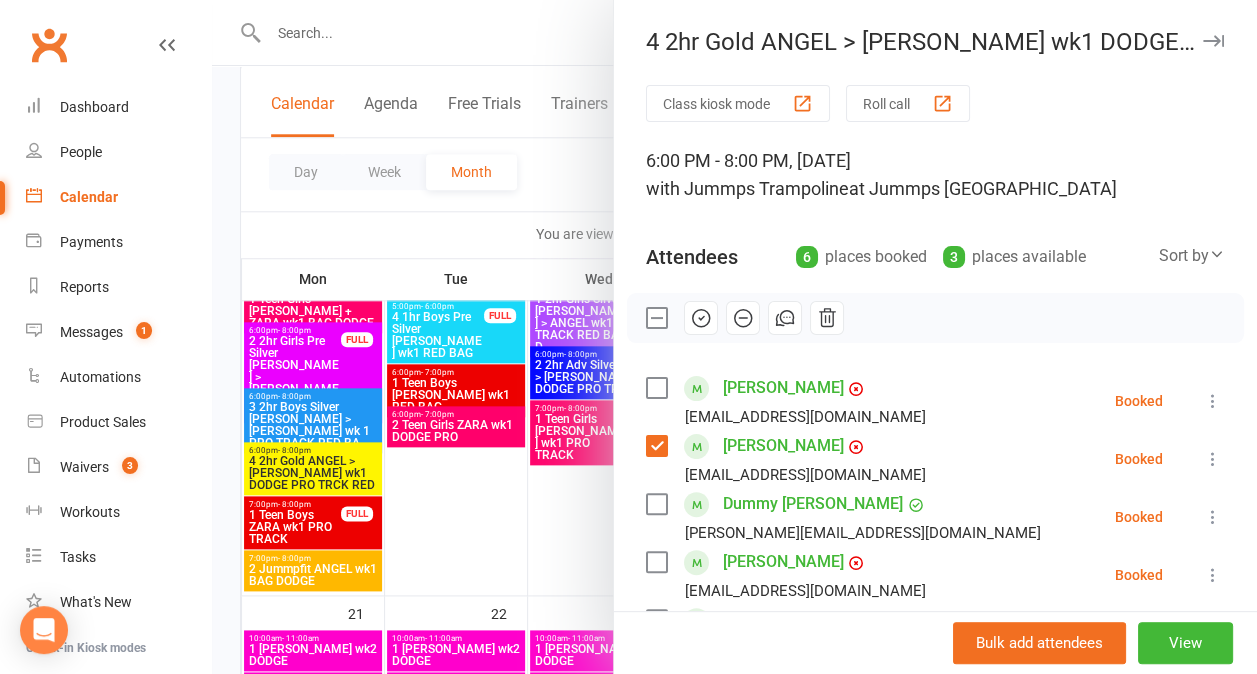 click 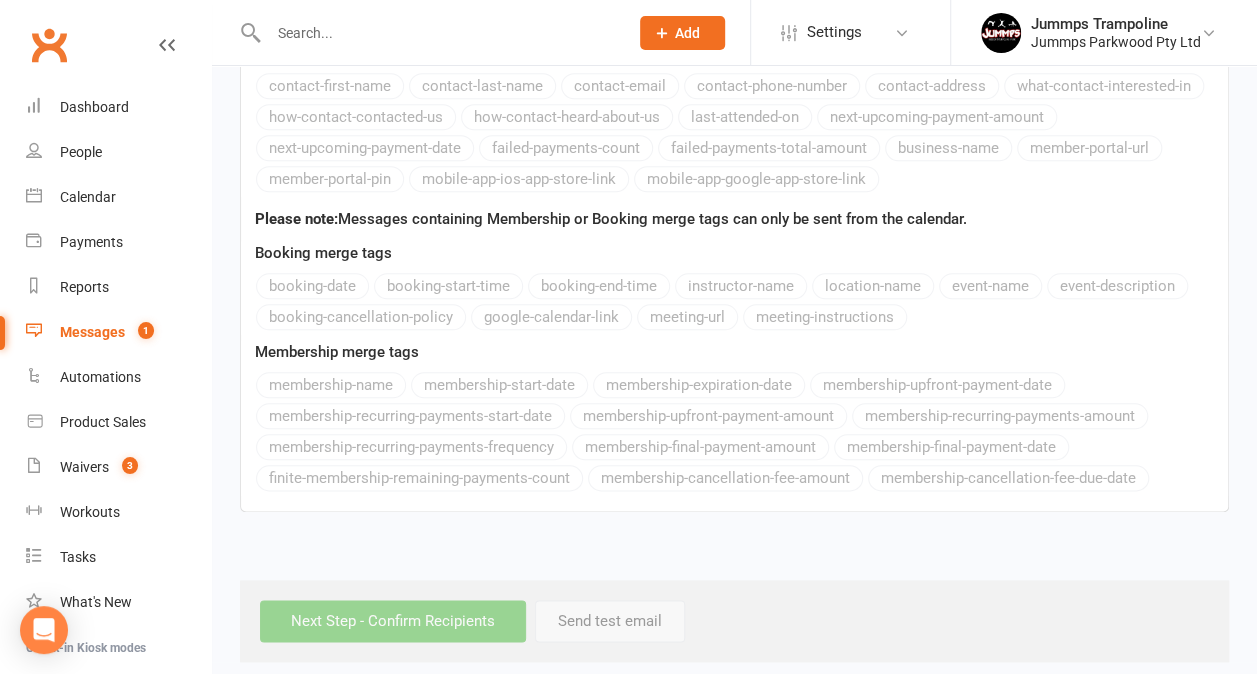 scroll, scrollTop: 0, scrollLeft: 0, axis: both 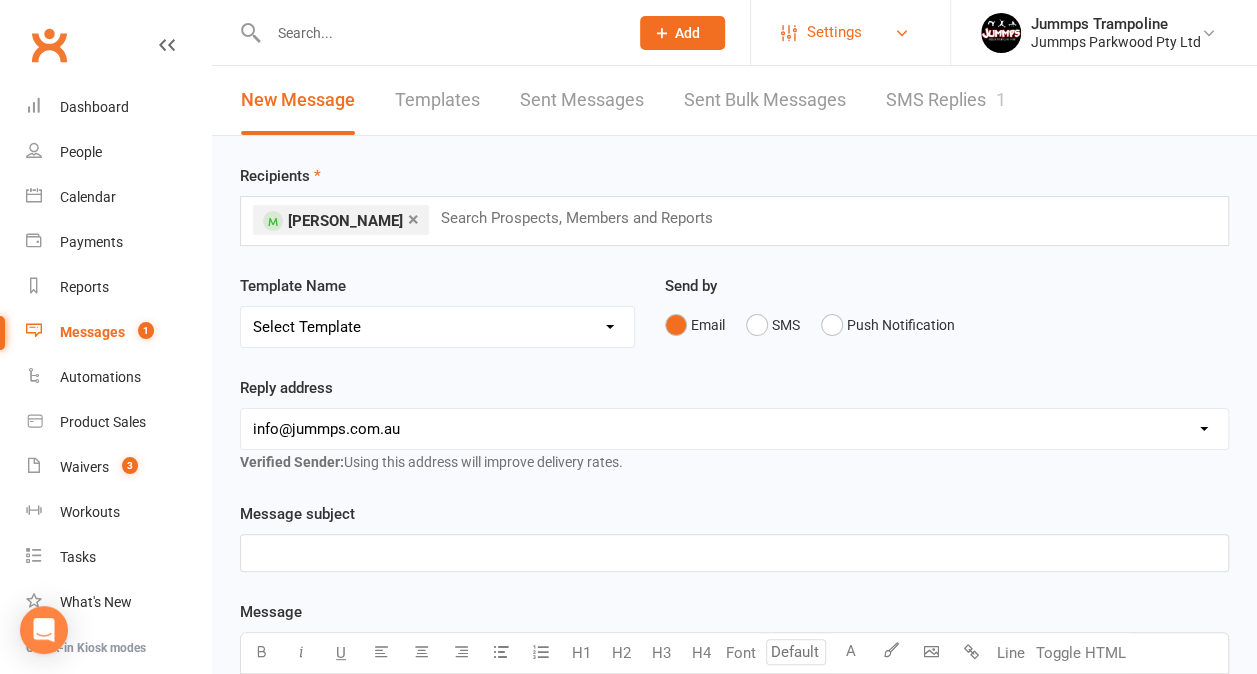click on "Settings" at bounding box center [834, 32] 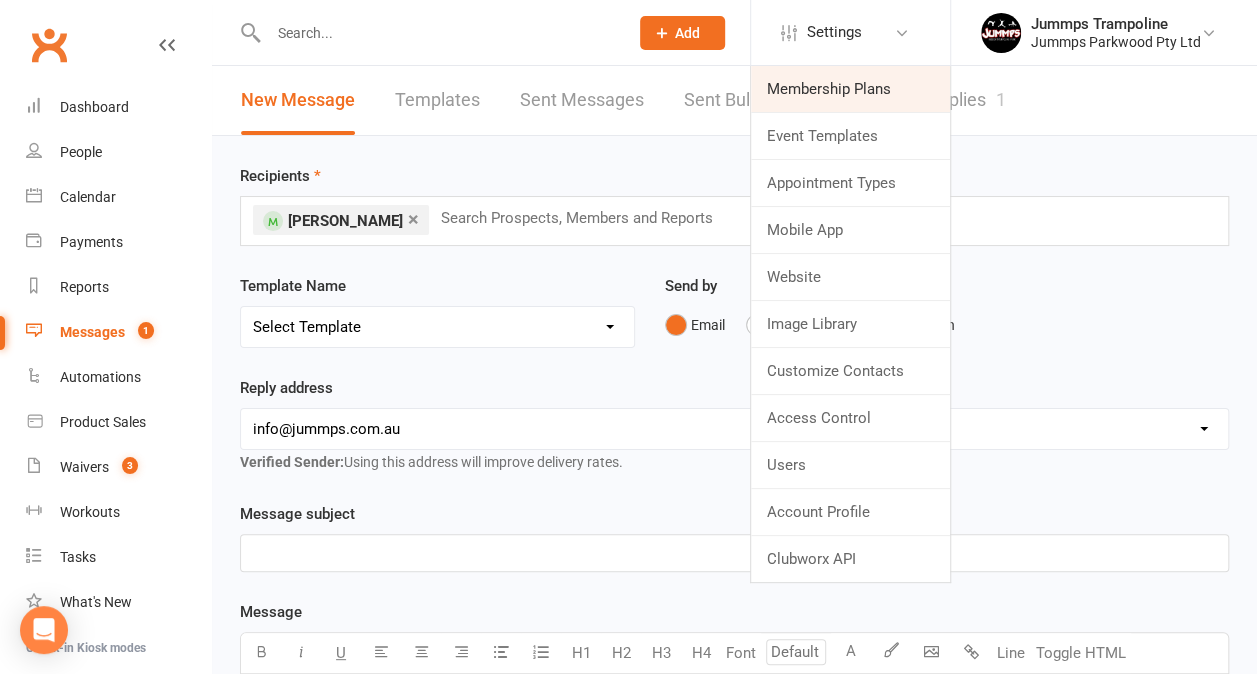 click on "Membership Plans" at bounding box center (850, 89) 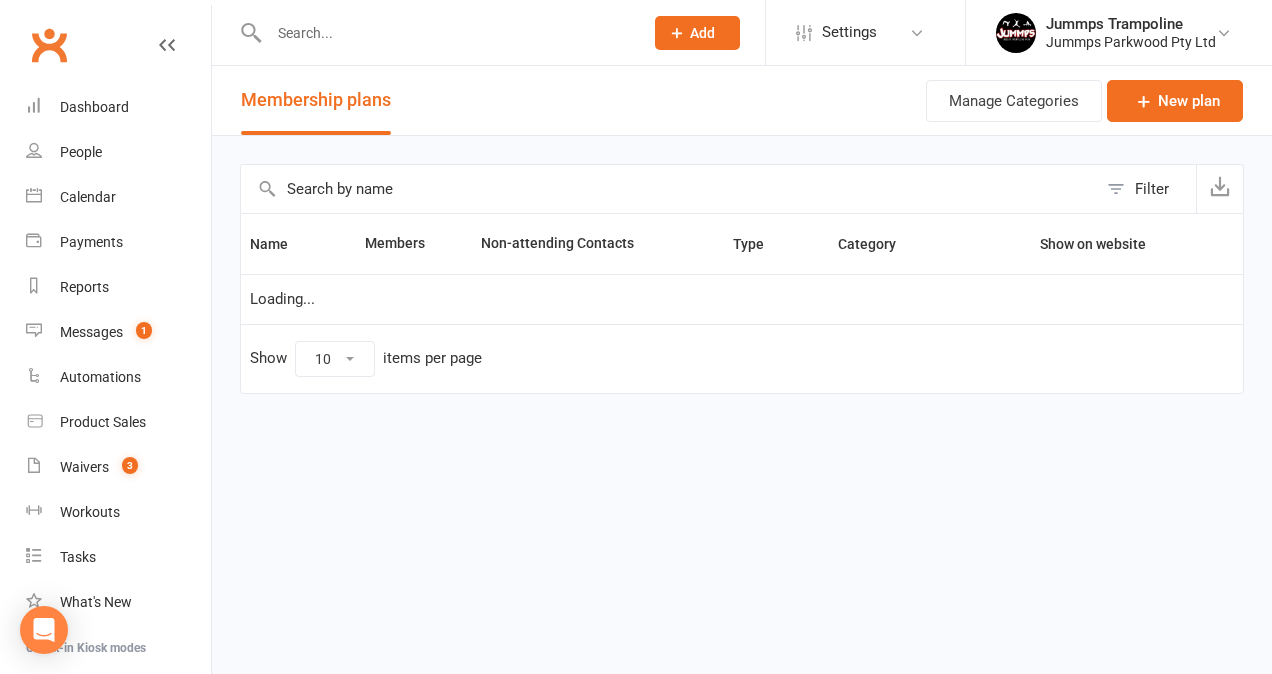 select on "100" 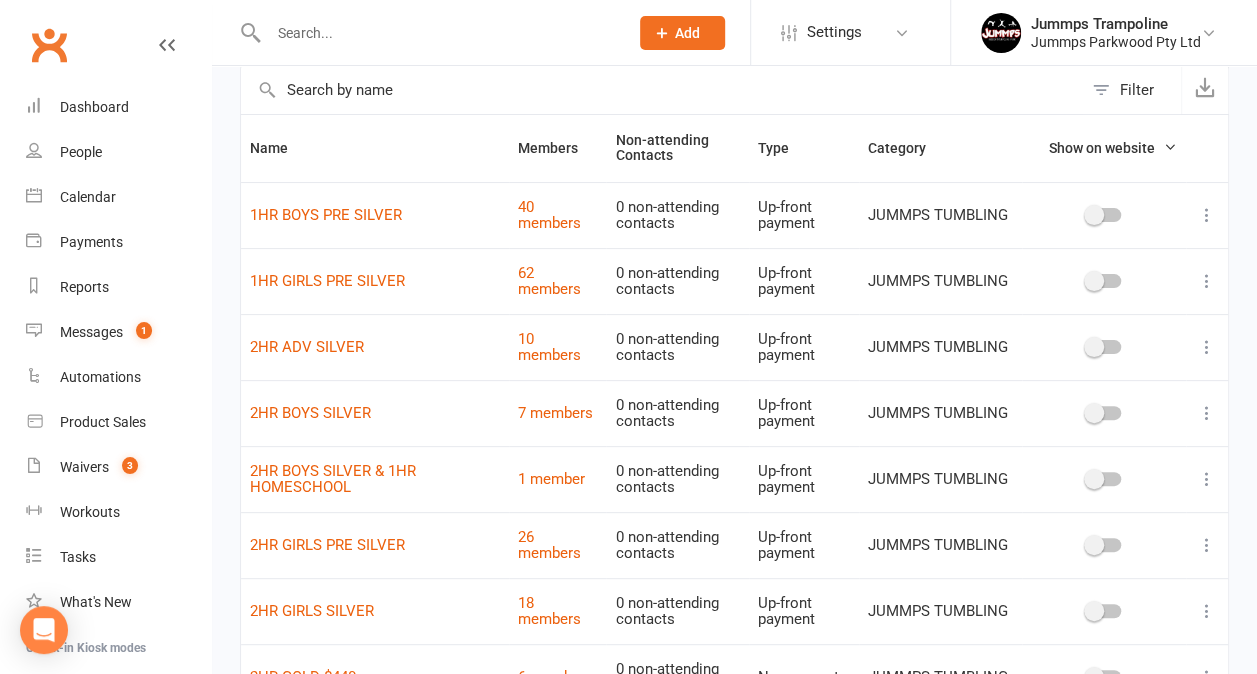 scroll, scrollTop: 111, scrollLeft: 0, axis: vertical 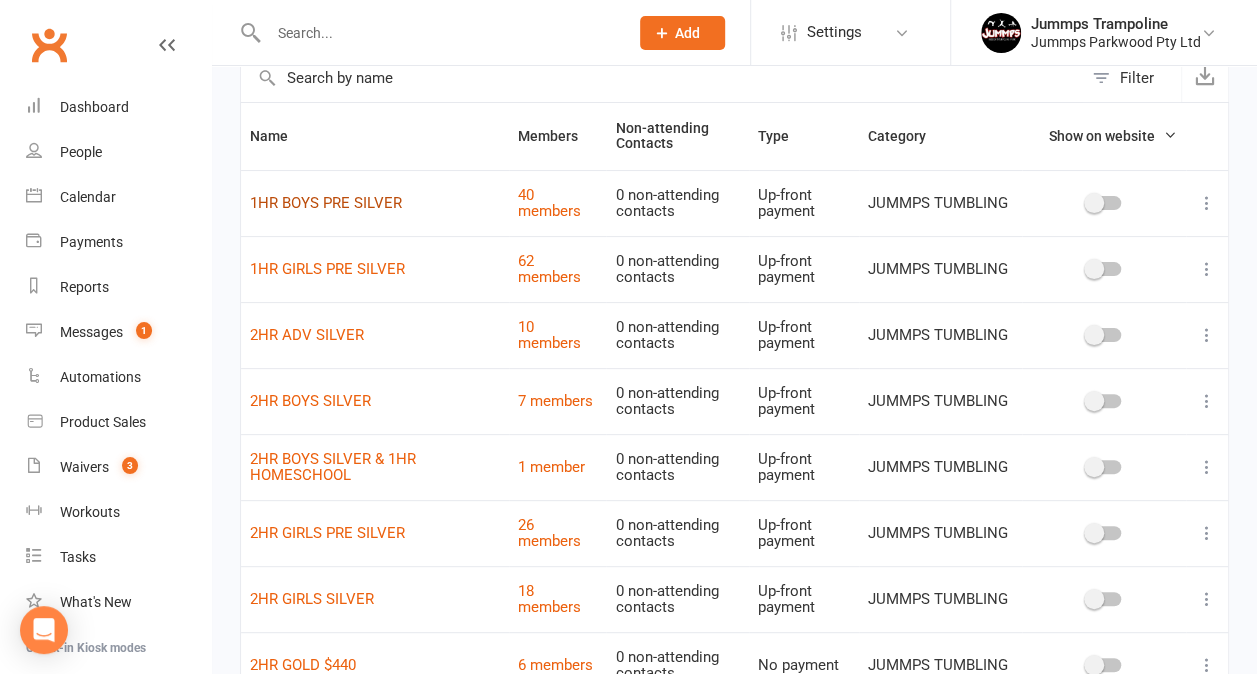 click on "1HR BOYS PRE SILVER" at bounding box center [326, 203] 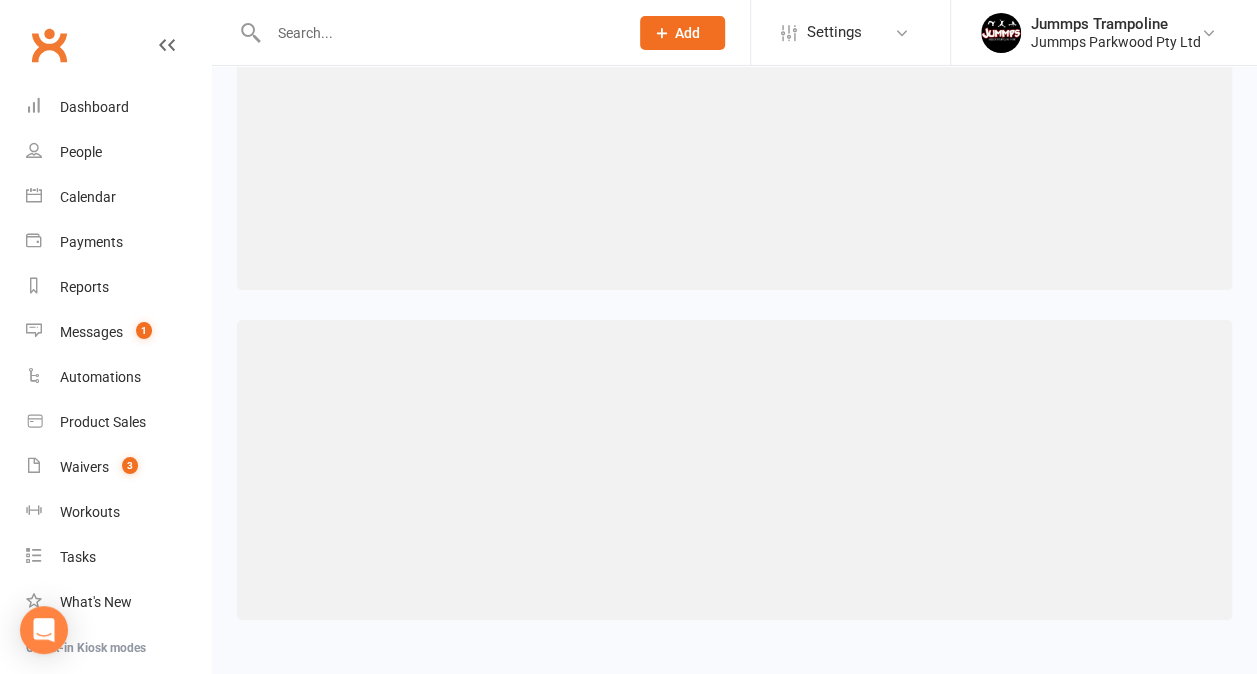 scroll, scrollTop: 0, scrollLeft: 0, axis: both 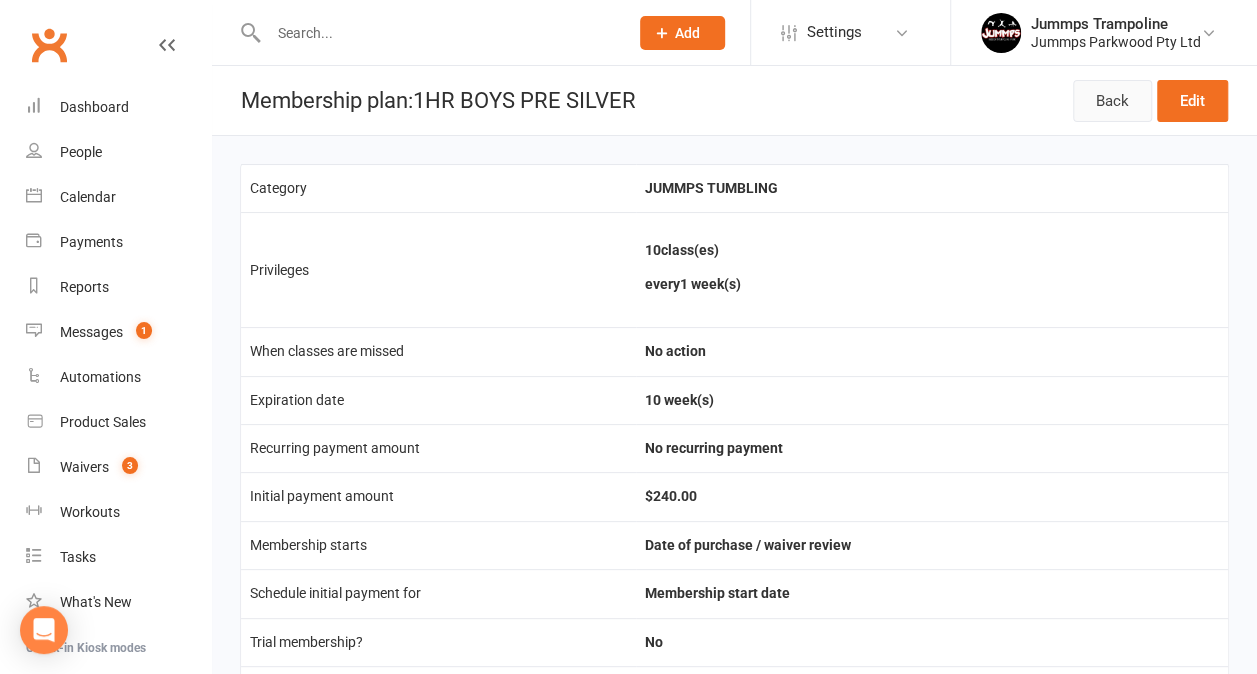 click on "Back" at bounding box center (1112, 101) 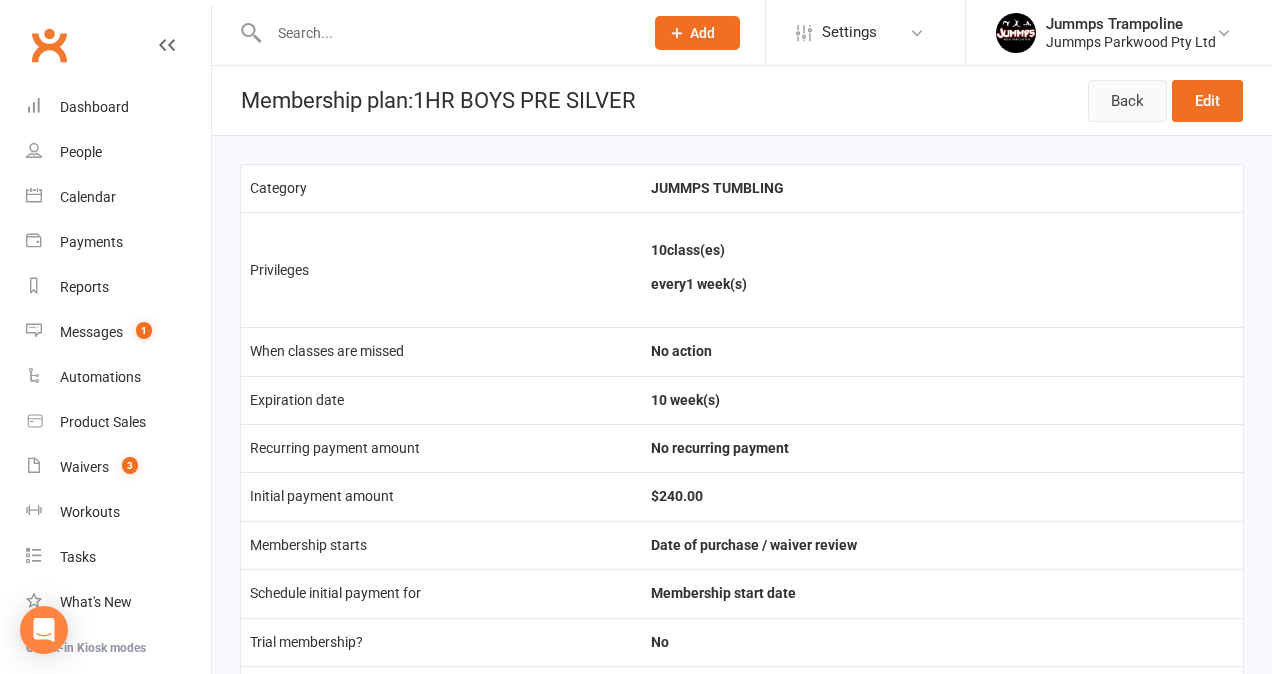select on "100" 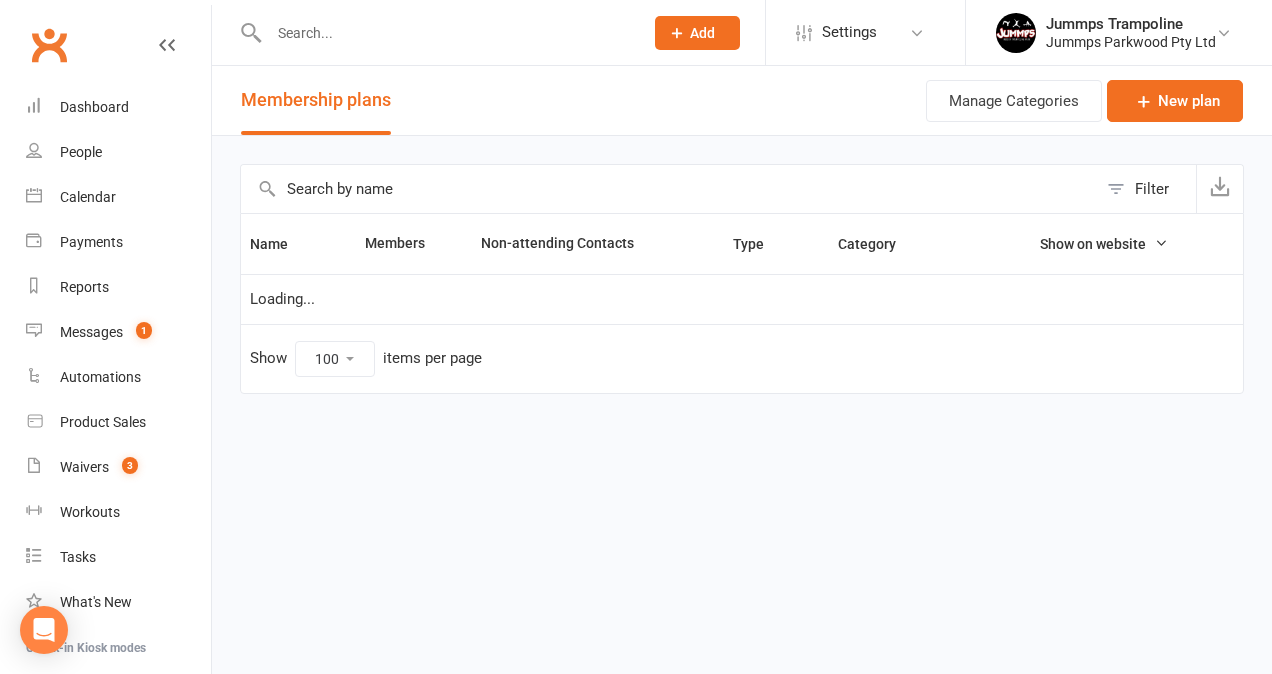 click at bounding box center [446, 33] 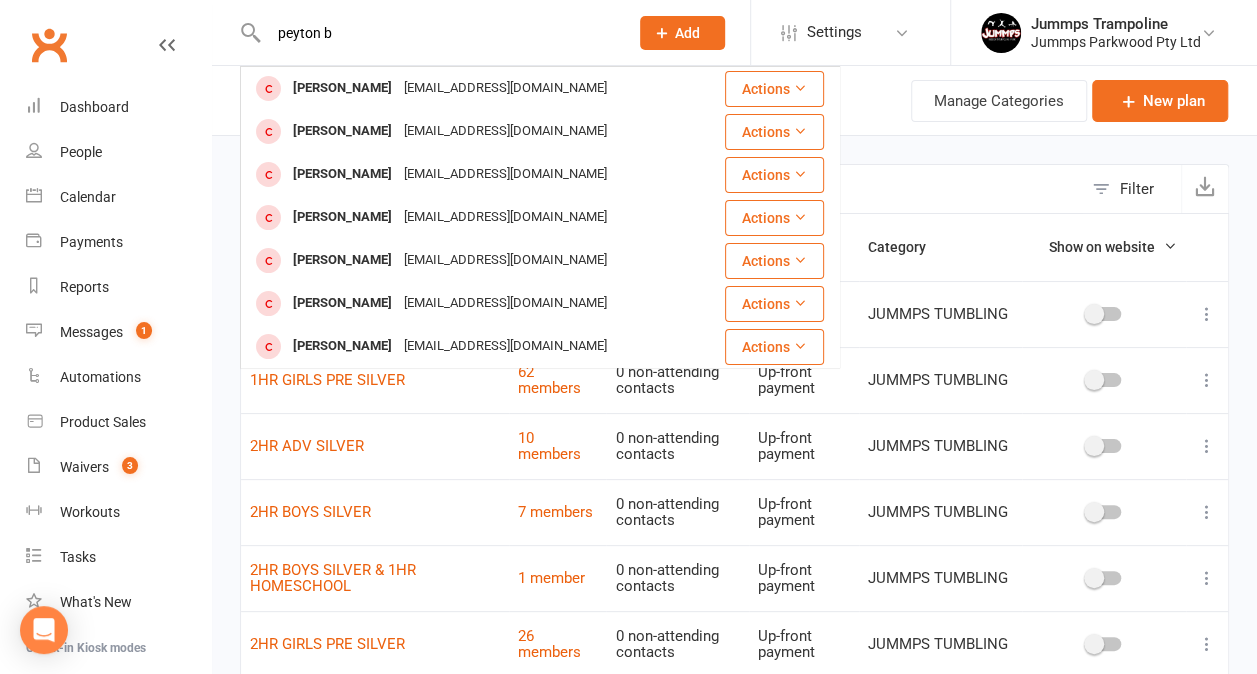 type on "peyton b" 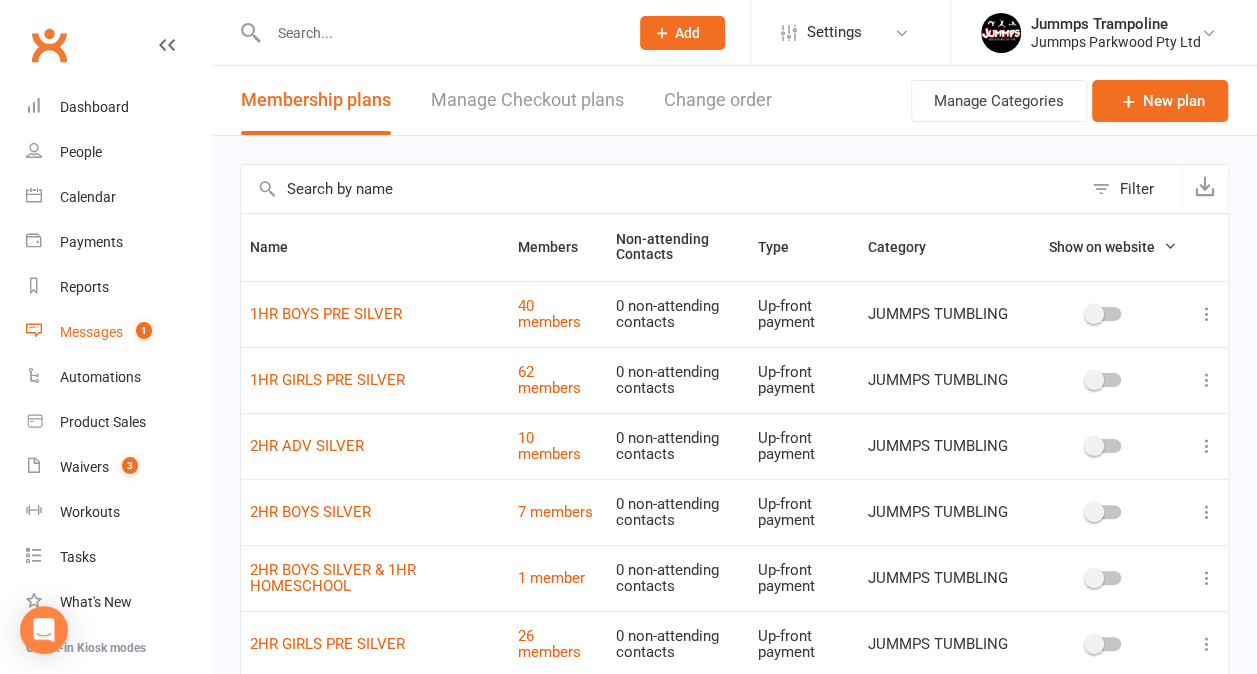click on "Messages" at bounding box center [91, 332] 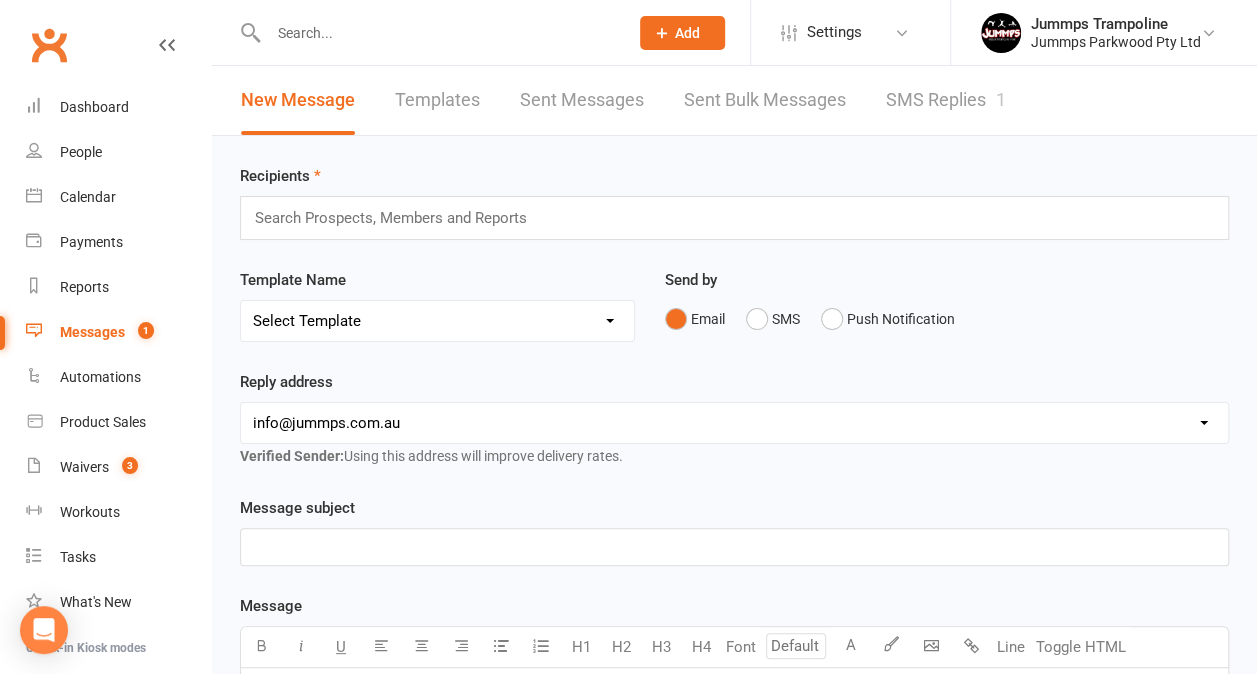 click on "SMS Replies  1" at bounding box center [946, 100] 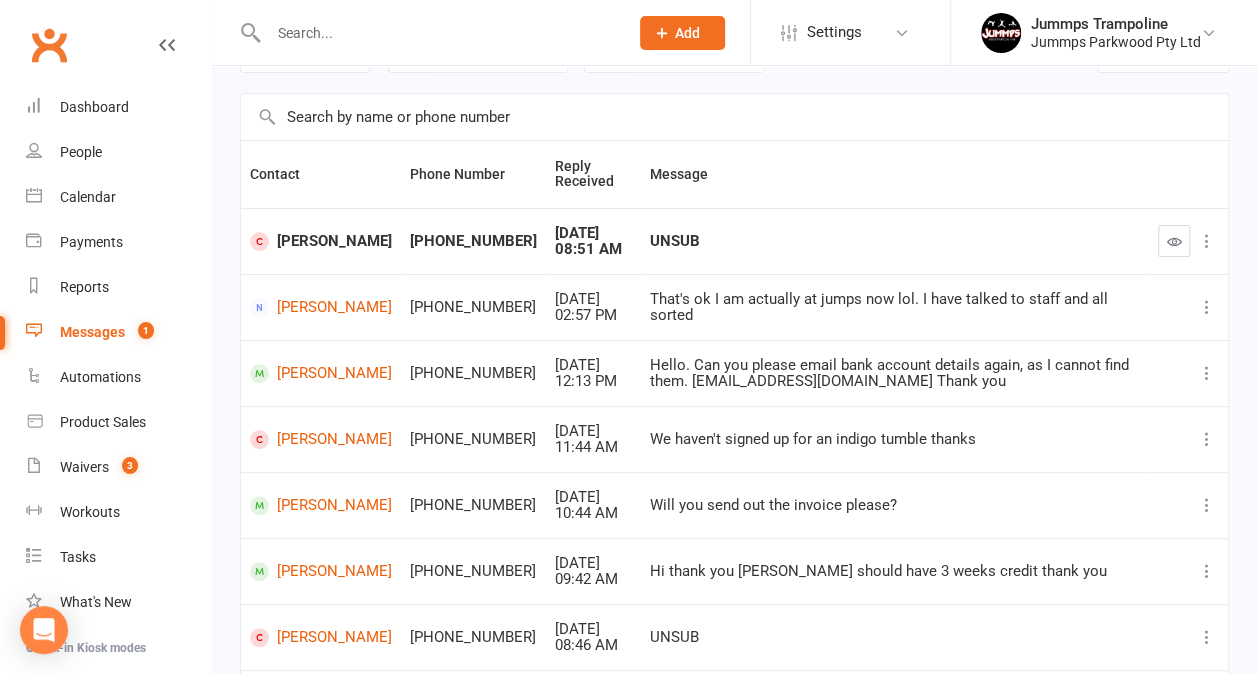 scroll, scrollTop: 0, scrollLeft: 0, axis: both 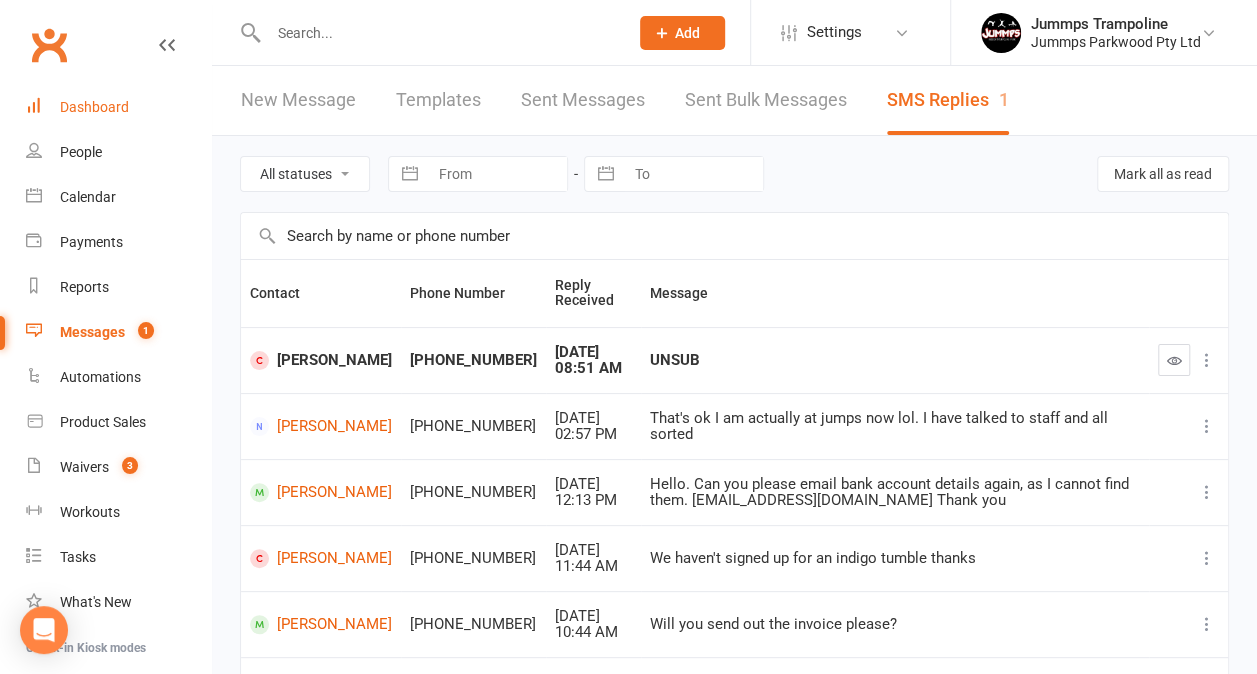 click on "Dashboard" at bounding box center [118, 107] 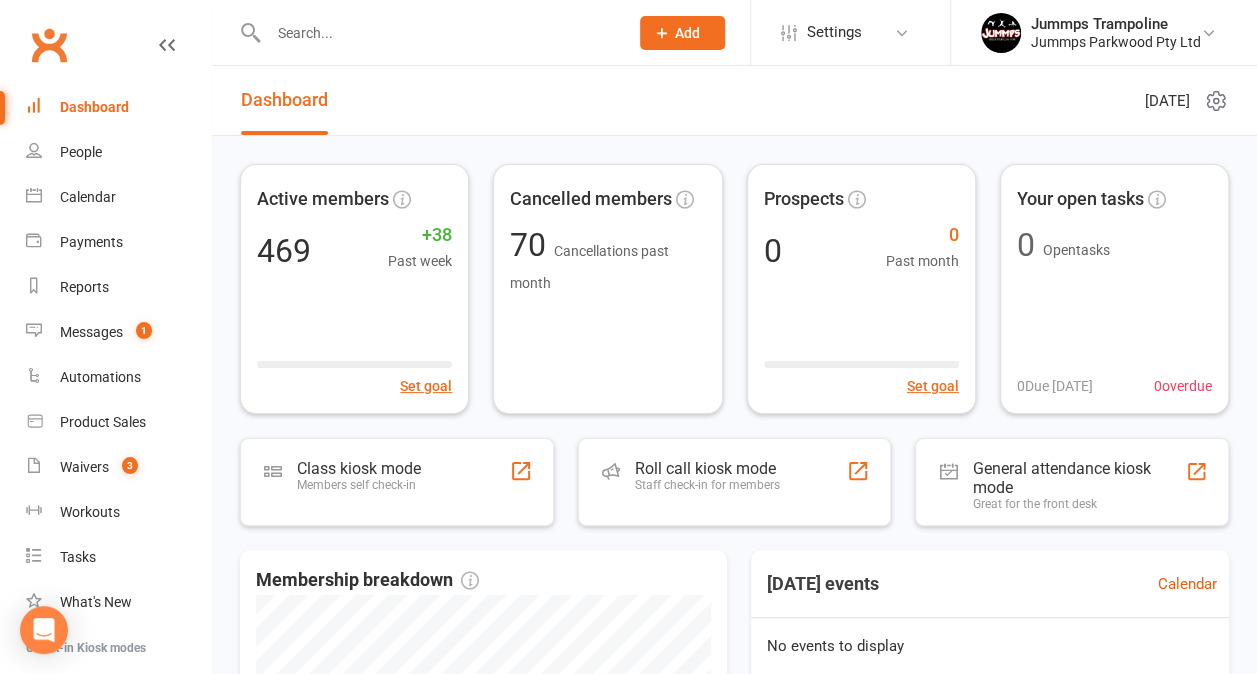 click at bounding box center (438, 33) 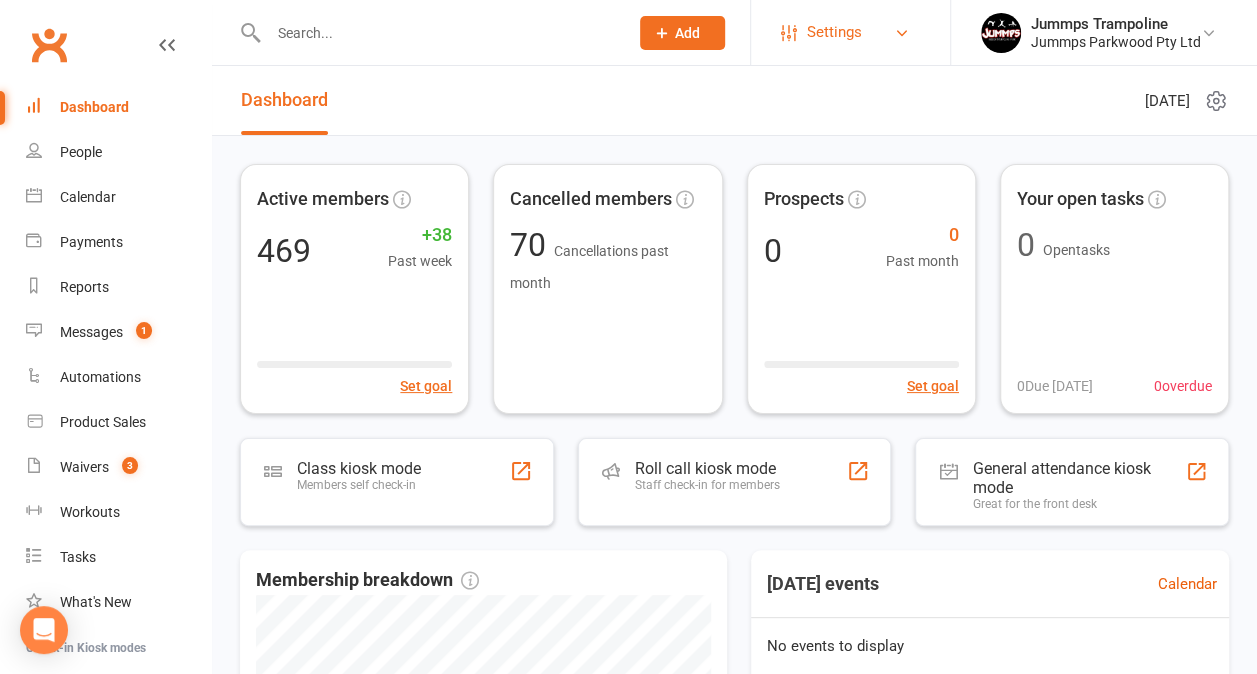 click on "Settings" at bounding box center (834, 32) 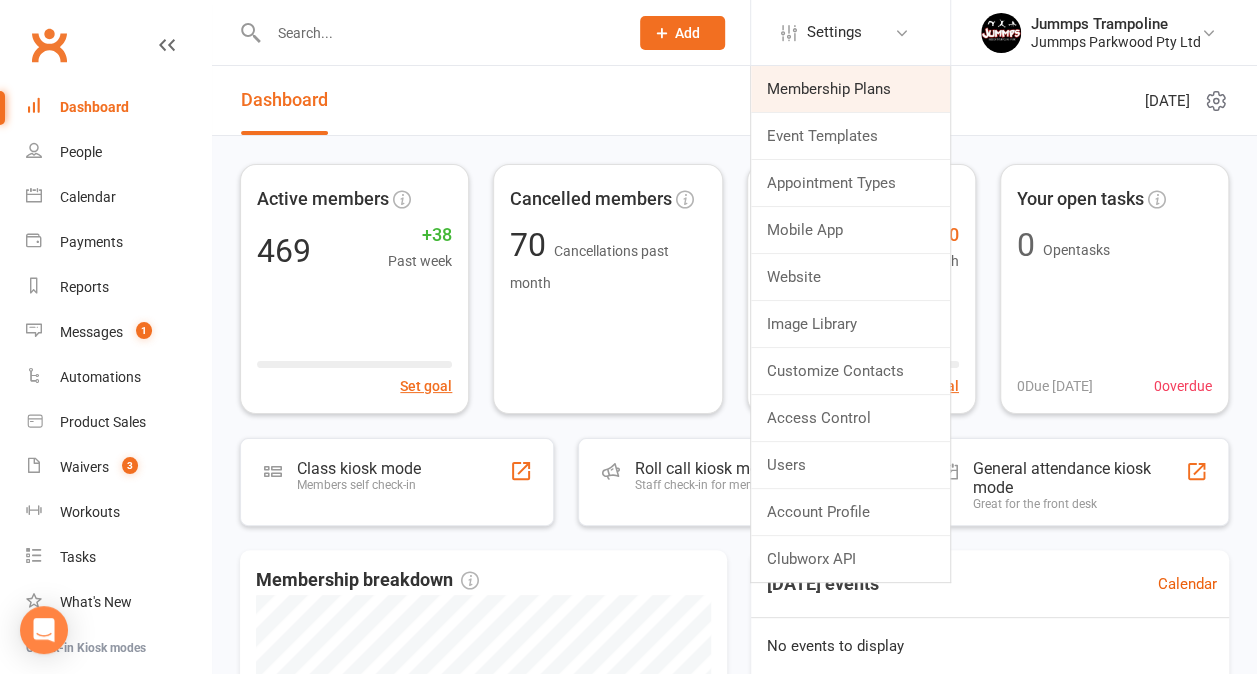 click on "Membership Plans" at bounding box center (850, 89) 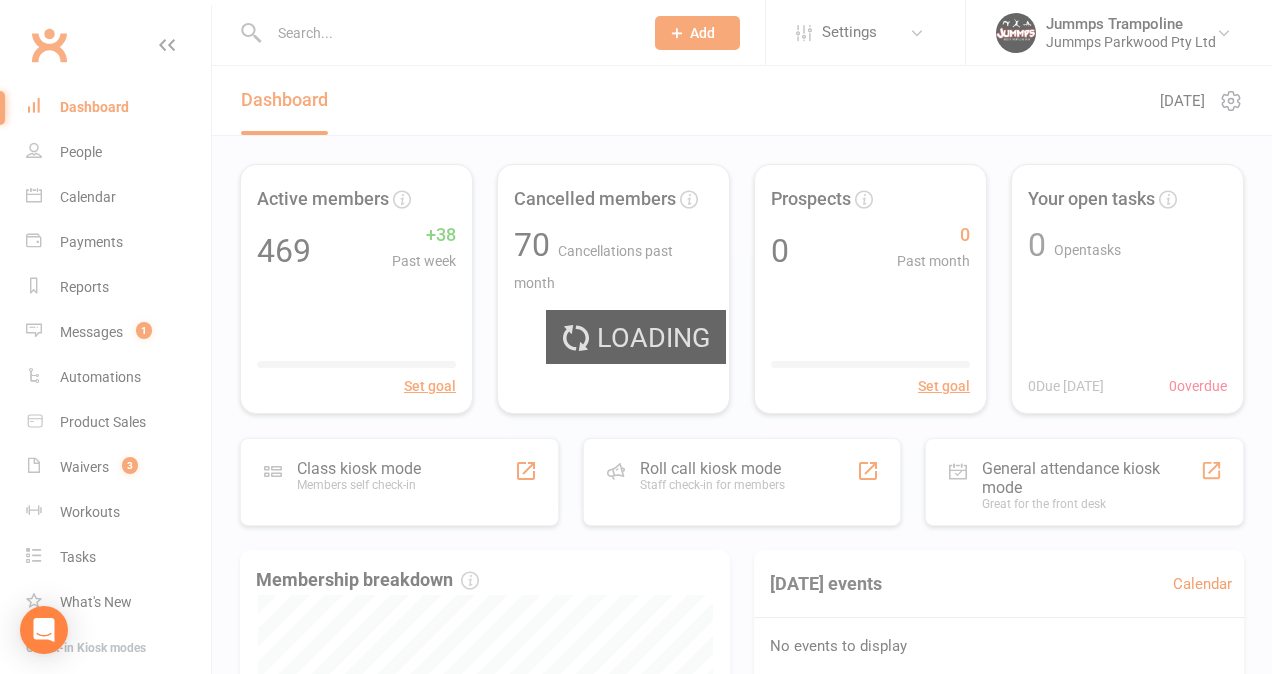 select on "100" 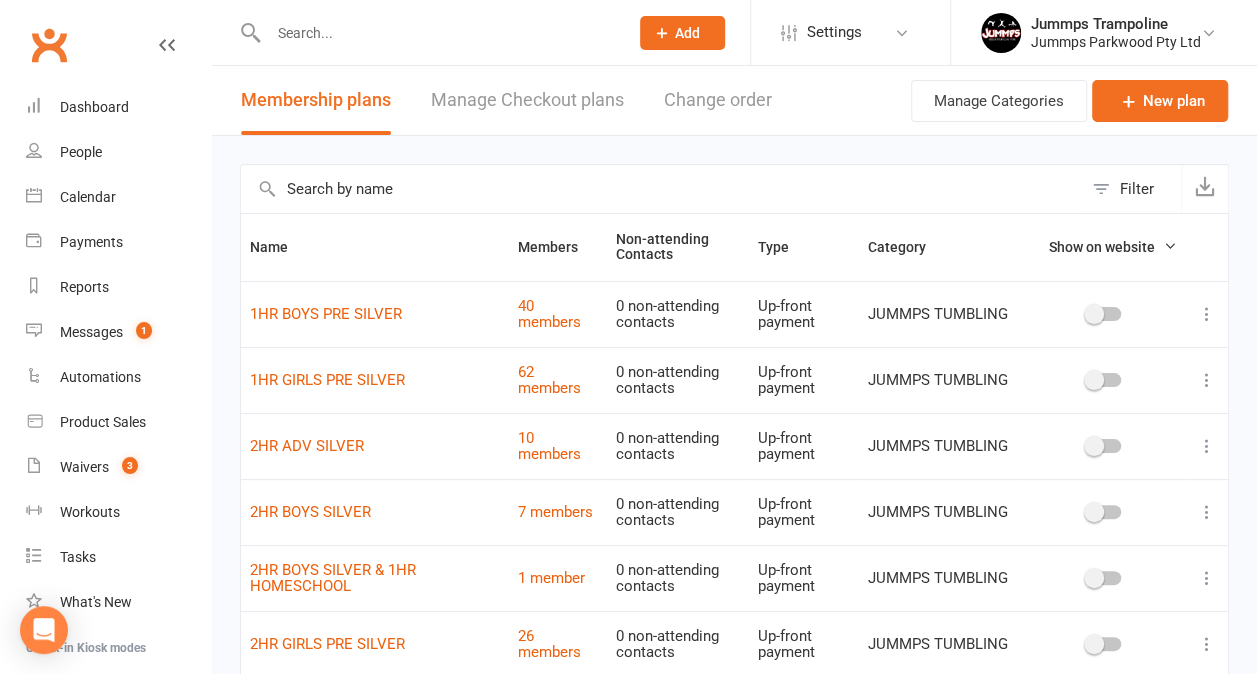 click at bounding box center (661, 189) 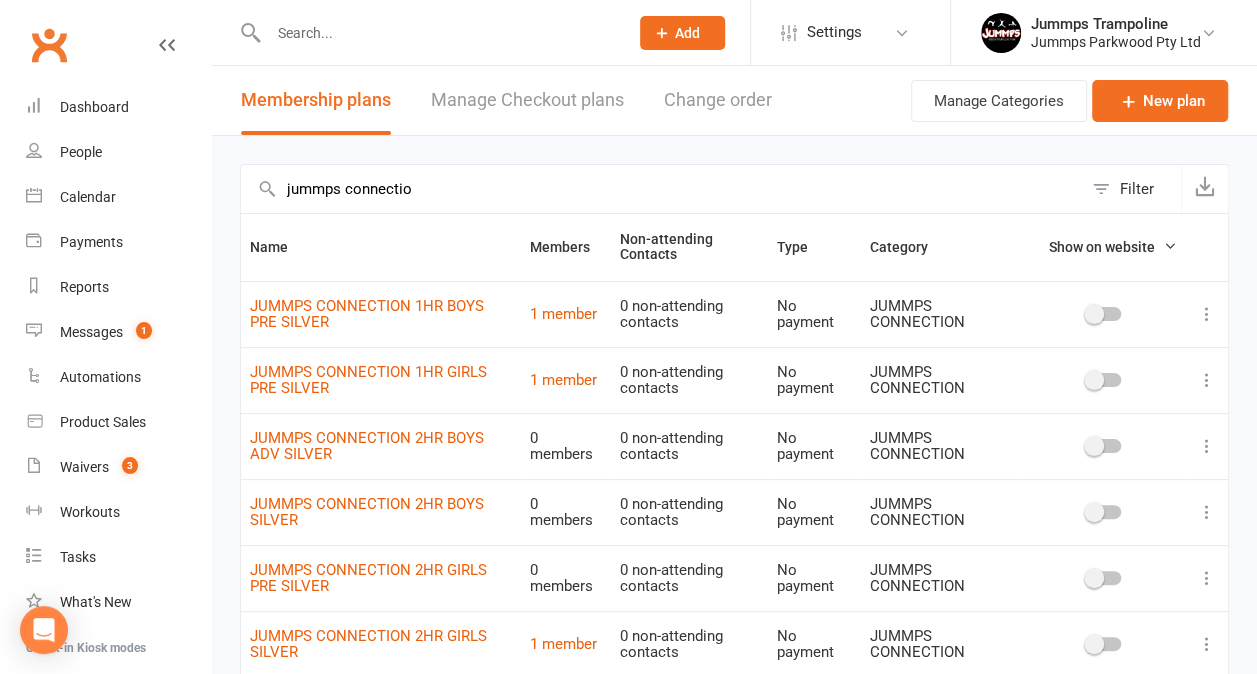 type on "jummps connection" 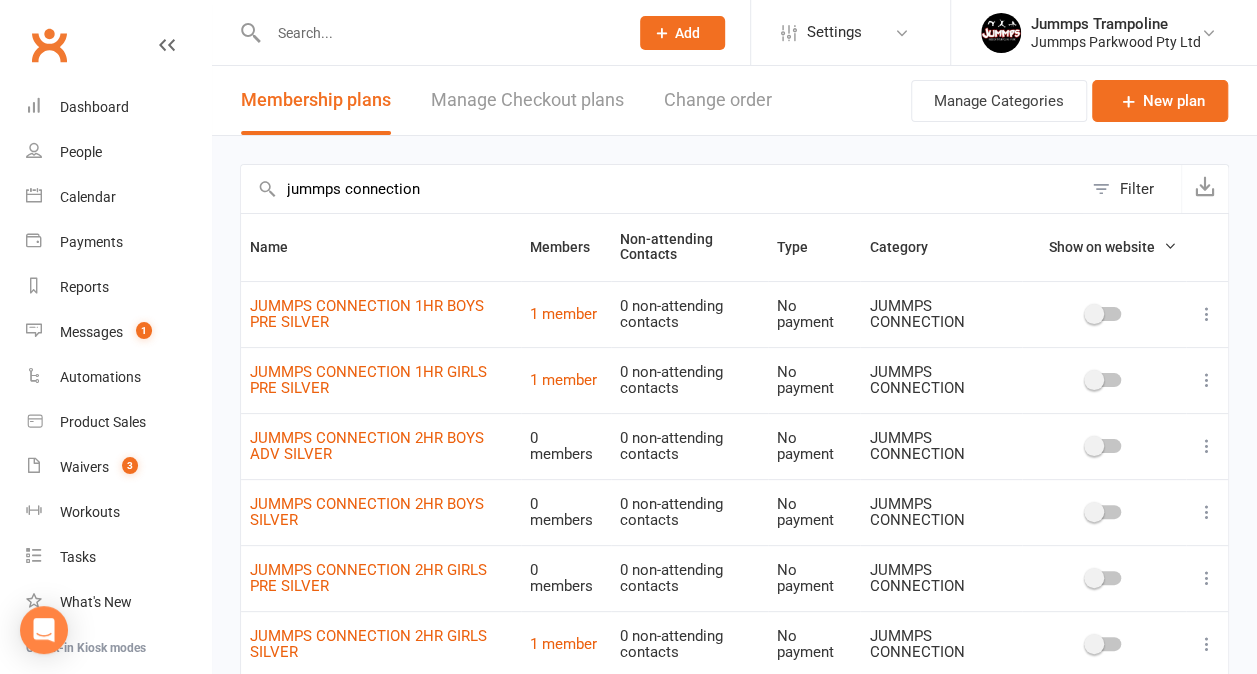 click on "jummps connection" at bounding box center [661, 189] 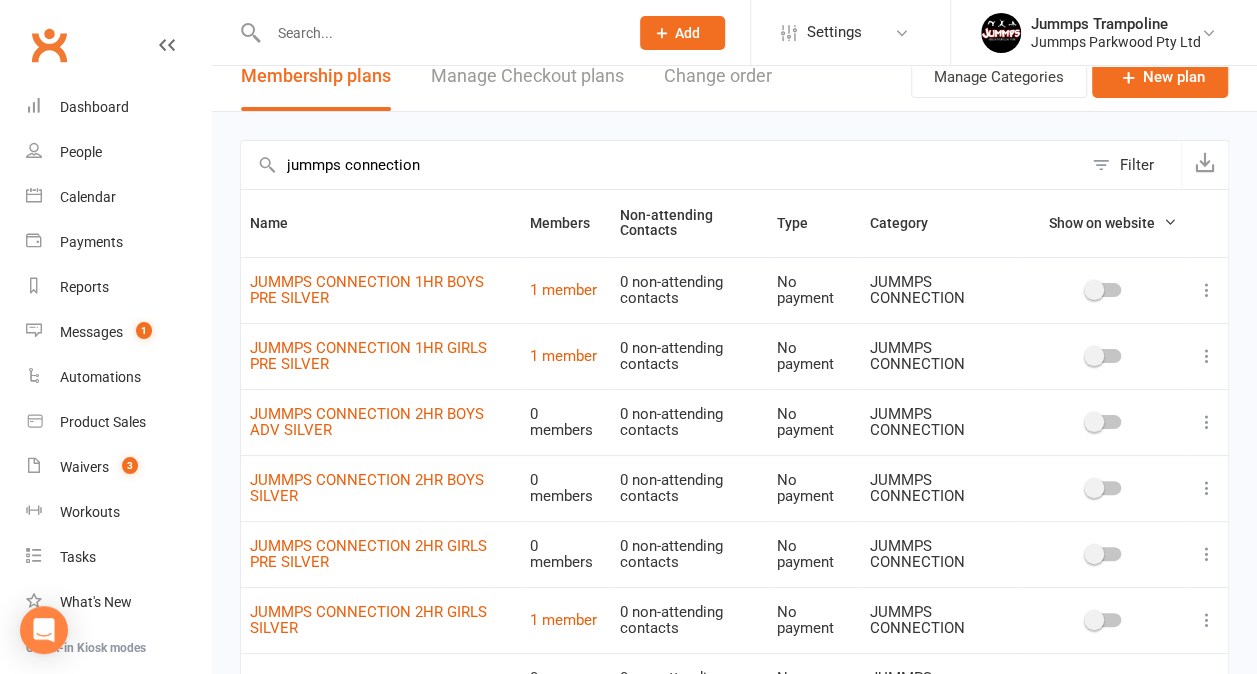scroll, scrollTop: 26, scrollLeft: 0, axis: vertical 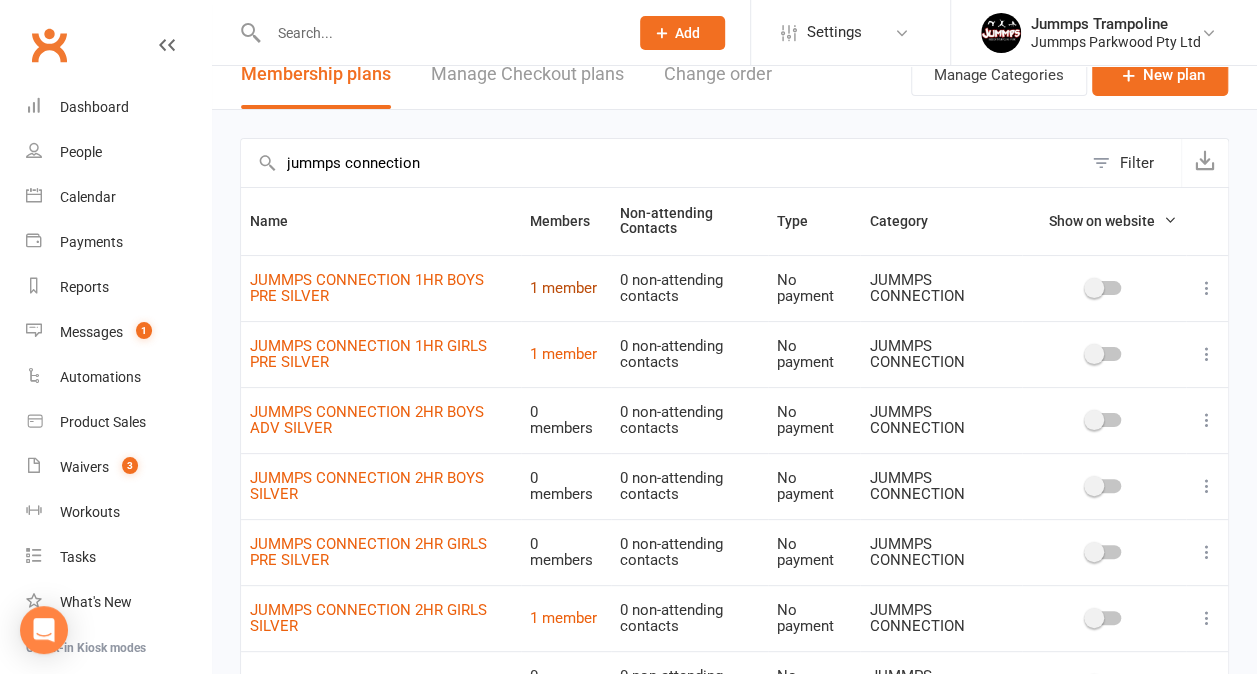 click on "1 member" at bounding box center [563, 288] 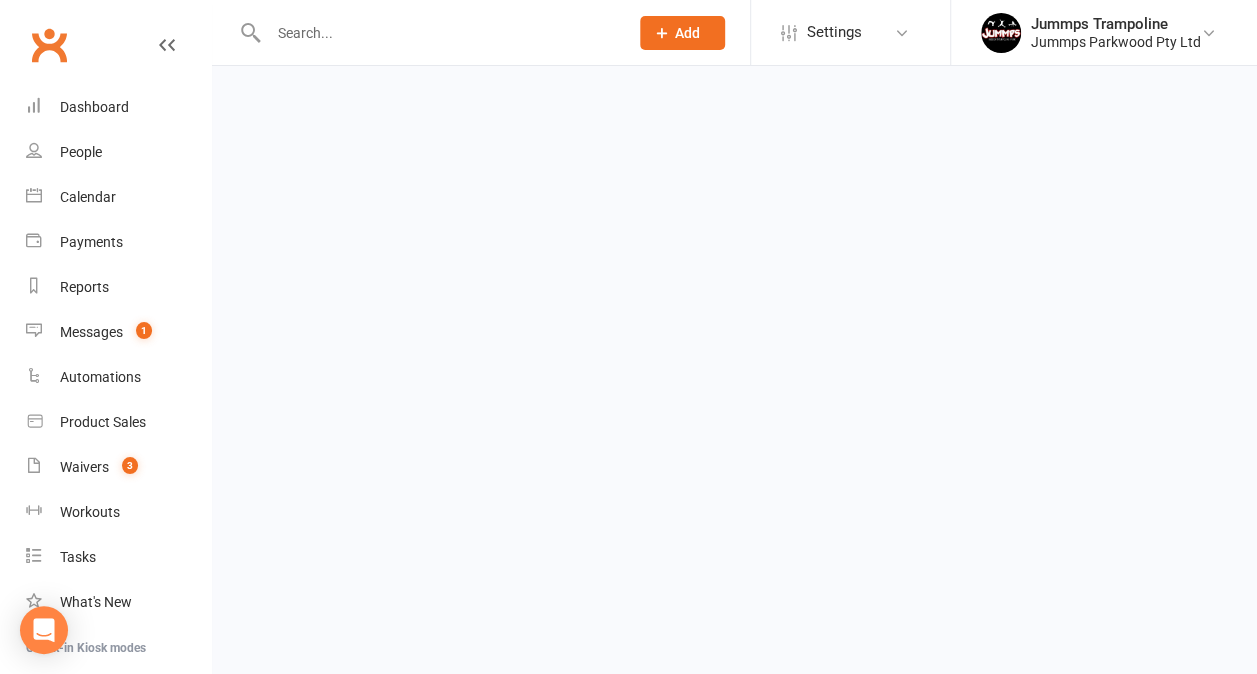scroll, scrollTop: 0, scrollLeft: 0, axis: both 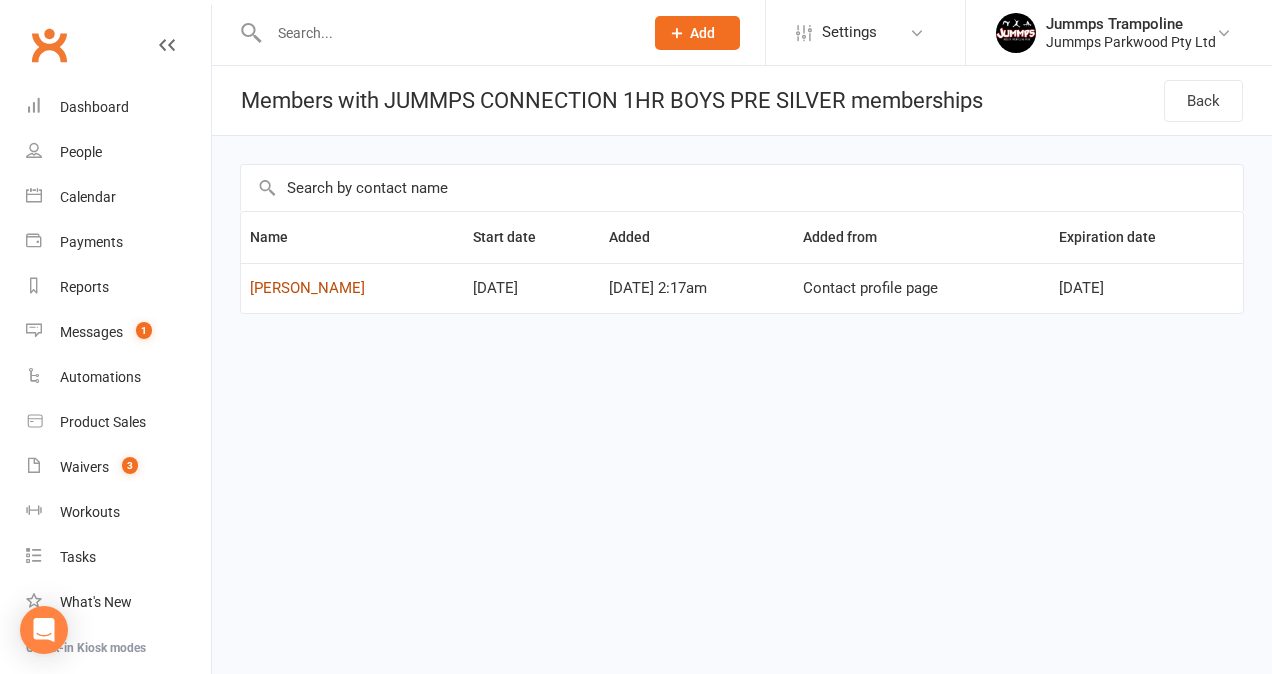 click on "[PERSON_NAME]" at bounding box center [307, 288] 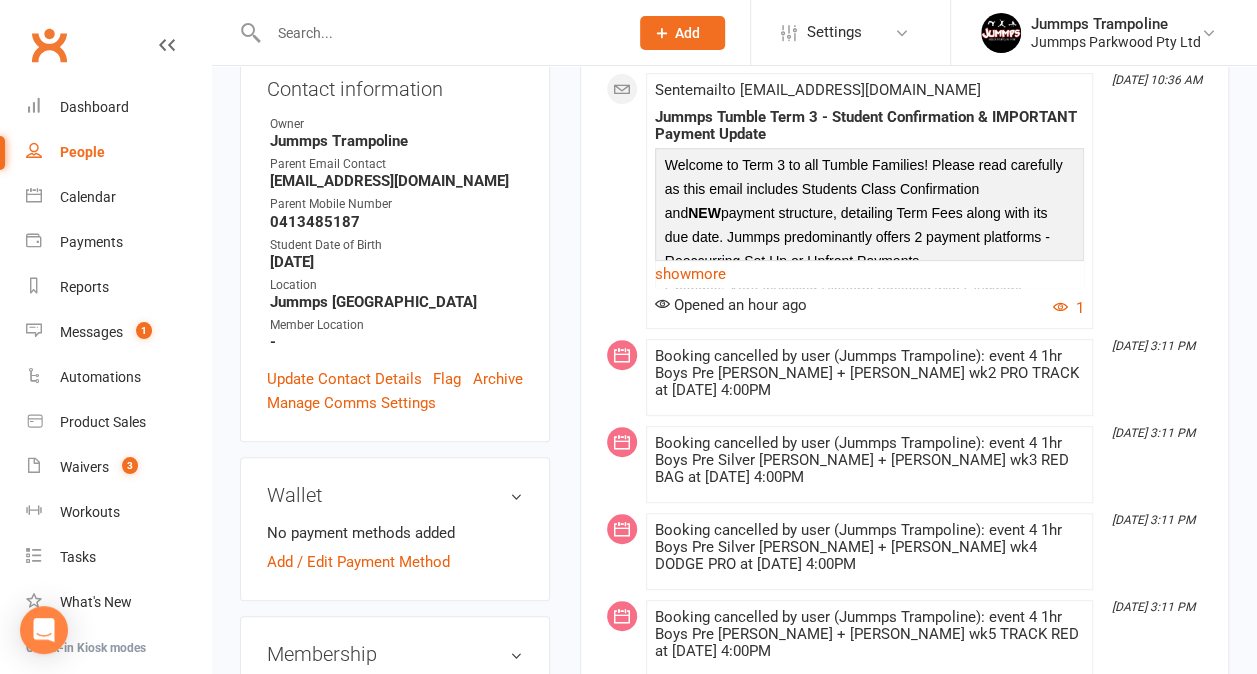 scroll, scrollTop: 474, scrollLeft: 0, axis: vertical 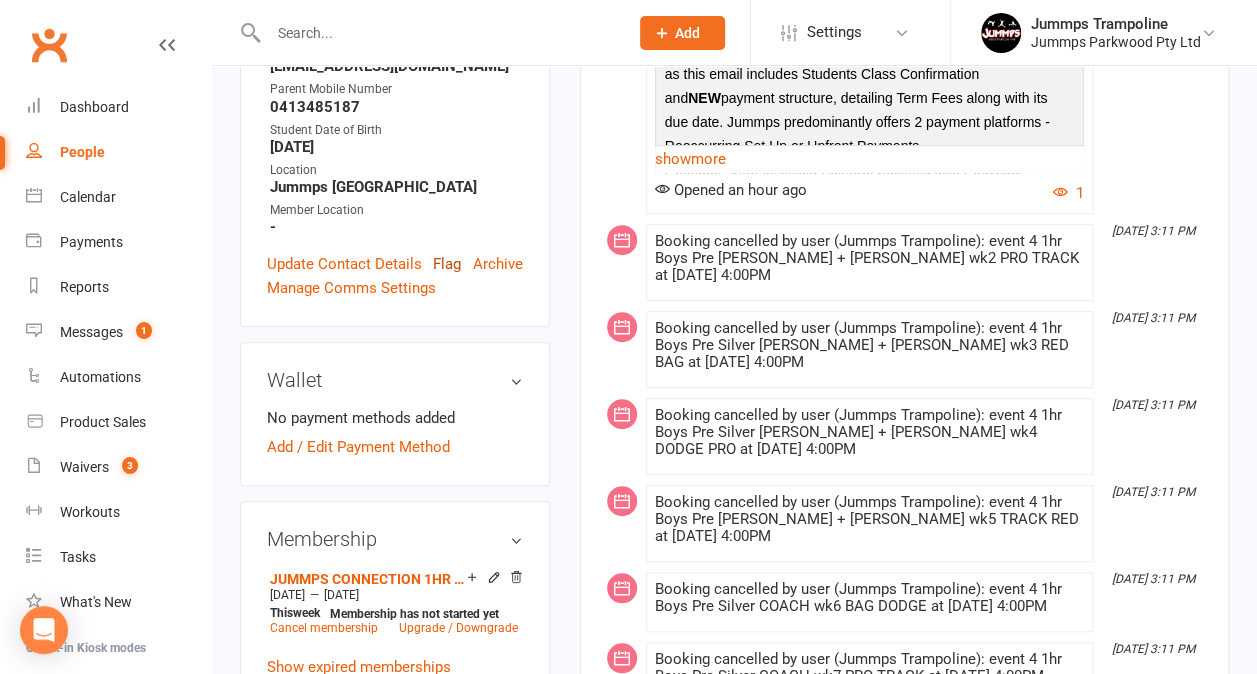 click on "Flag" at bounding box center [447, 264] 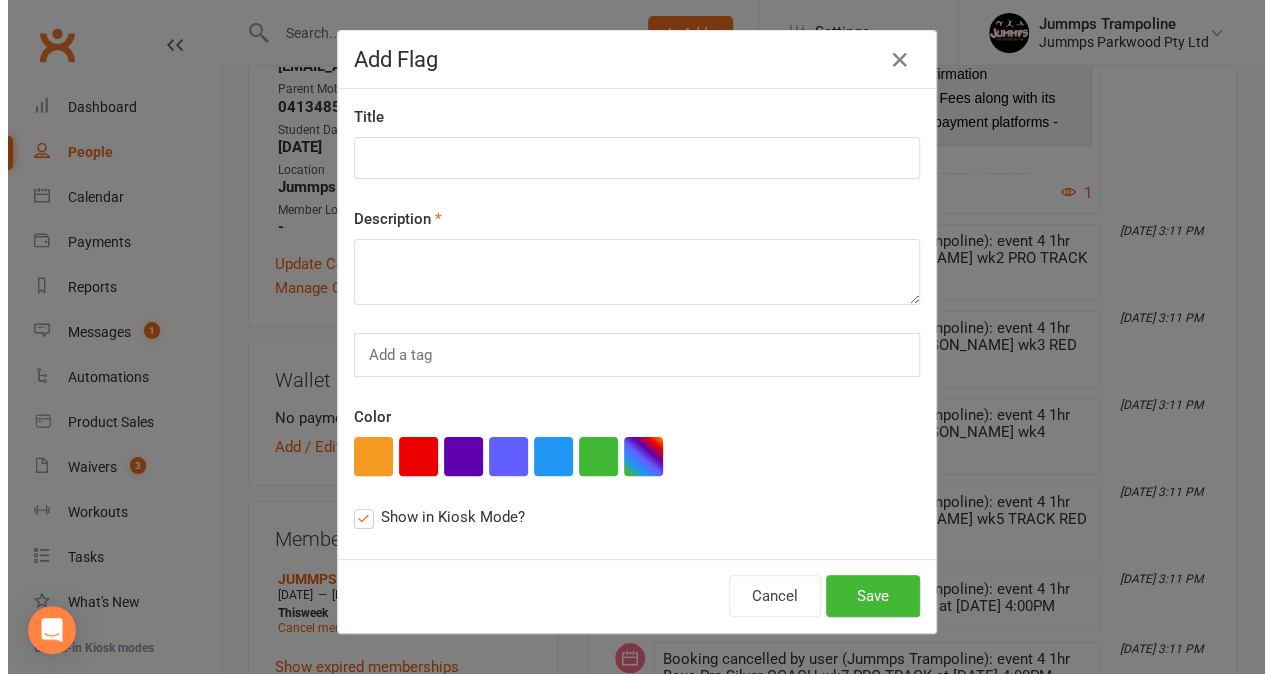 scroll, scrollTop: 450, scrollLeft: 0, axis: vertical 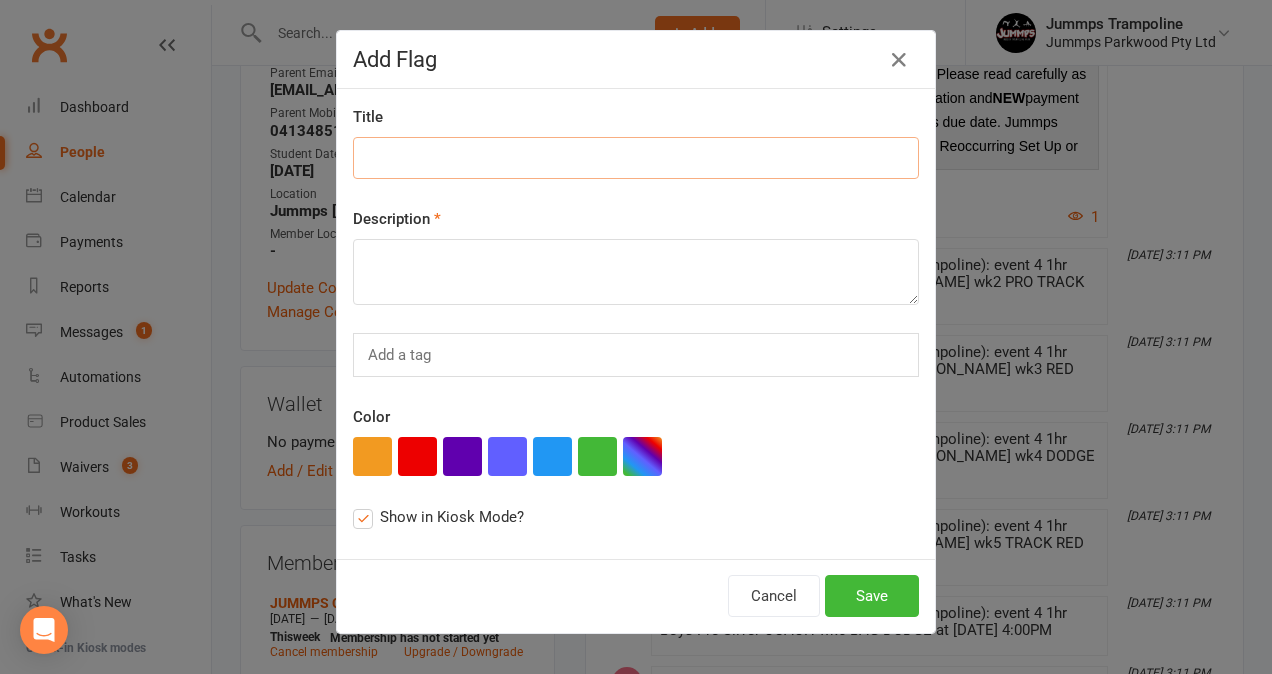 click at bounding box center [636, 158] 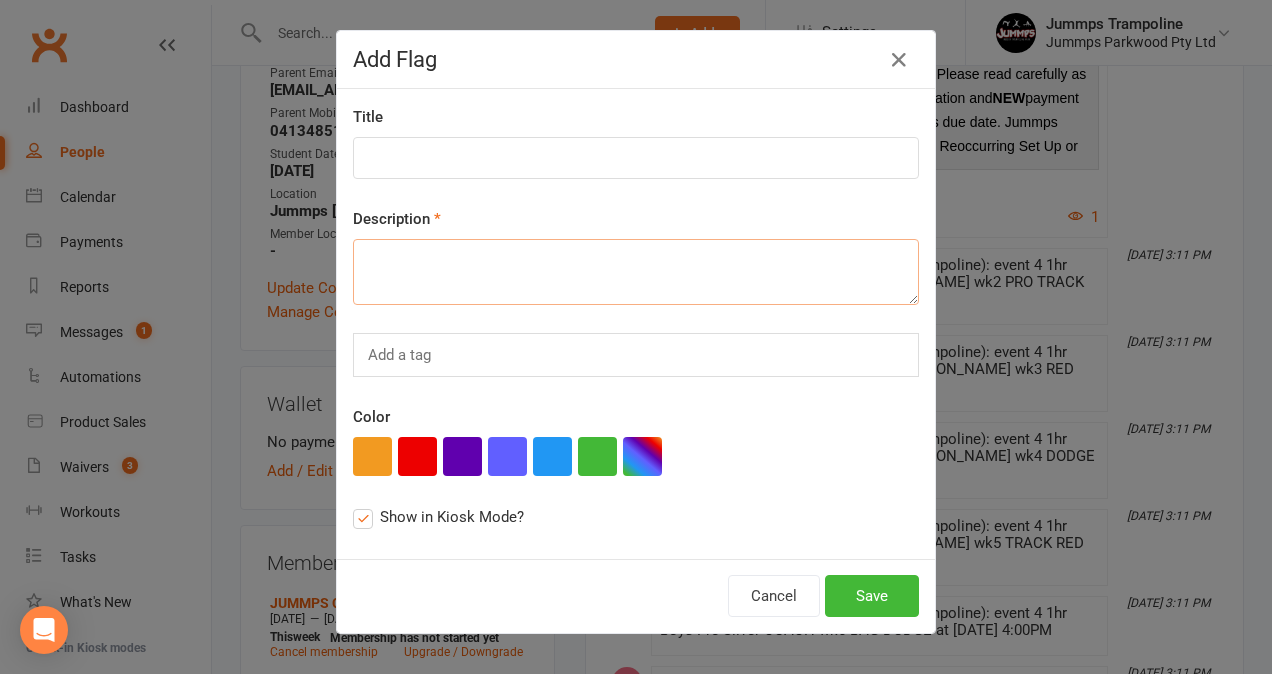click at bounding box center (636, 272) 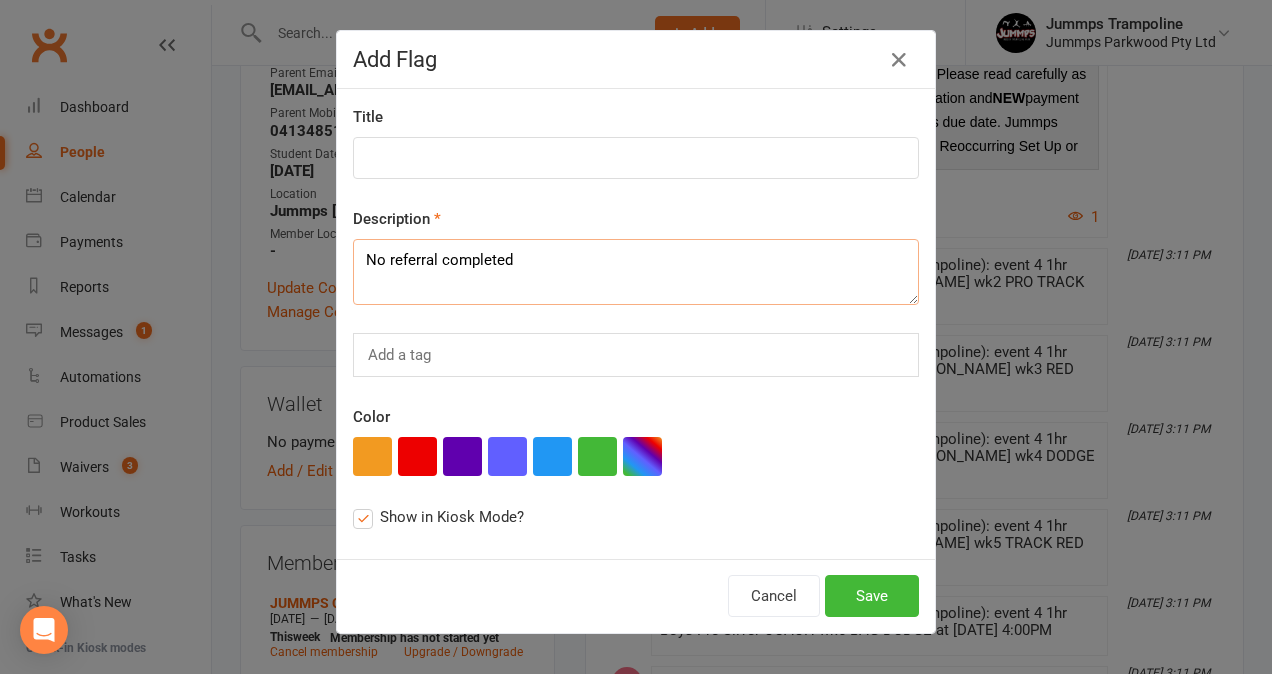 type on "No referral completed" 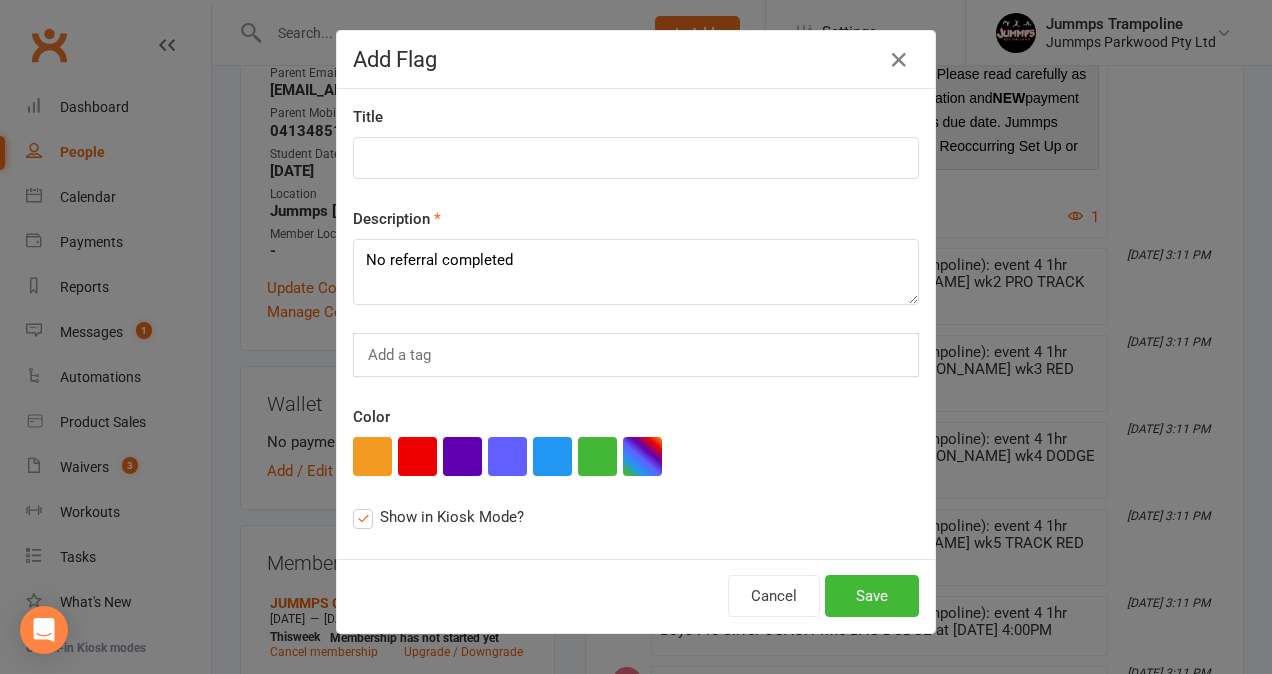 click on "Title Description No referral completed Add a tag Color Show in Kiosk Mode?" at bounding box center [636, 324] 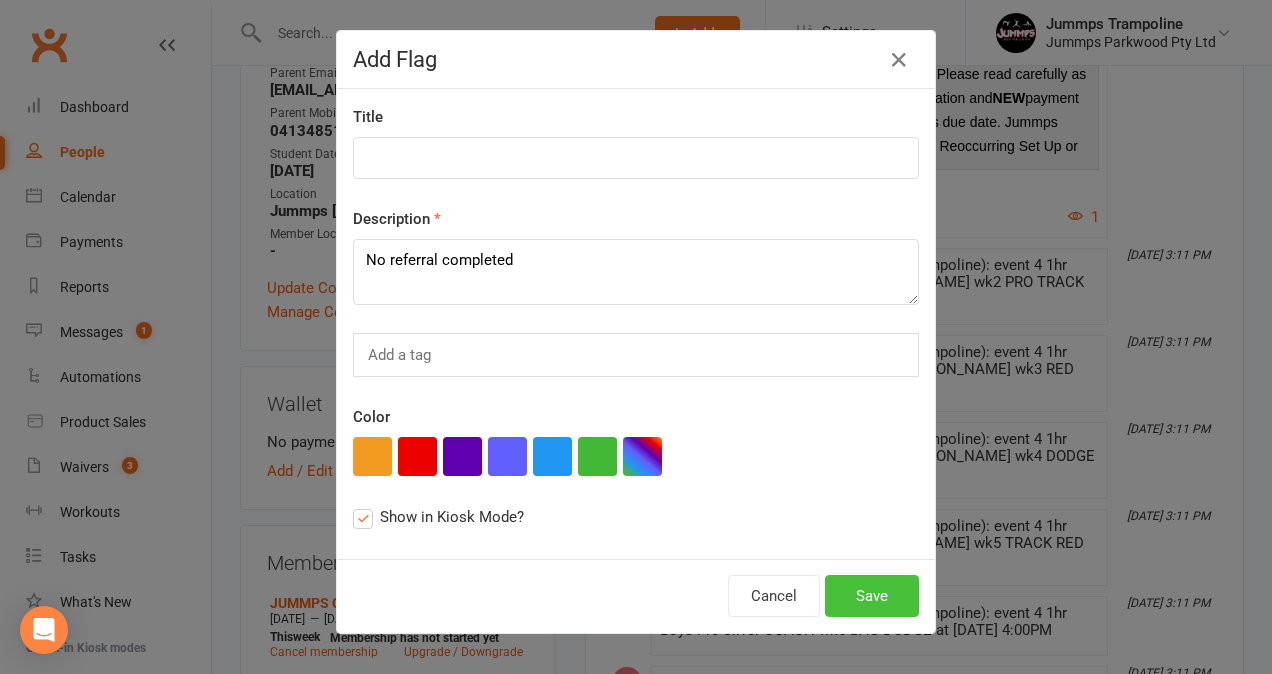 click on "Save" at bounding box center (872, 596) 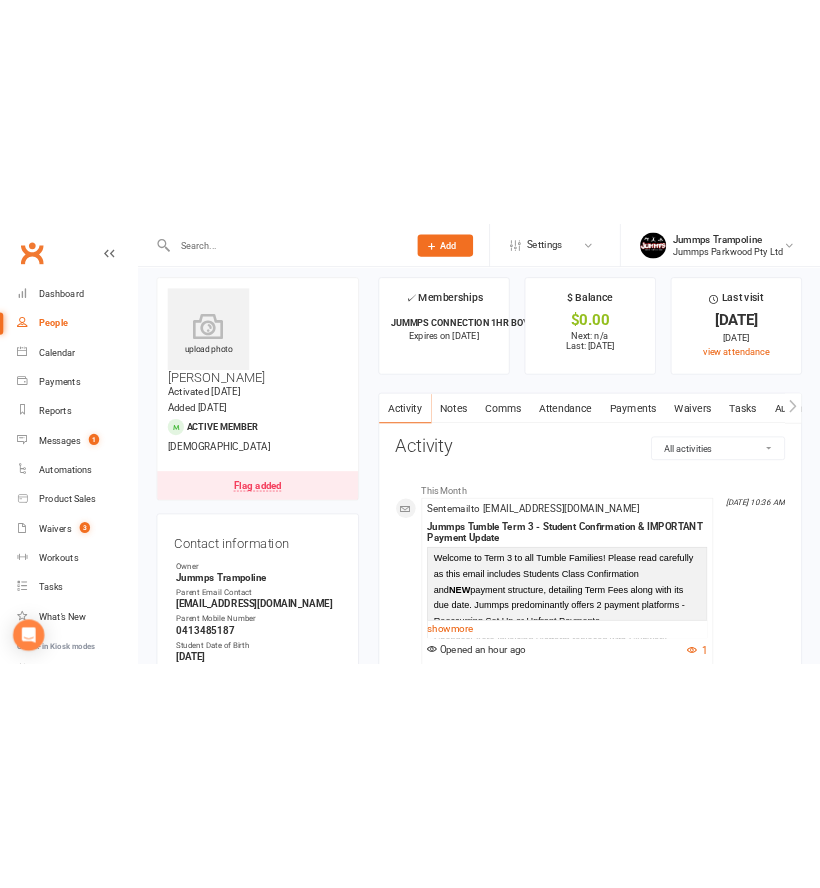 scroll, scrollTop: 0, scrollLeft: 0, axis: both 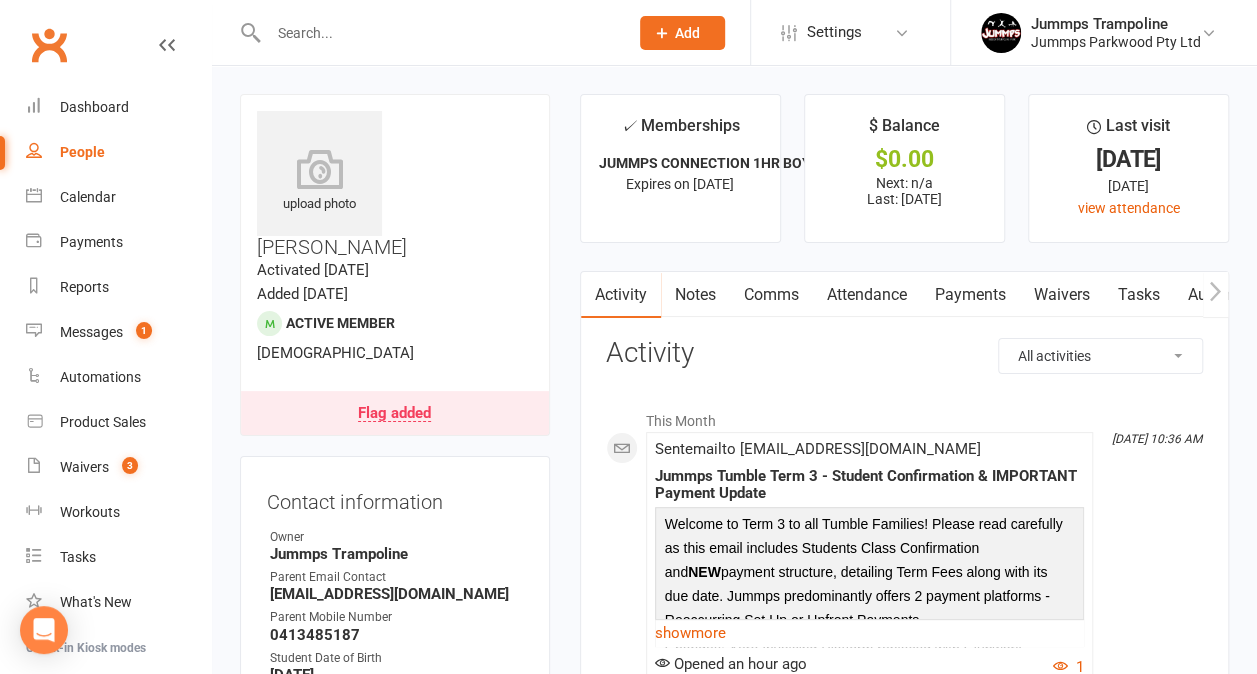 click at bounding box center [438, 33] 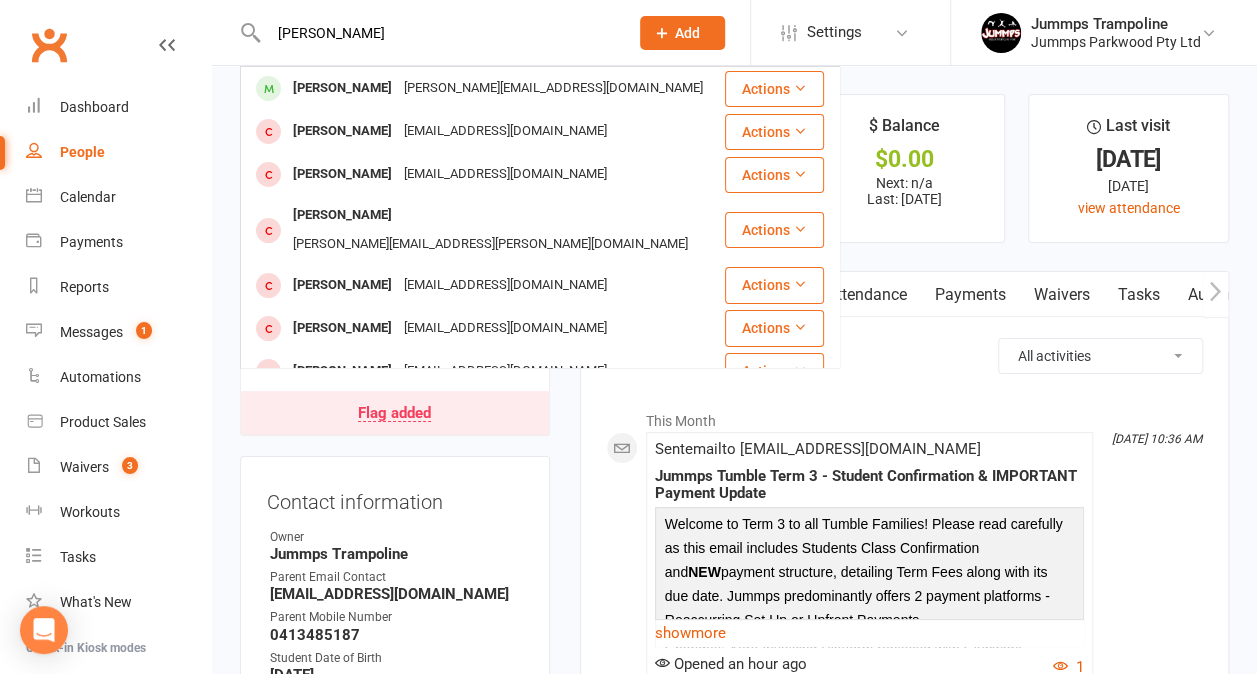 type on "[PERSON_NAME]" 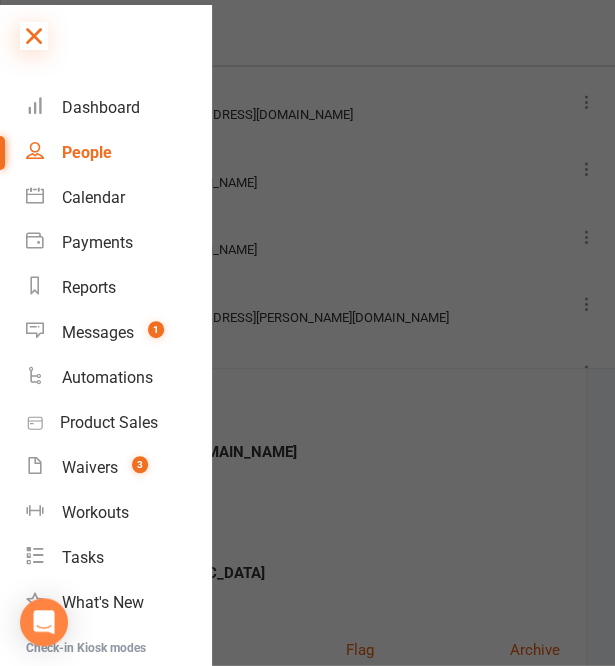 click at bounding box center [34, 36] 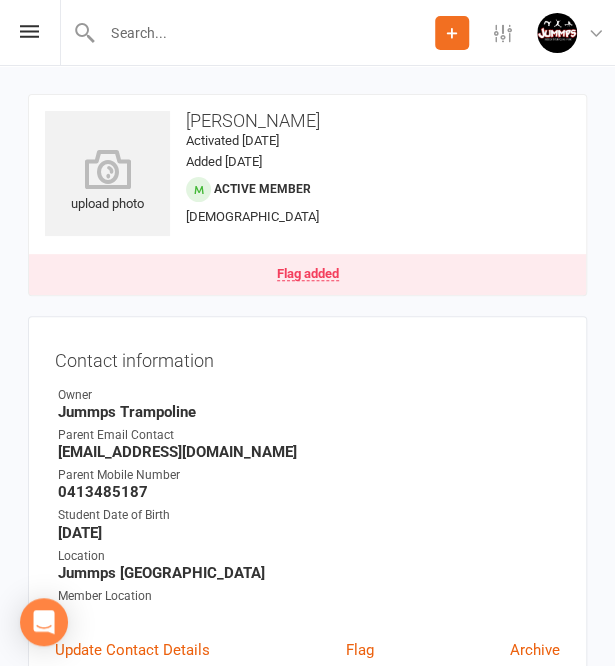 click at bounding box center [265, 33] 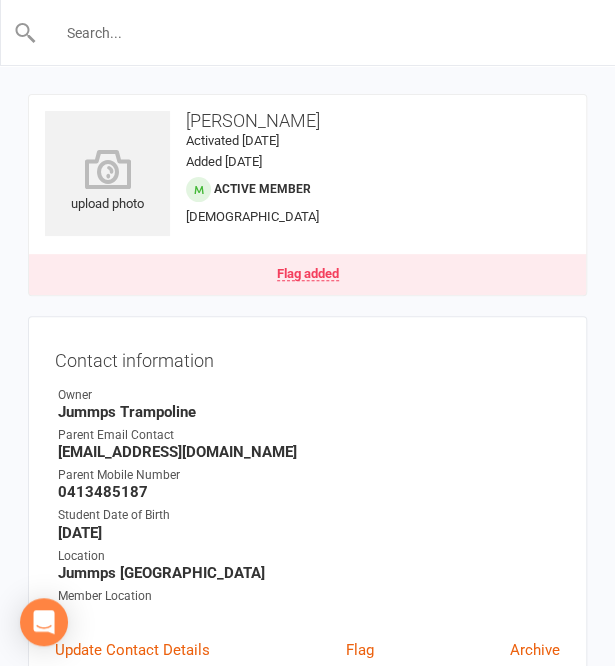 click at bounding box center [308, 33] 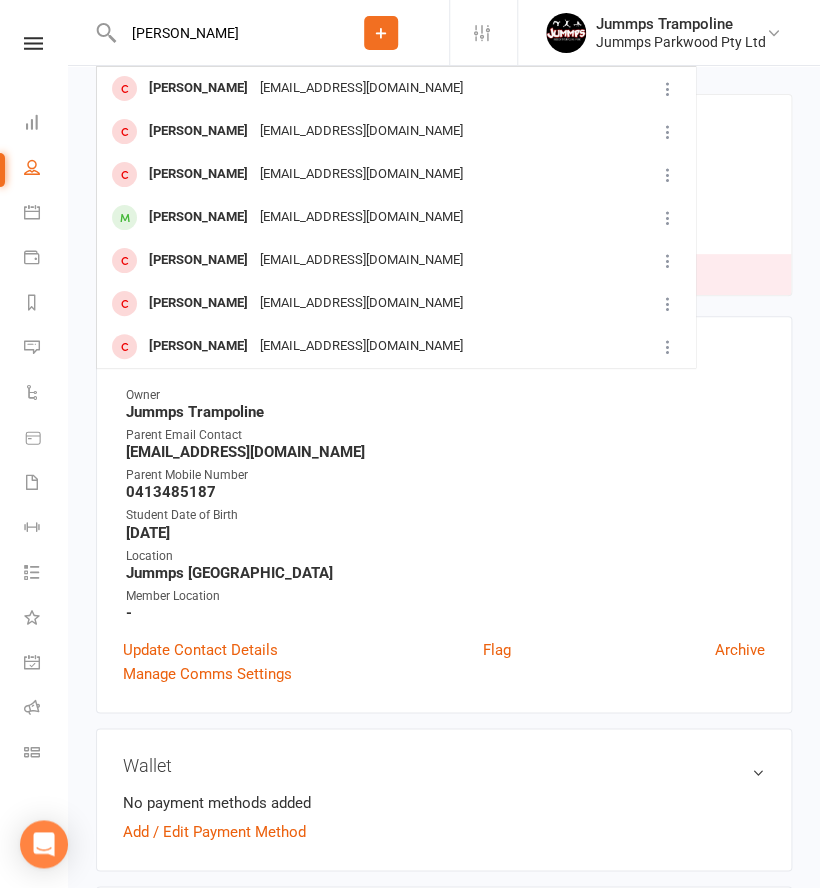 type on "[PERSON_NAME]" 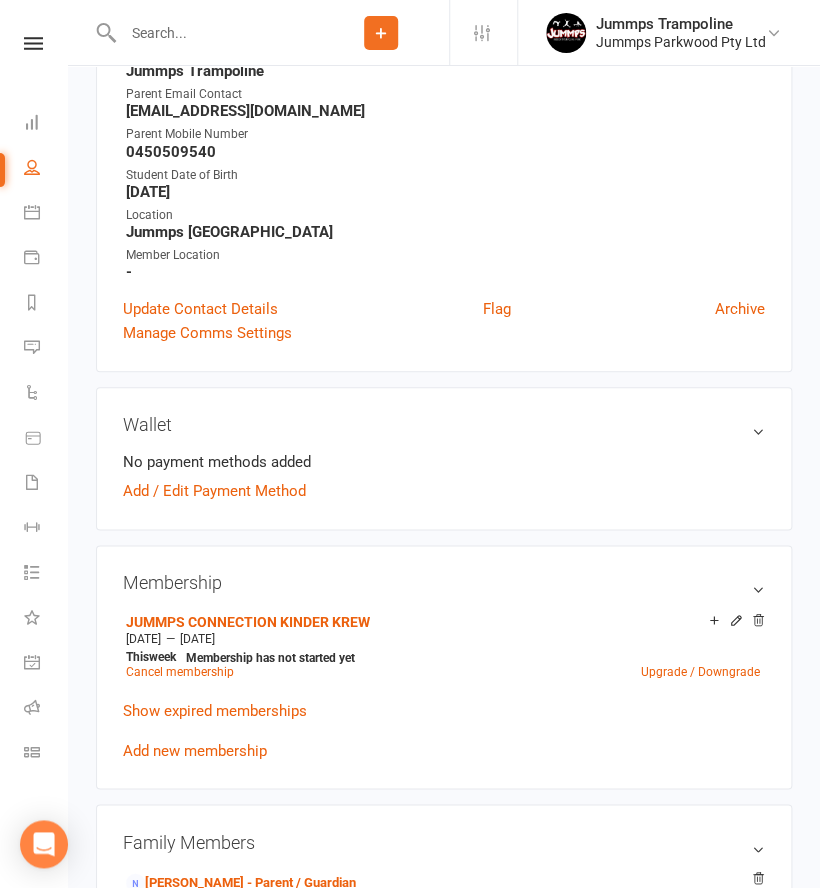 scroll, scrollTop: 0, scrollLeft: 0, axis: both 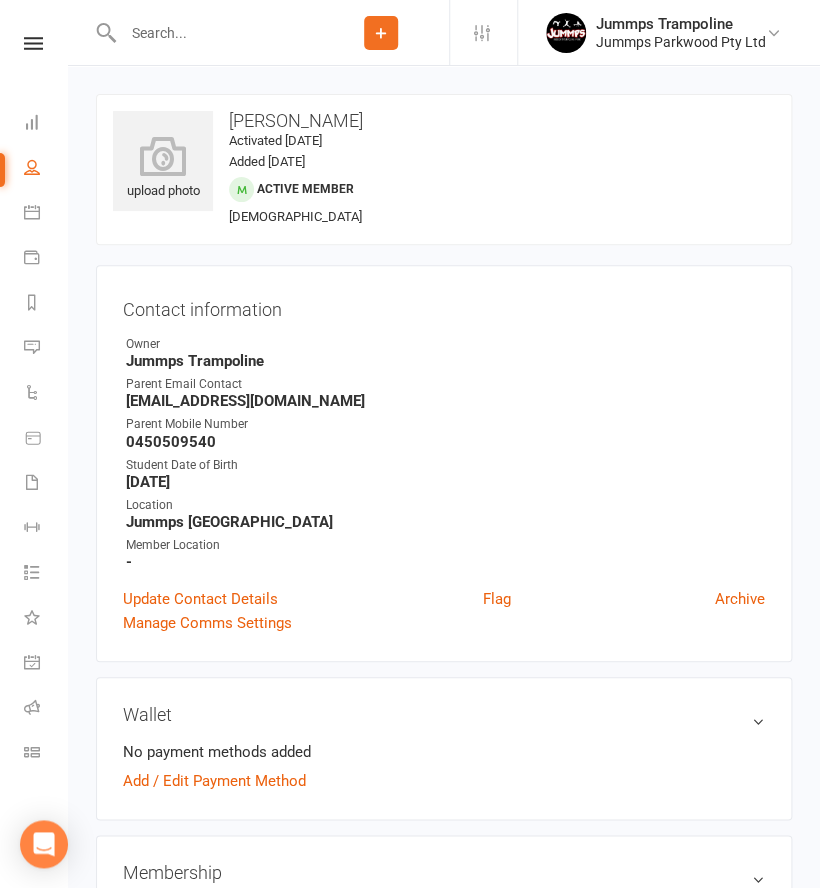 click at bounding box center [215, 33] 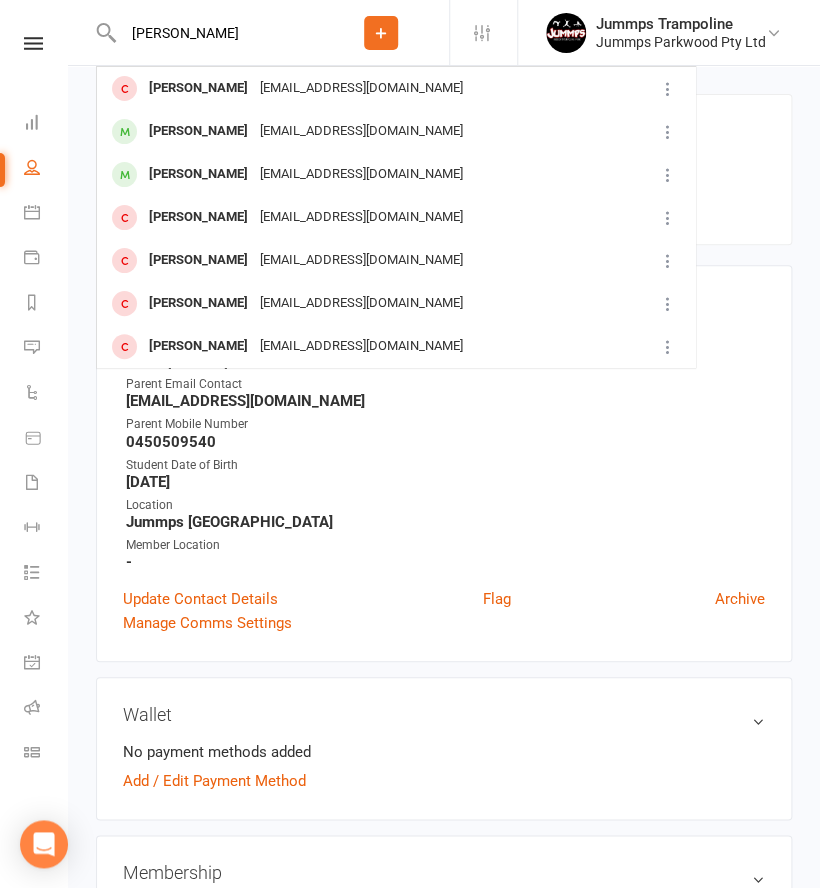 drag, startPoint x: 252, startPoint y: 32, endPoint x: 64, endPoint y: 46, distance: 188.52055 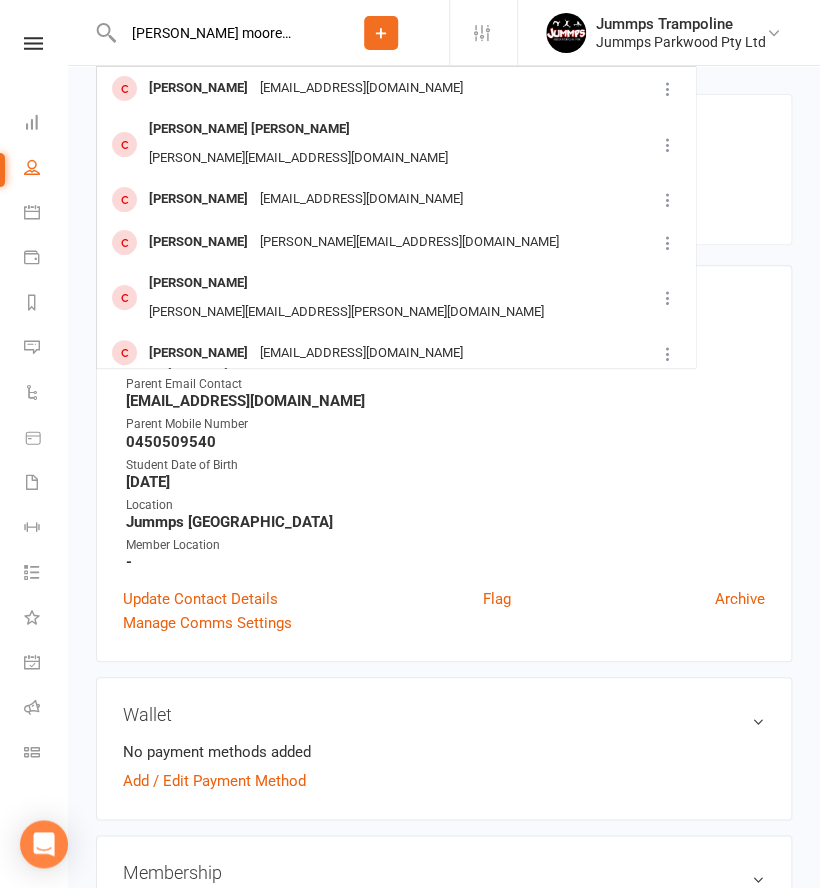 drag, startPoint x: 260, startPoint y: 42, endPoint x: 56, endPoint y: 57, distance: 204.55072 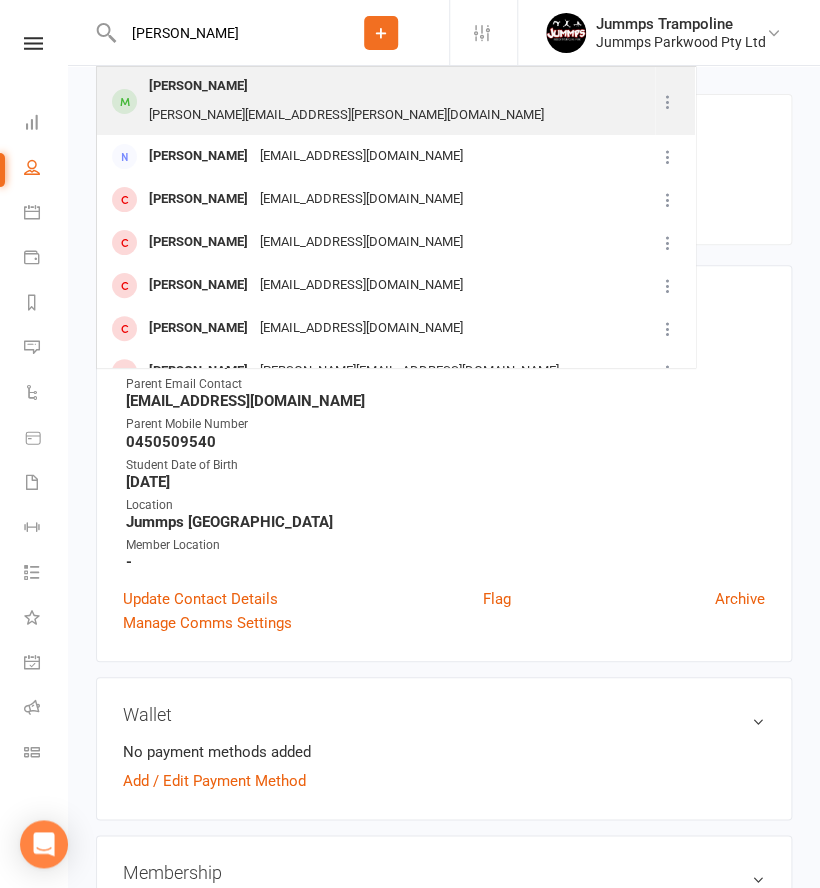 type on "[PERSON_NAME]" 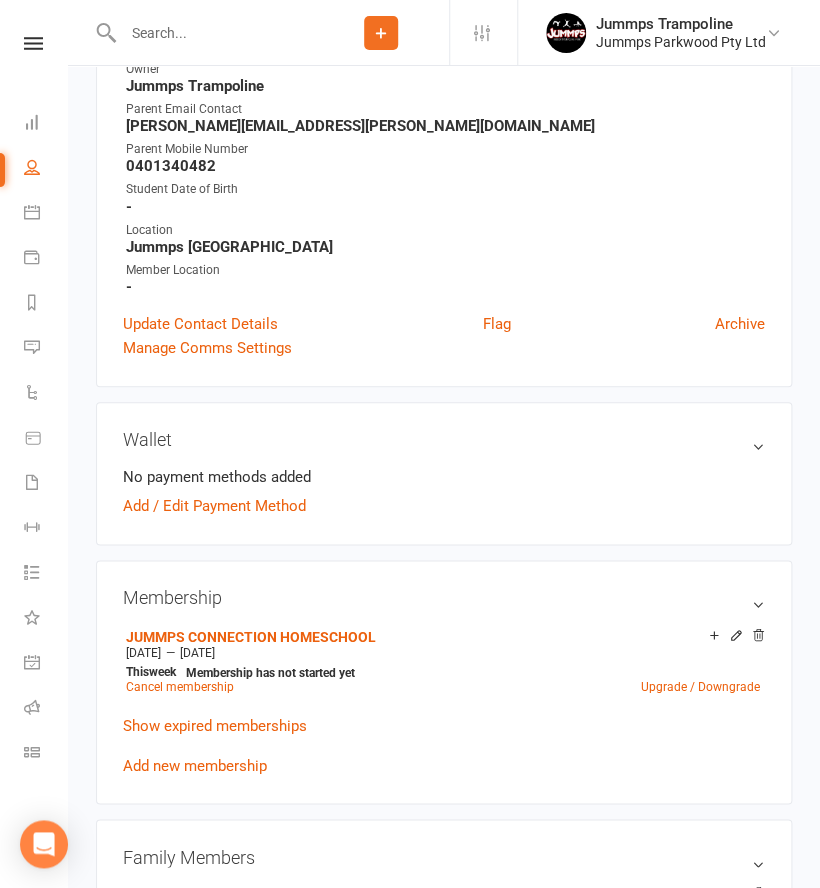 scroll, scrollTop: 280, scrollLeft: 0, axis: vertical 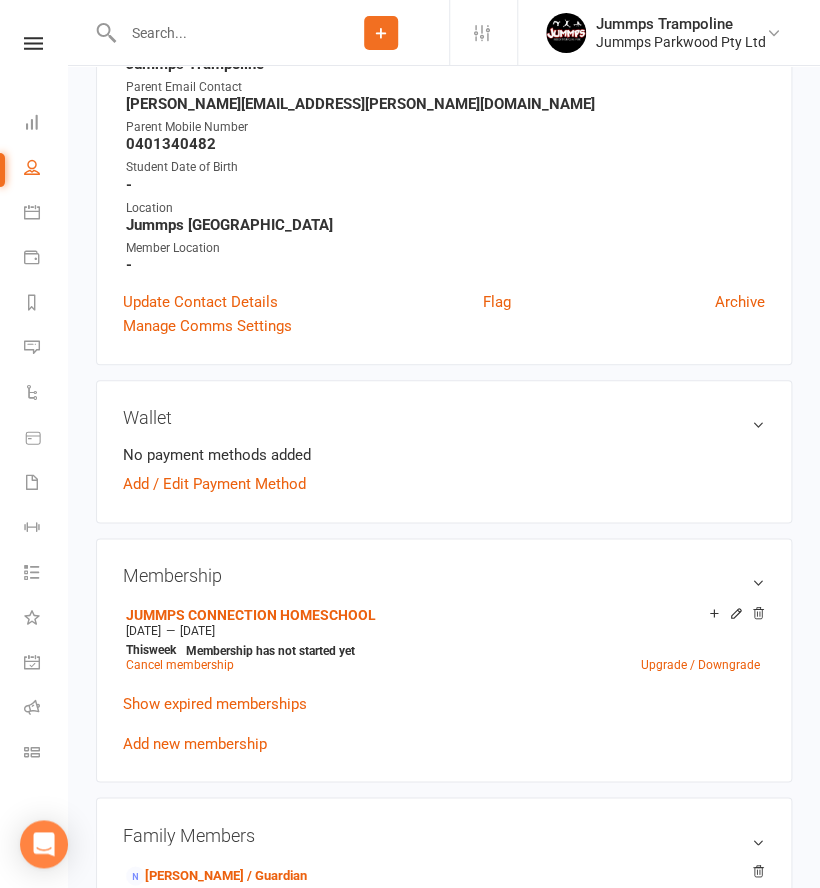 click at bounding box center (215, 33) 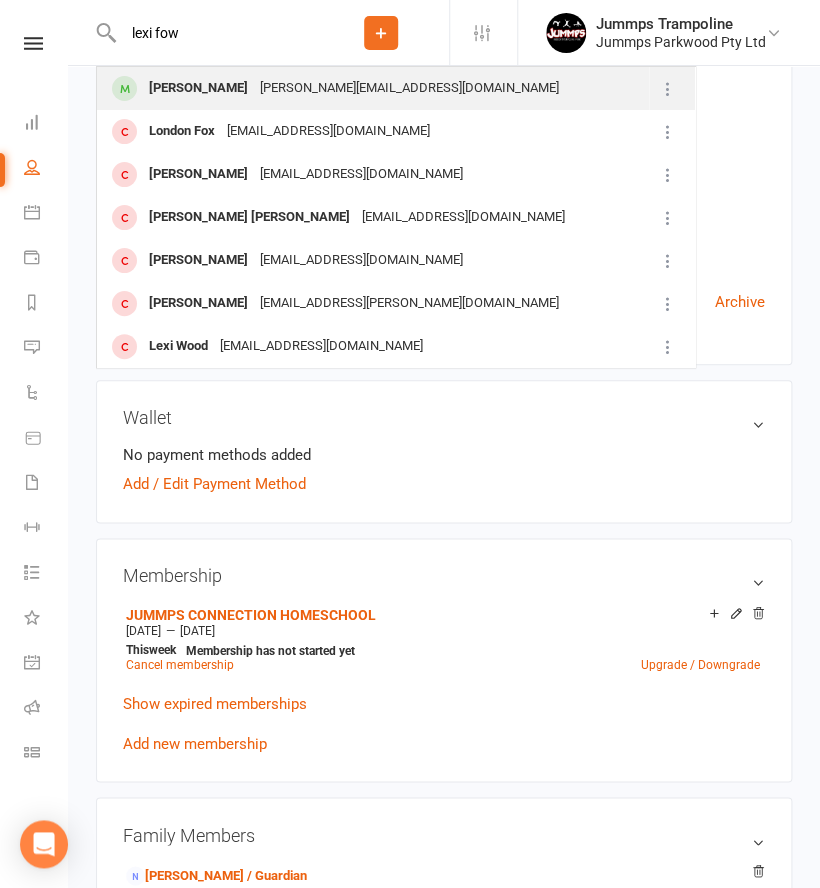 type on "lexi fow" 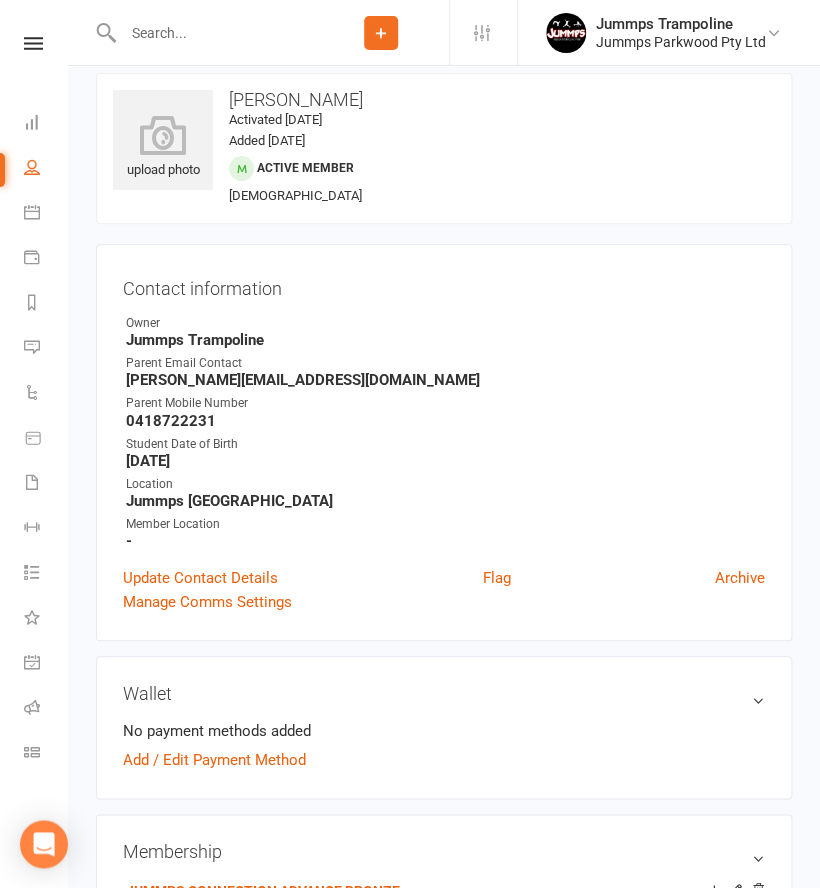 scroll, scrollTop: 0, scrollLeft: 0, axis: both 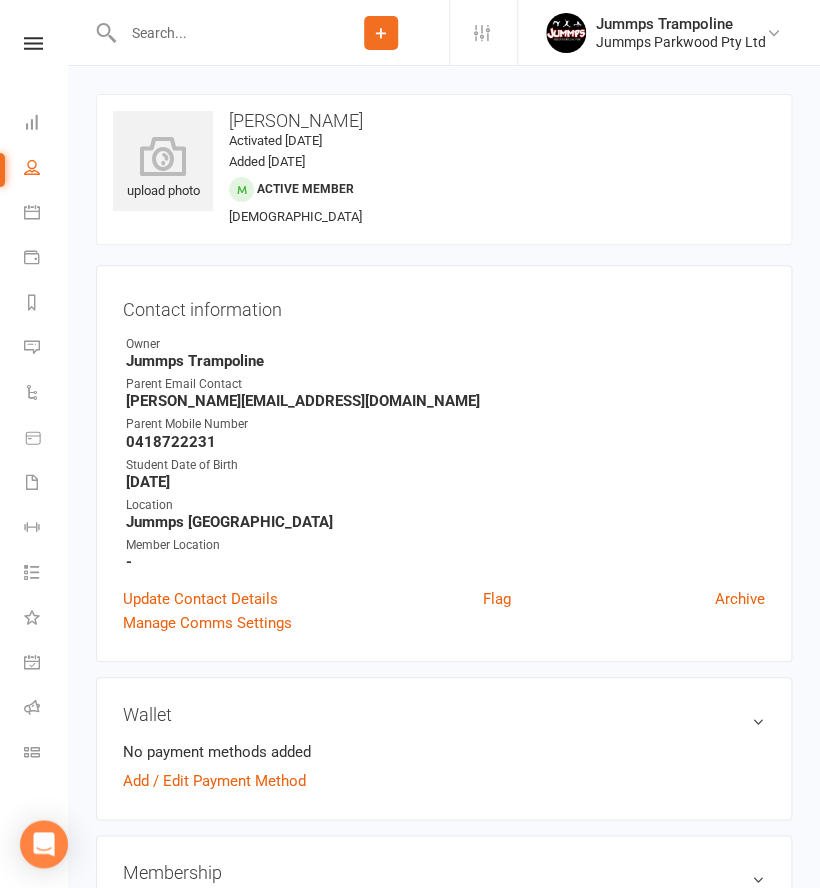 click at bounding box center [215, 33] 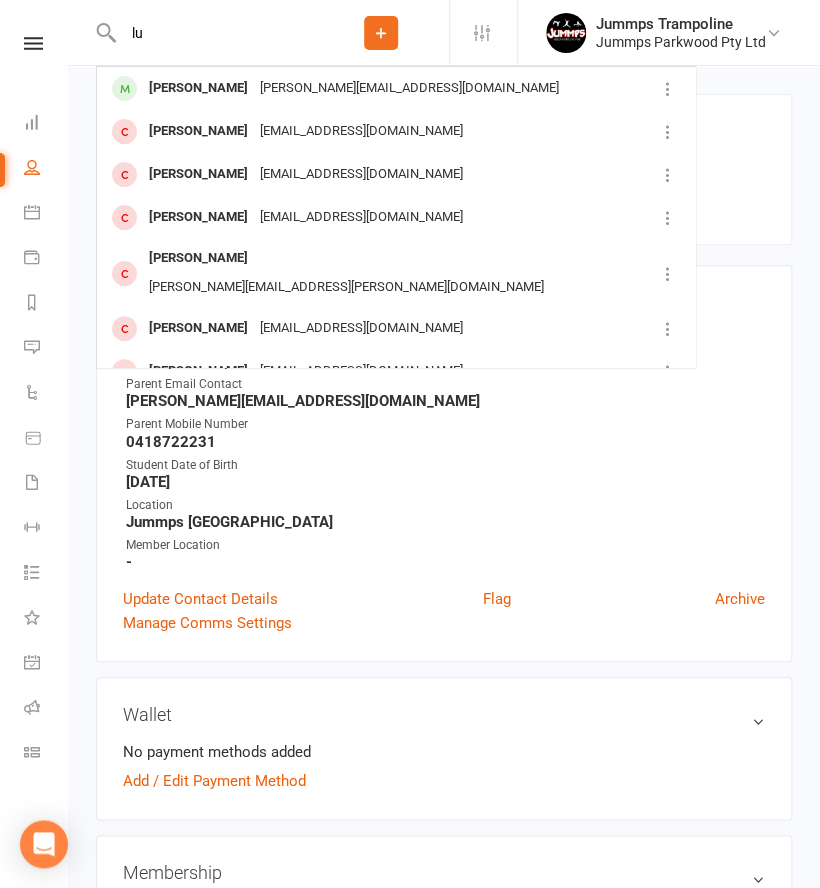 type on "l" 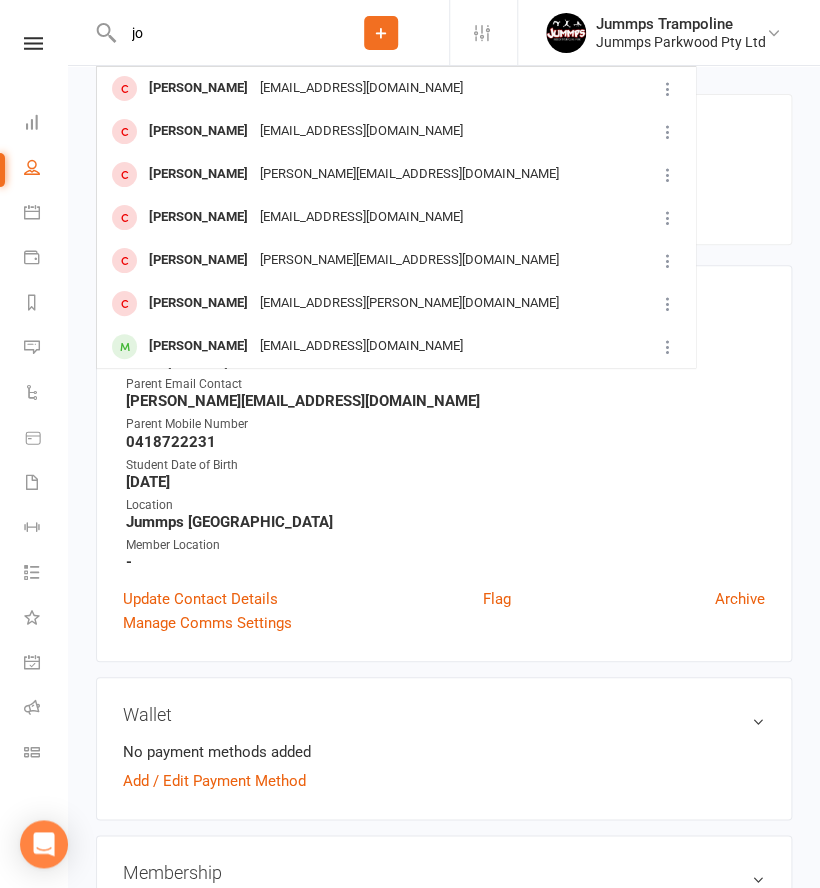 type on "j" 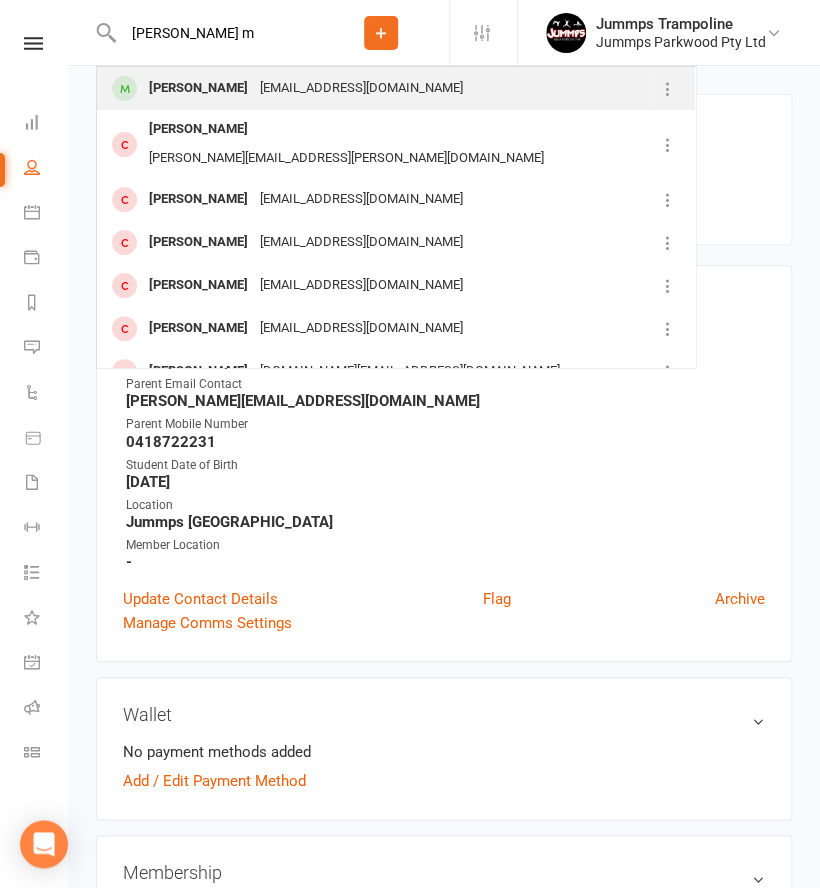type on "[PERSON_NAME] m" 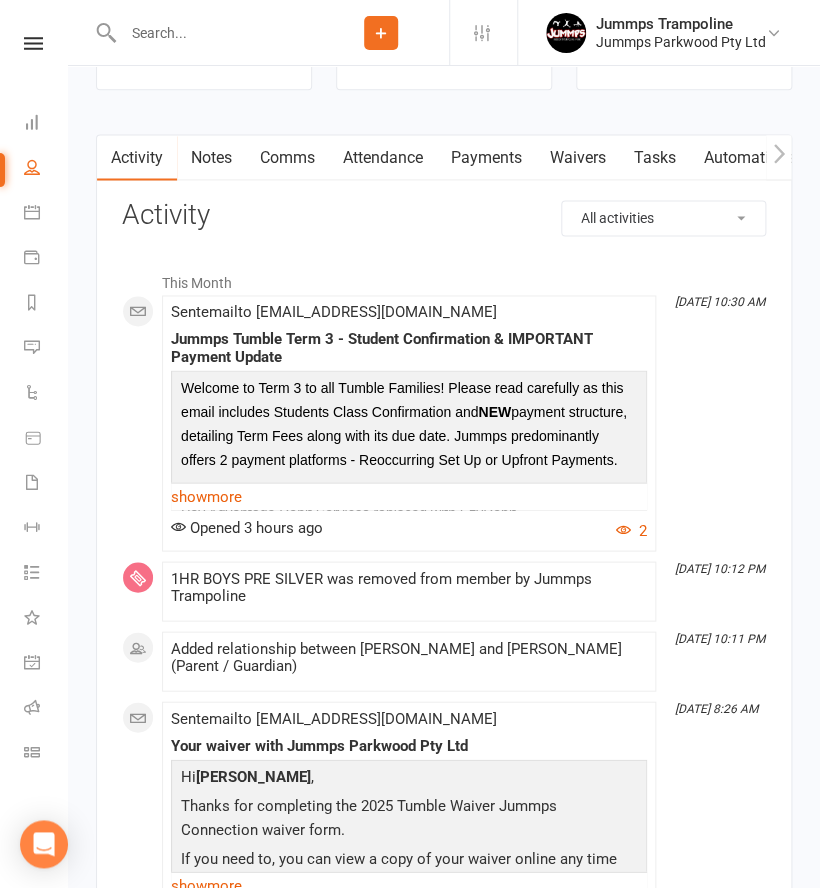 scroll, scrollTop: 2432, scrollLeft: 0, axis: vertical 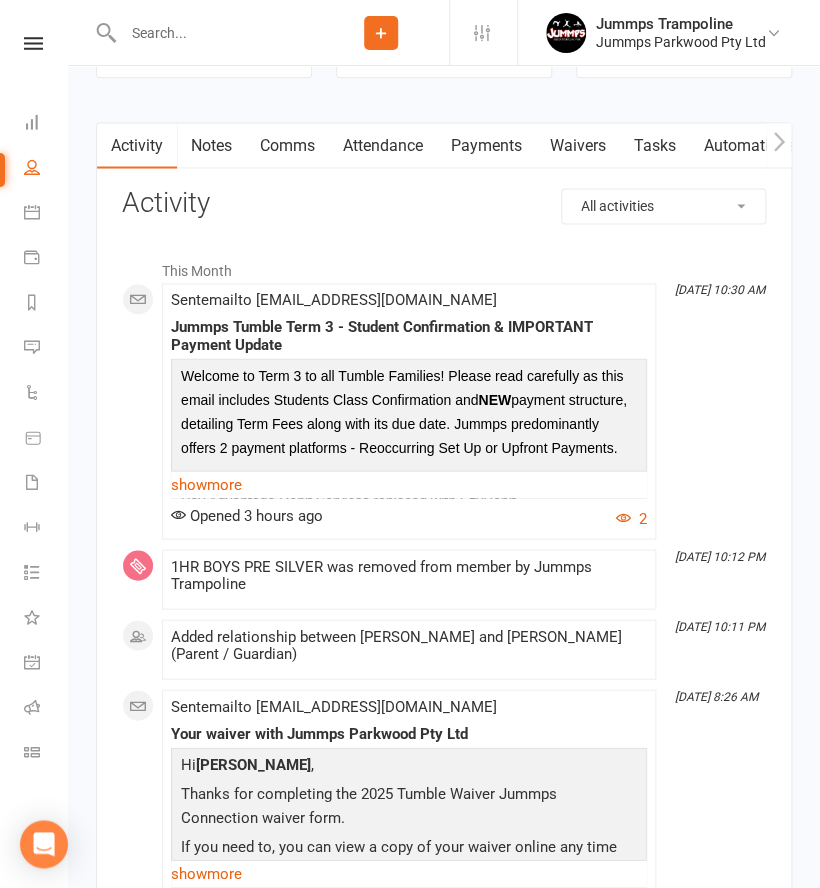 click on "Attendance" at bounding box center (383, 146) 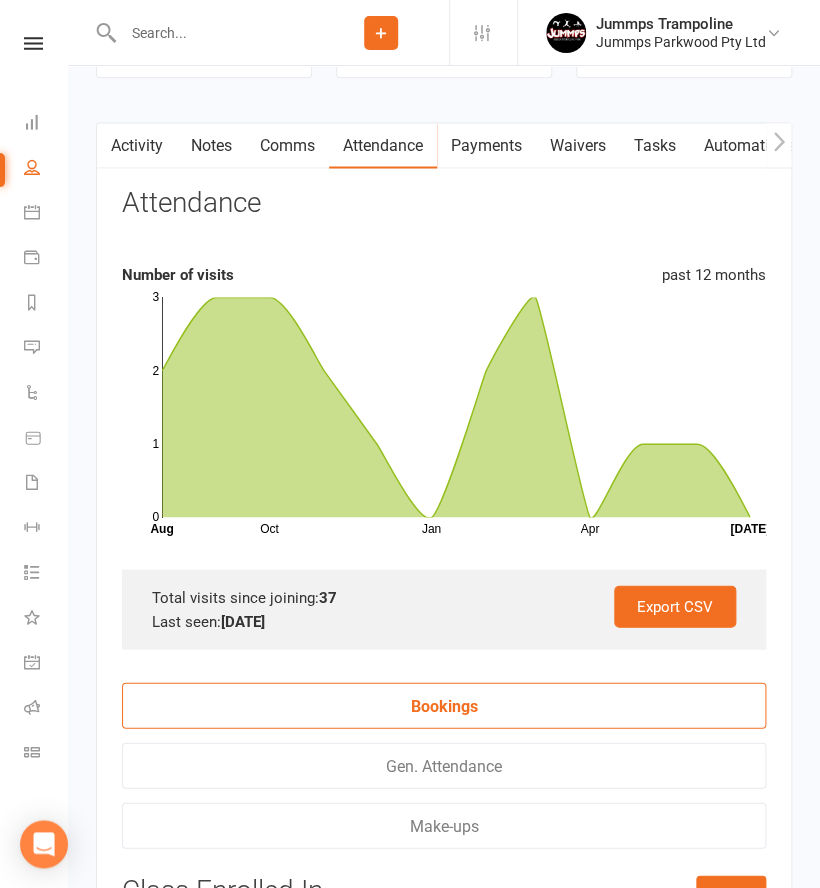 click on "Activity" at bounding box center (137, 146) 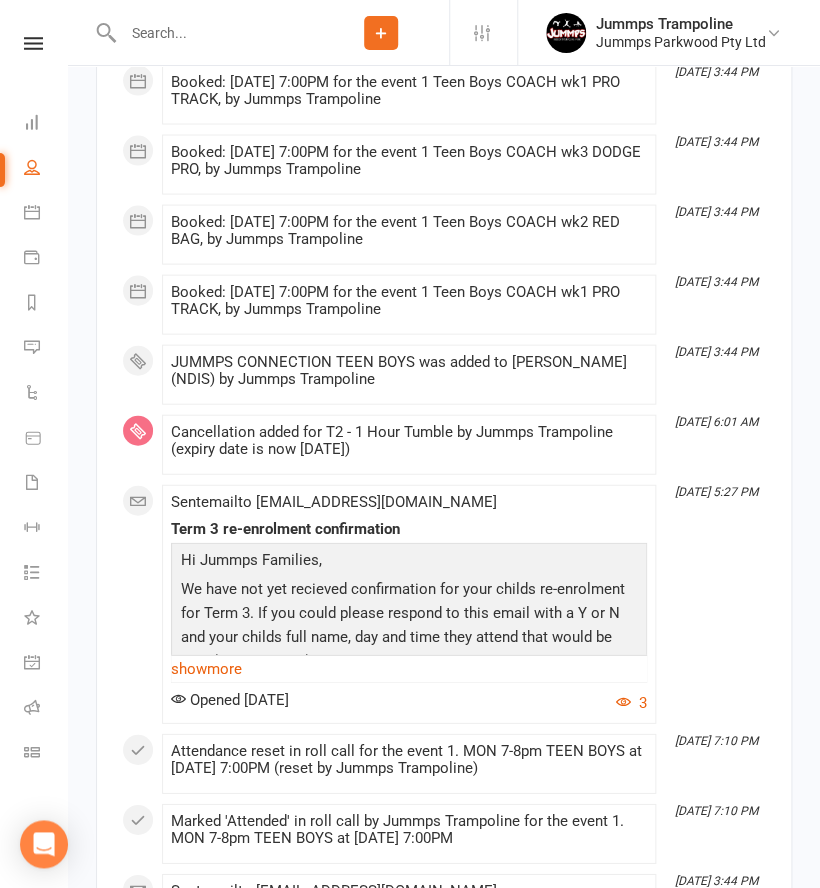scroll, scrollTop: 4553, scrollLeft: 0, axis: vertical 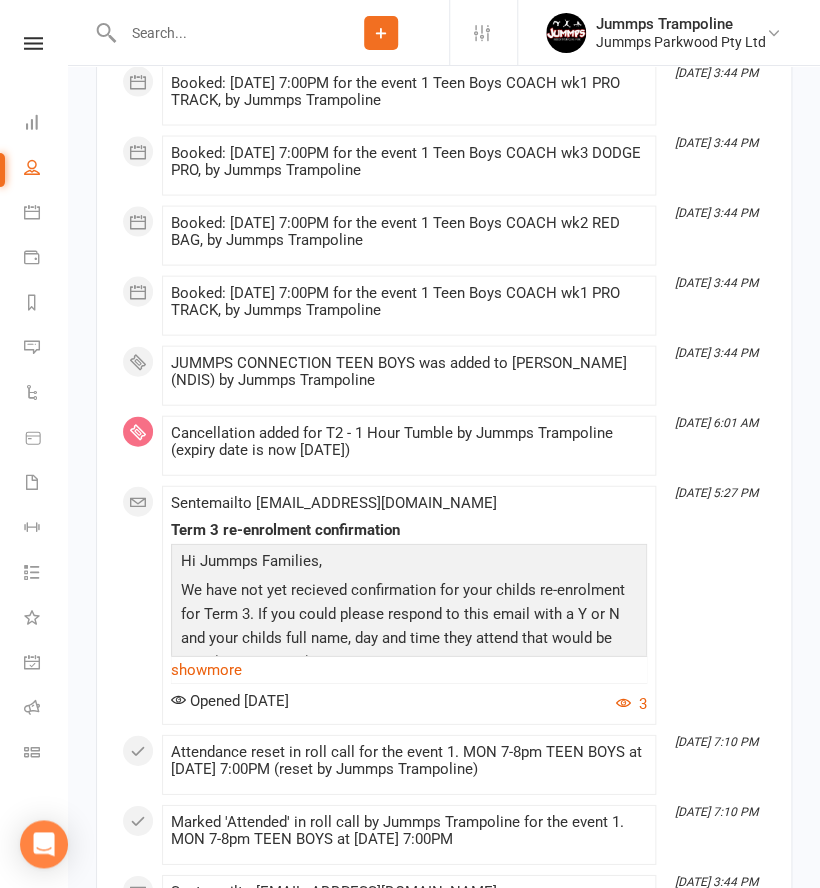 click at bounding box center (215, 33) 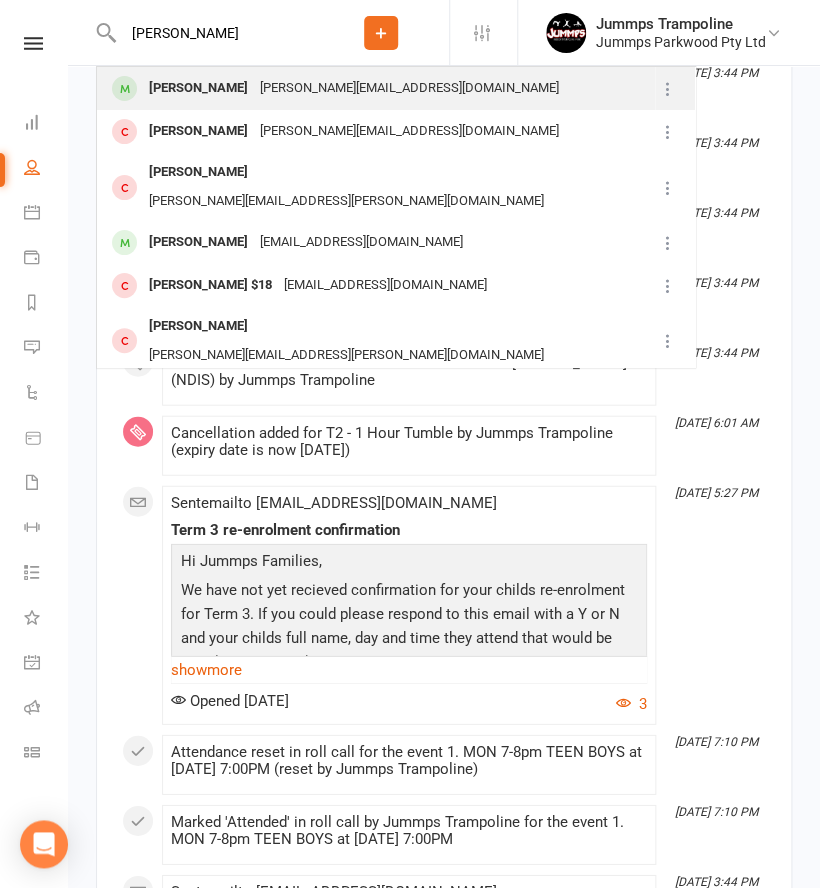 type on "[PERSON_NAME]" 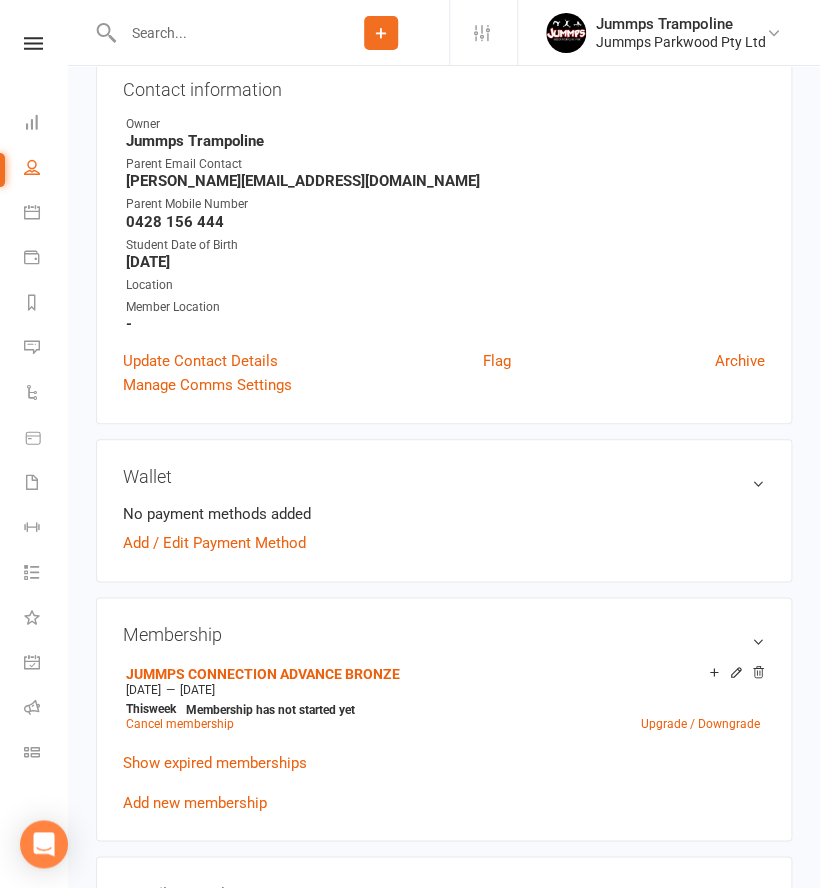 scroll, scrollTop: 265, scrollLeft: 0, axis: vertical 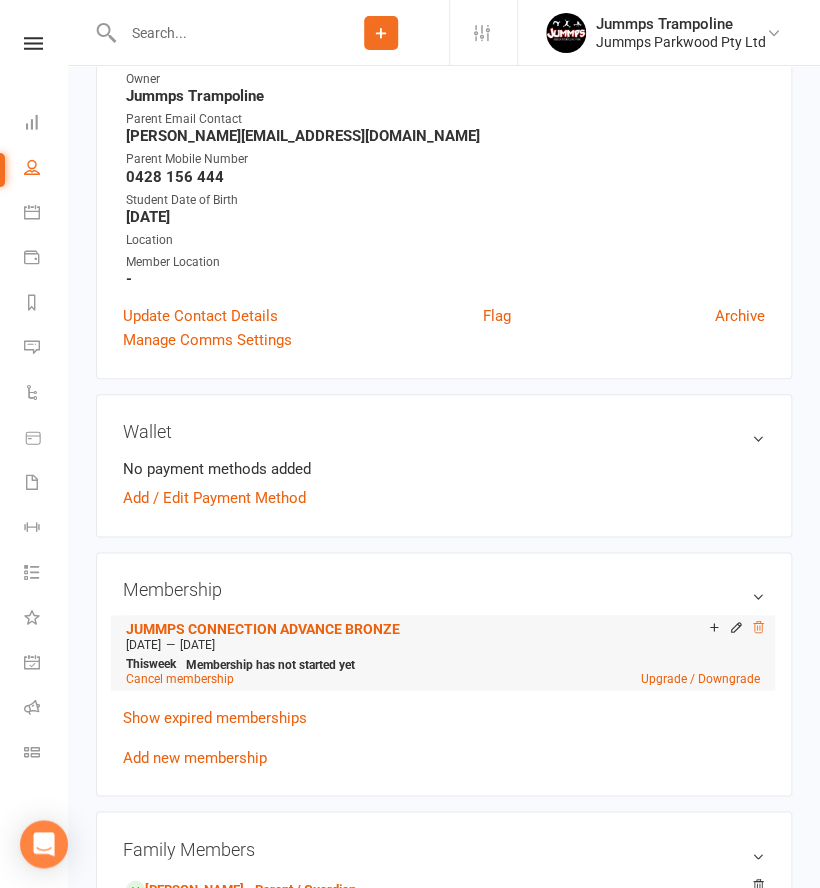 click 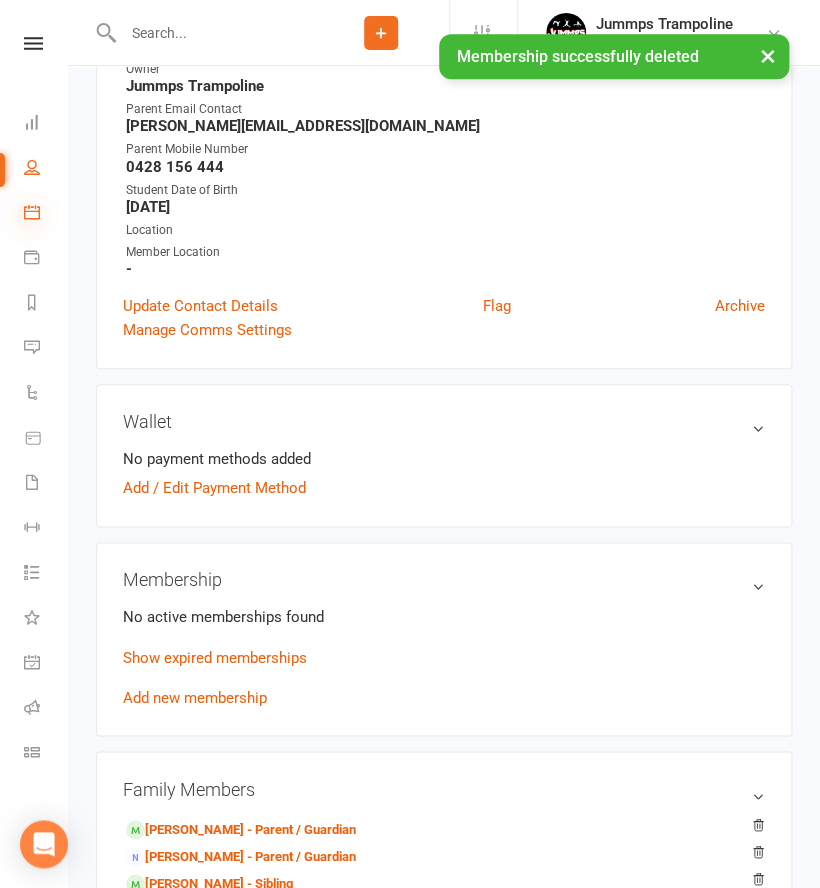 scroll, scrollTop: 256, scrollLeft: 0, axis: vertical 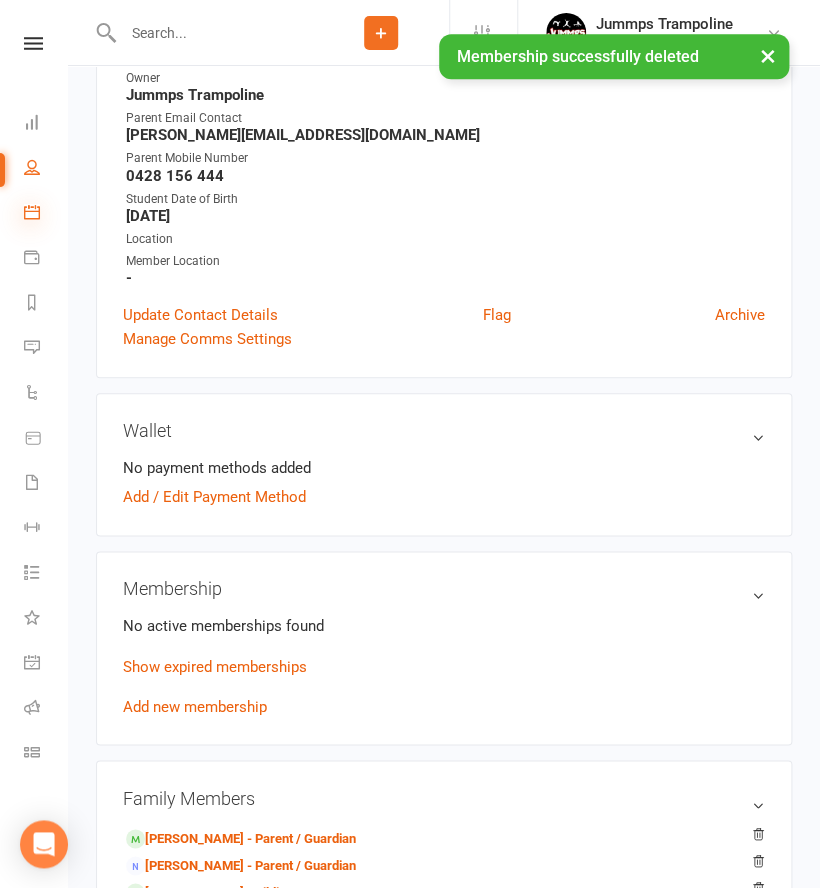 click at bounding box center [32, 212] 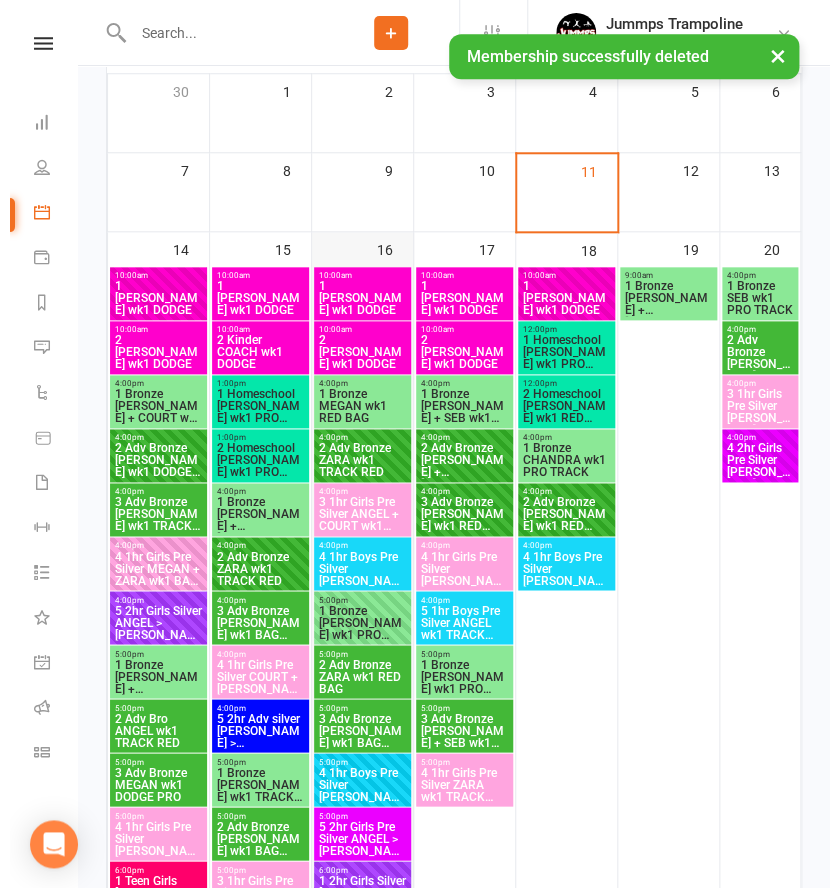 scroll, scrollTop: 415, scrollLeft: 0, axis: vertical 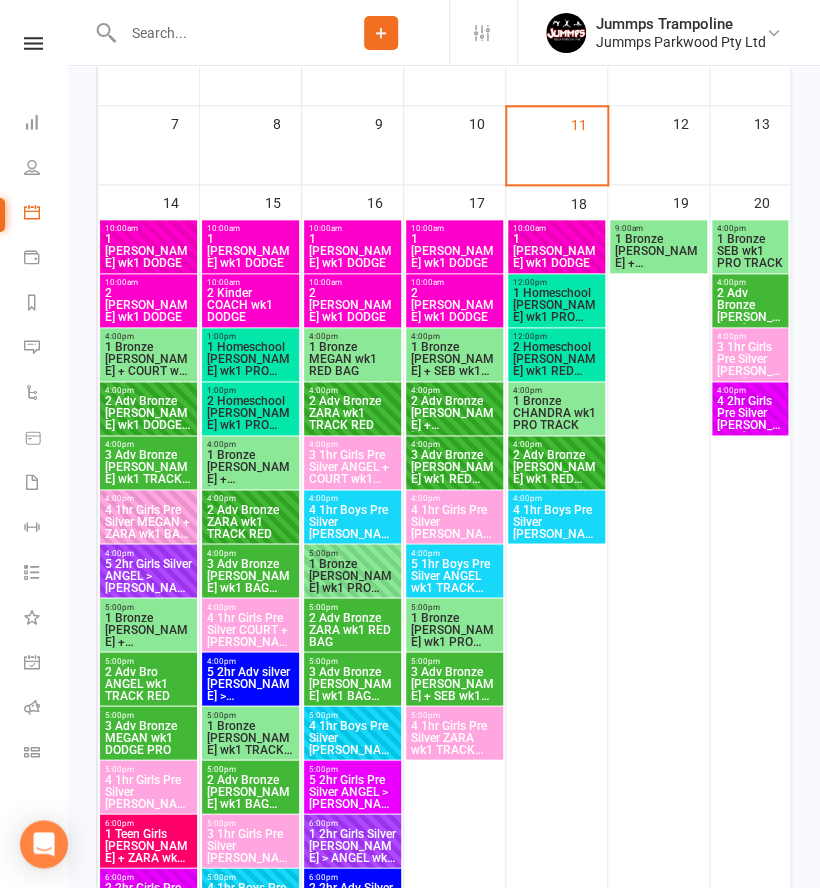 click on "3 Adv Bronze MEGAN wk1 DODGE PRO" at bounding box center [148, 737] 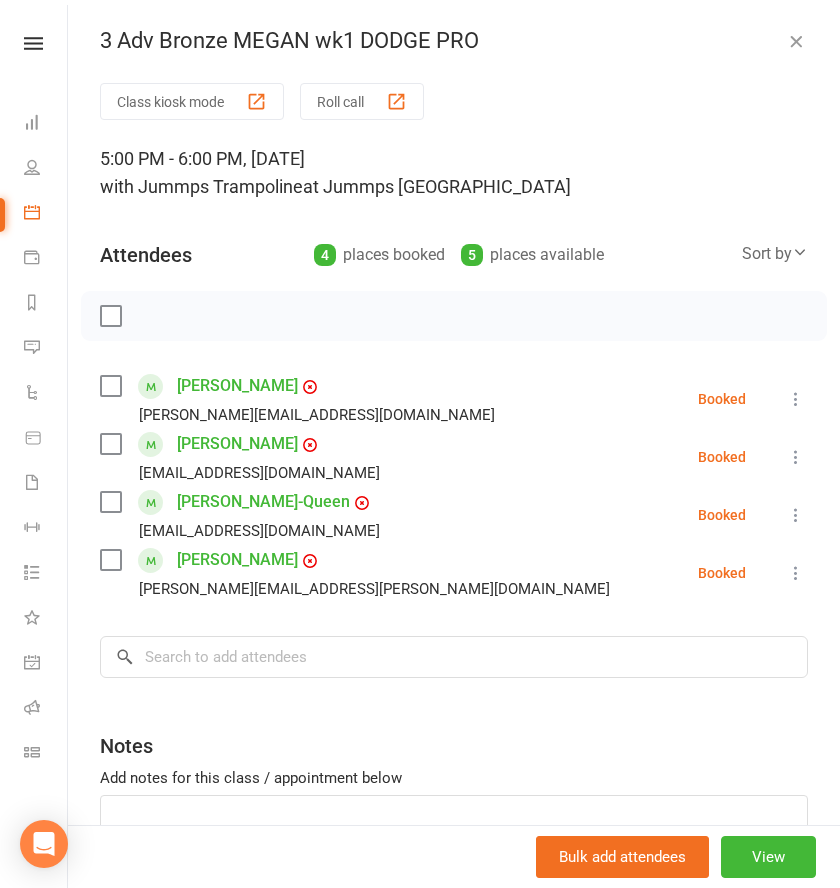 click at bounding box center (796, 41) 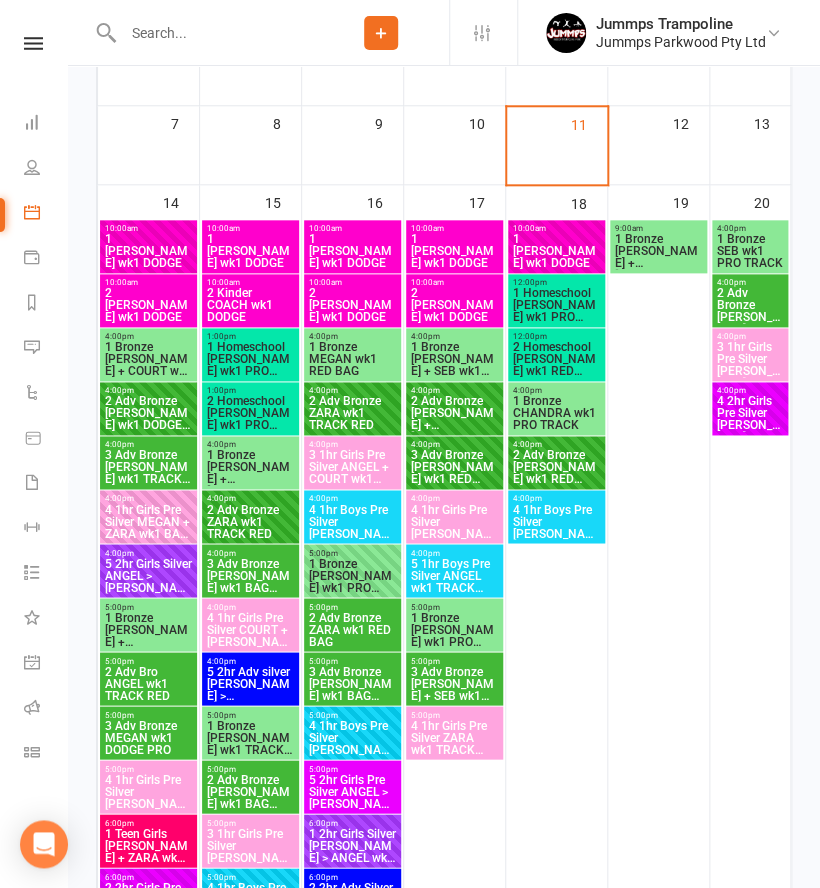 click on "2 Adv Bro ANGEL wk1 TRACK RED" at bounding box center (148, 683) 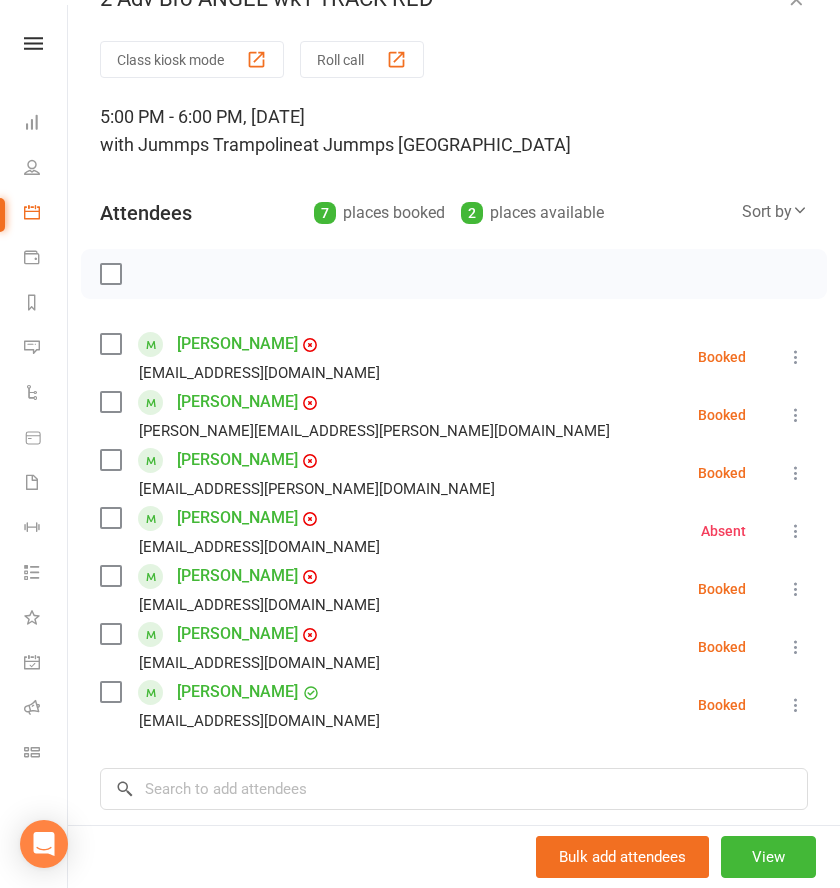 scroll, scrollTop: 0, scrollLeft: 0, axis: both 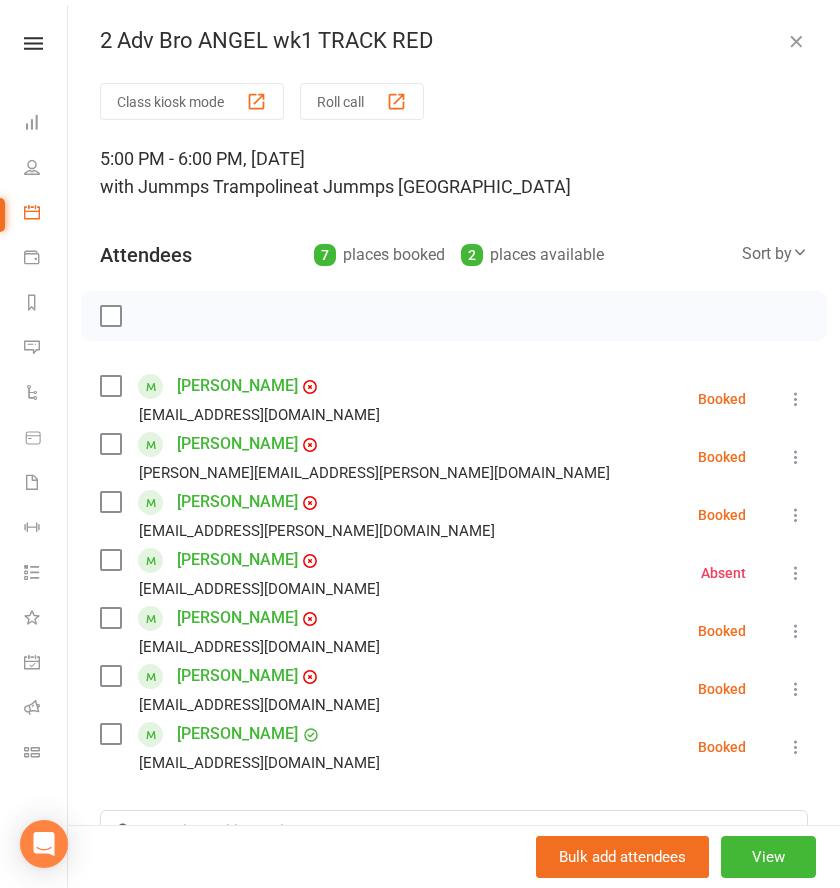 click at bounding box center (796, 41) 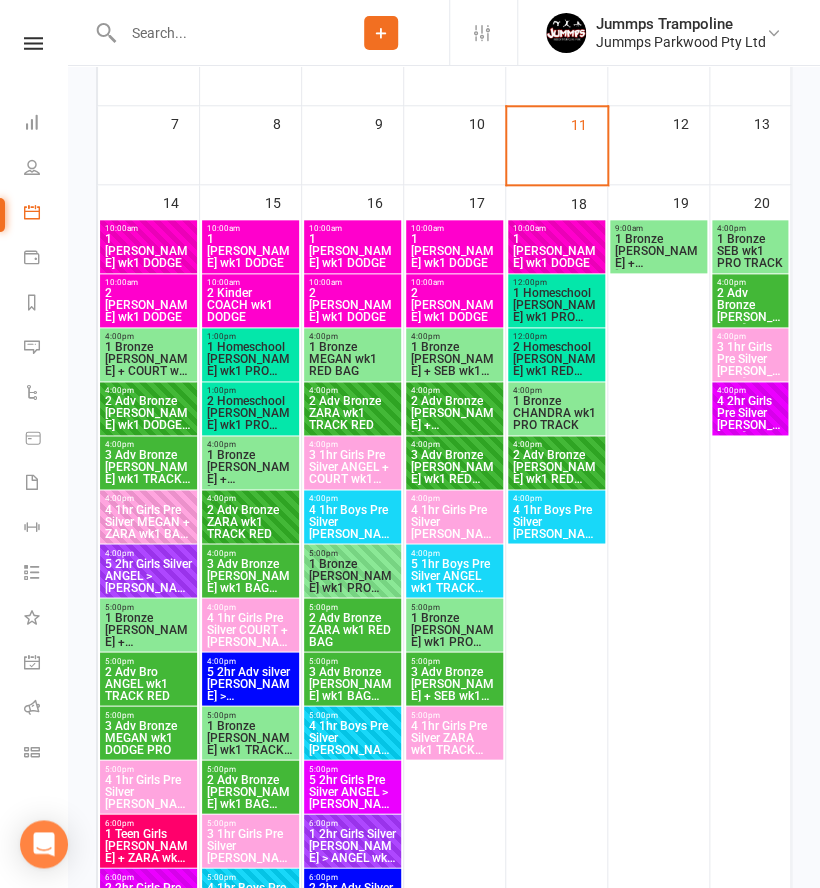 click on "2 Adv Bronze [PERSON_NAME] wk1 DODGE PRO" at bounding box center [148, 413] 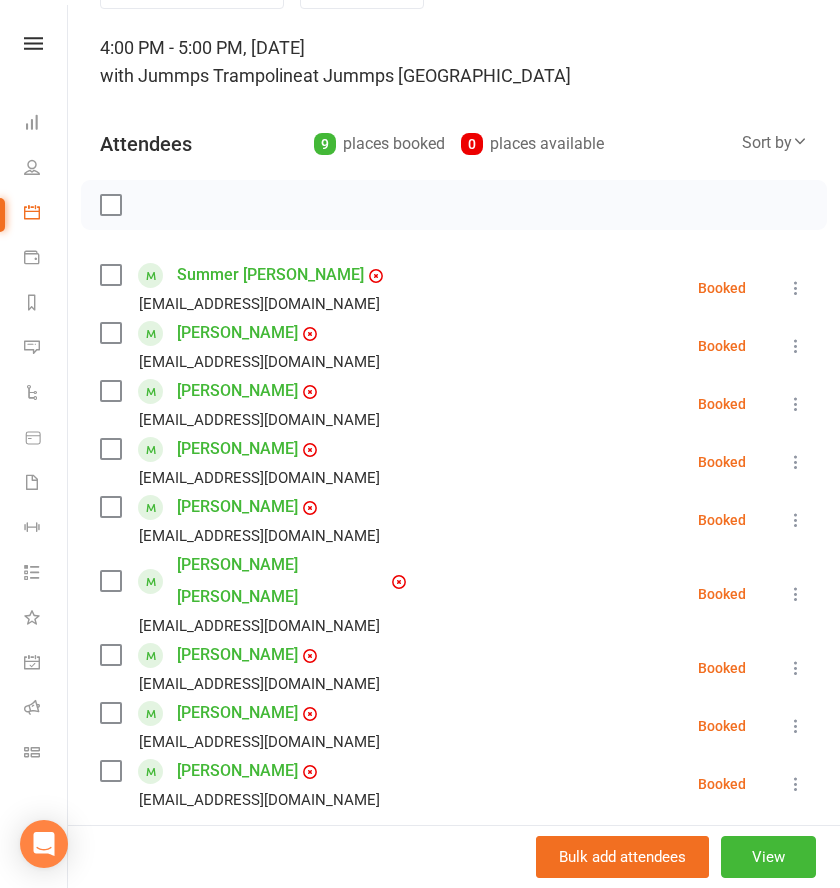 scroll, scrollTop: 0, scrollLeft: 0, axis: both 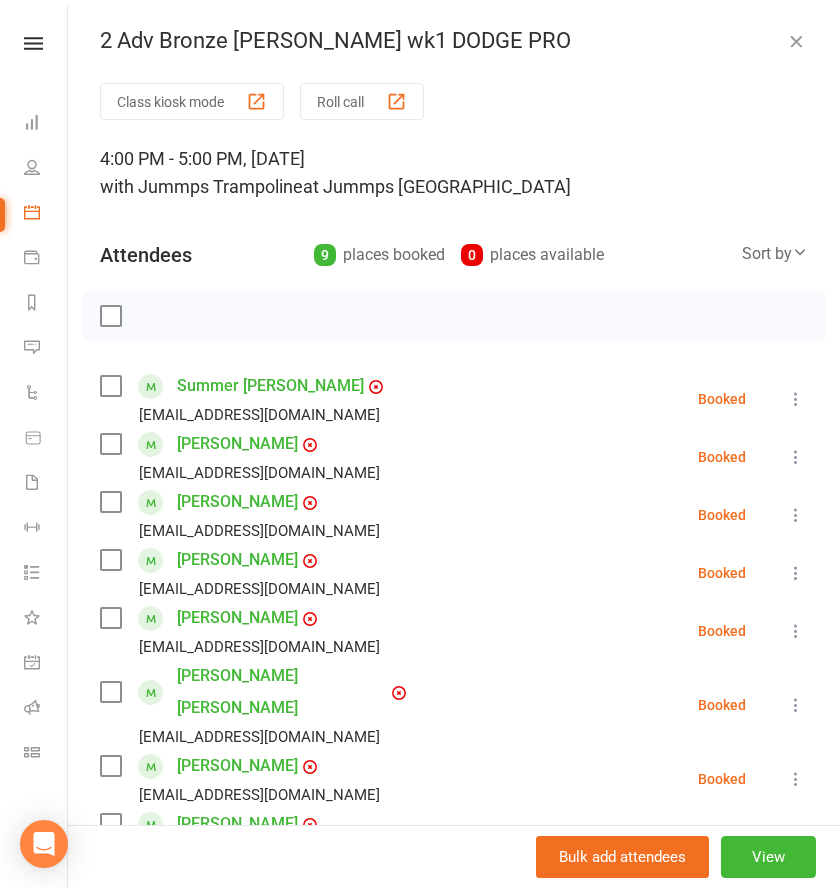 click at bounding box center [796, 41] 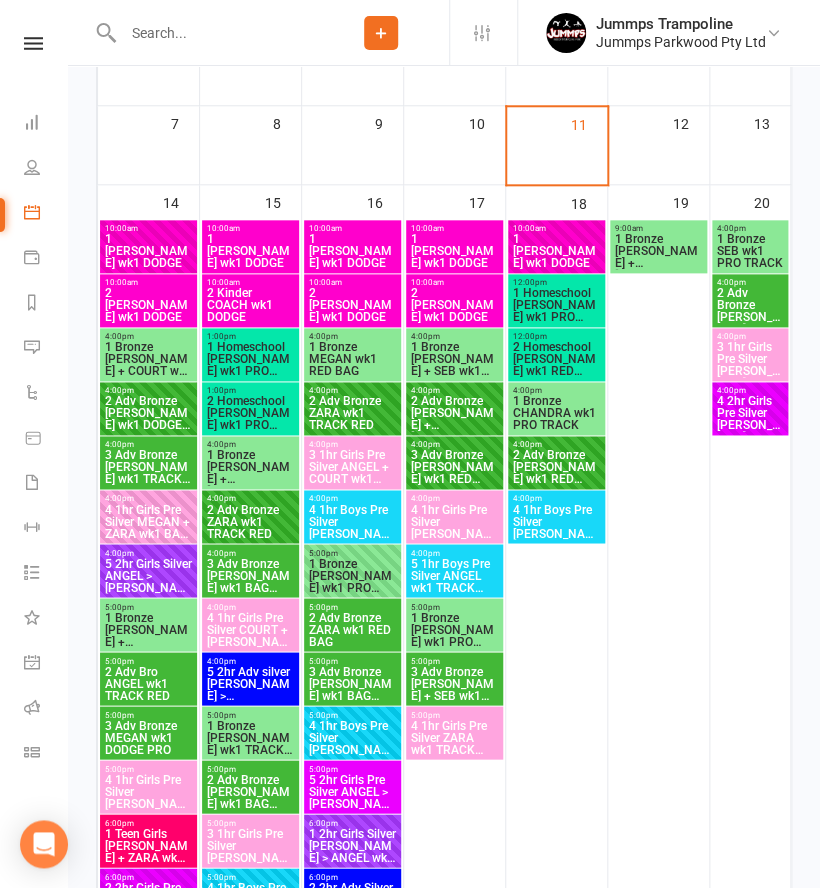 click on "2 Adv Bronze [PERSON_NAME] wk1 DODGE PRO" at bounding box center (148, 413) 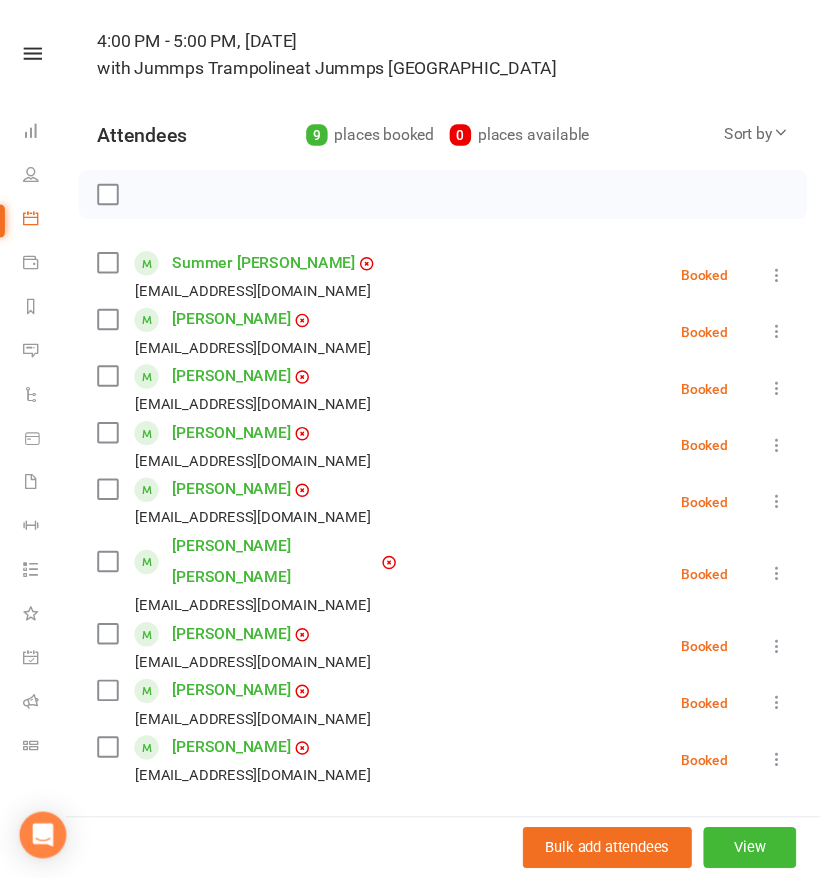 scroll, scrollTop: 0, scrollLeft: 0, axis: both 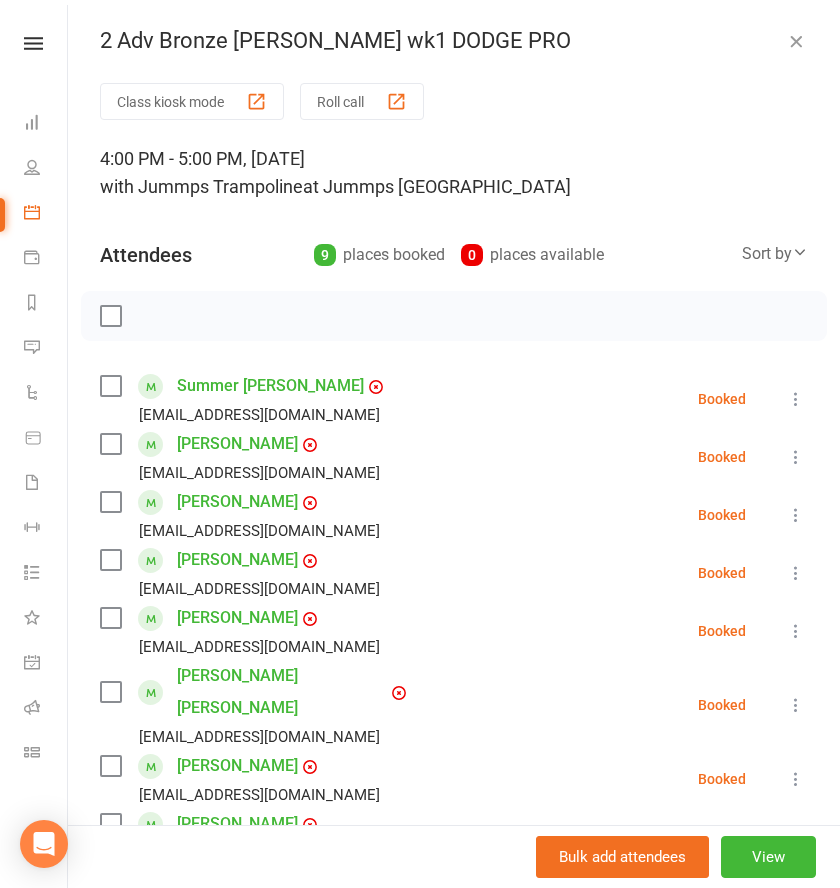 click at bounding box center (796, 41) 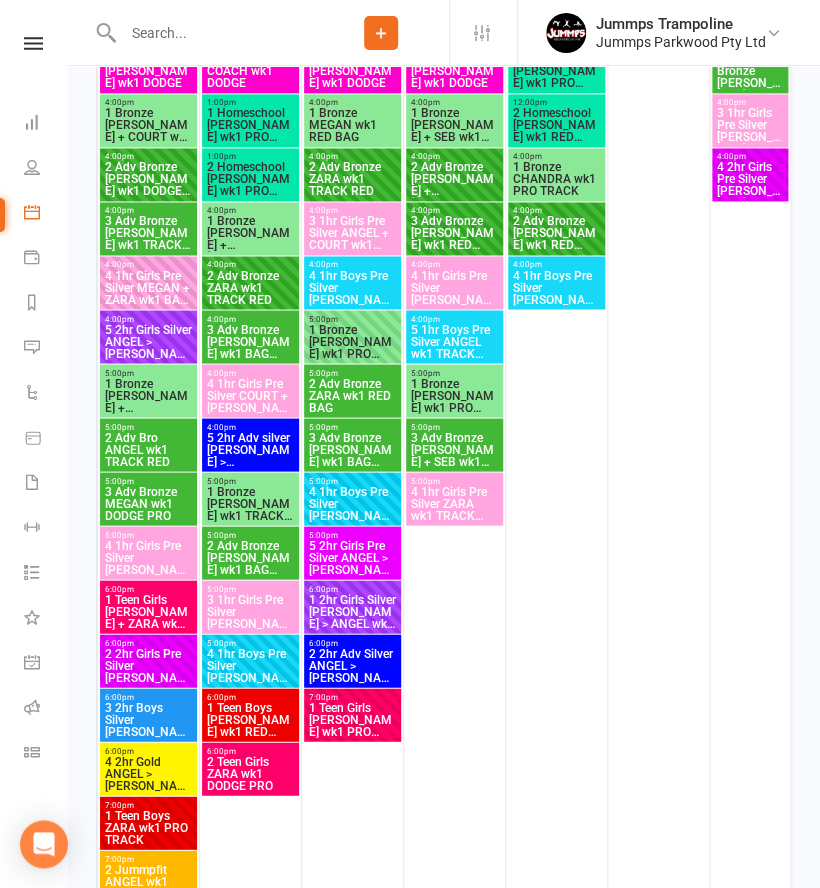 scroll, scrollTop: 617, scrollLeft: 0, axis: vertical 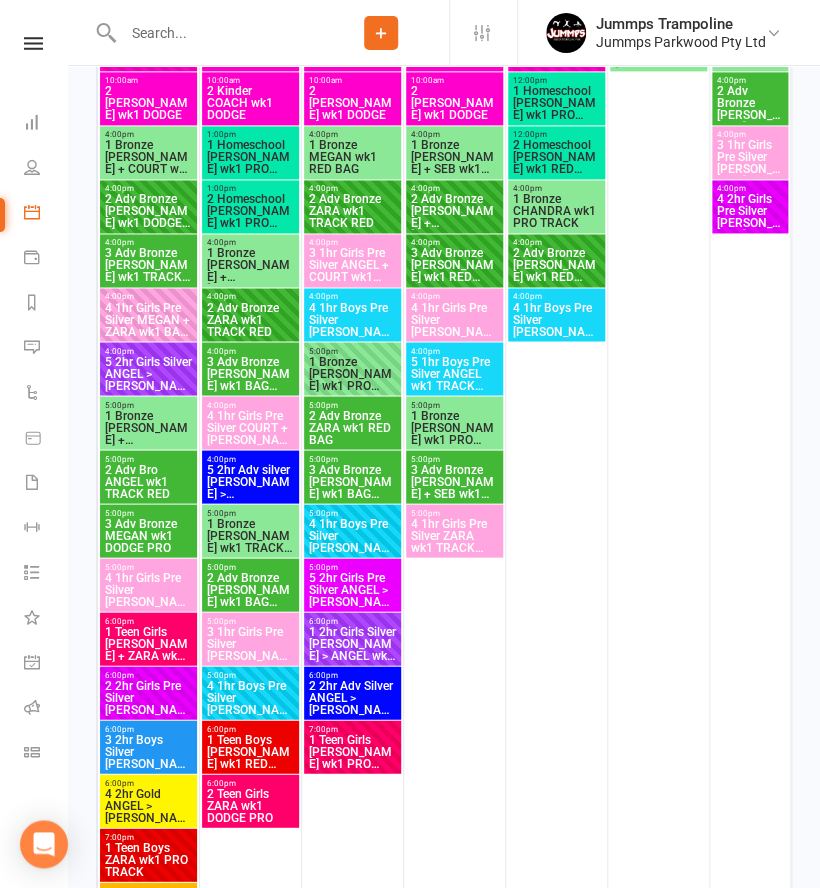 click on "3 Adv Bronze MEGAN wk1 DODGE PRO" at bounding box center [148, 535] 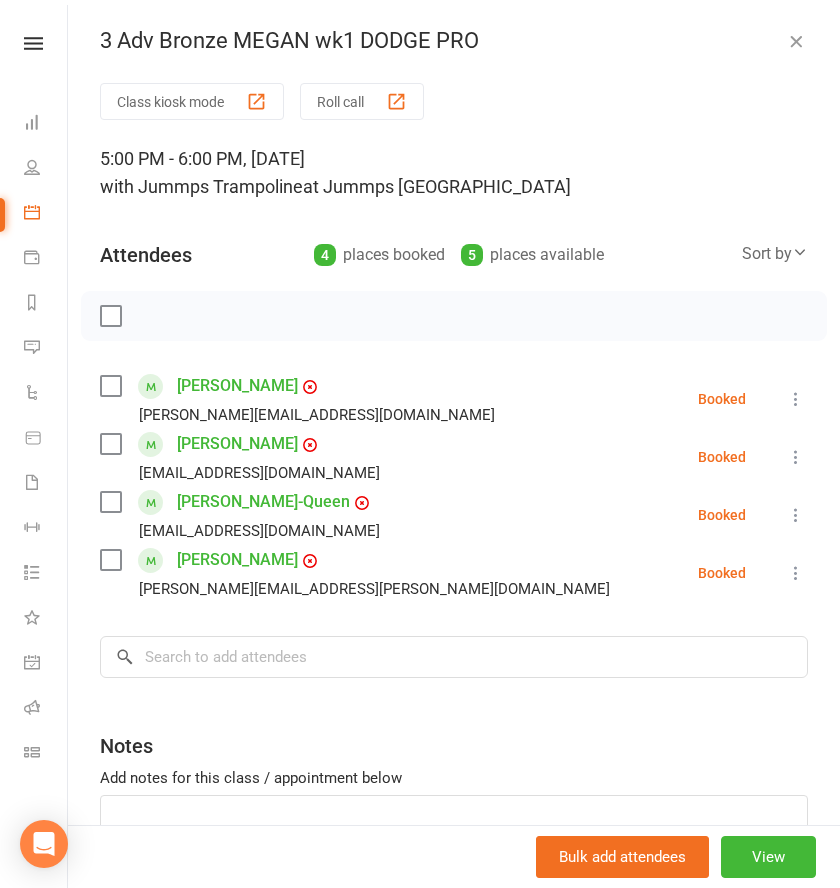 click at bounding box center [796, 41] 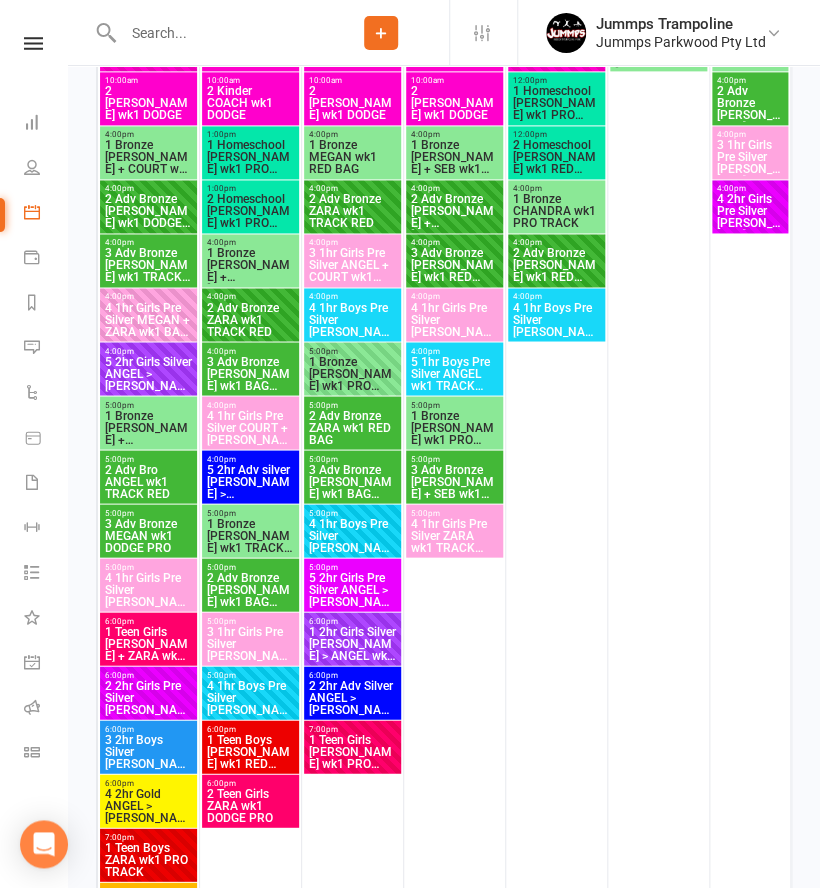 click on "2 Adv Bro ANGEL wk1 TRACK RED" at bounding box center [148, 481] 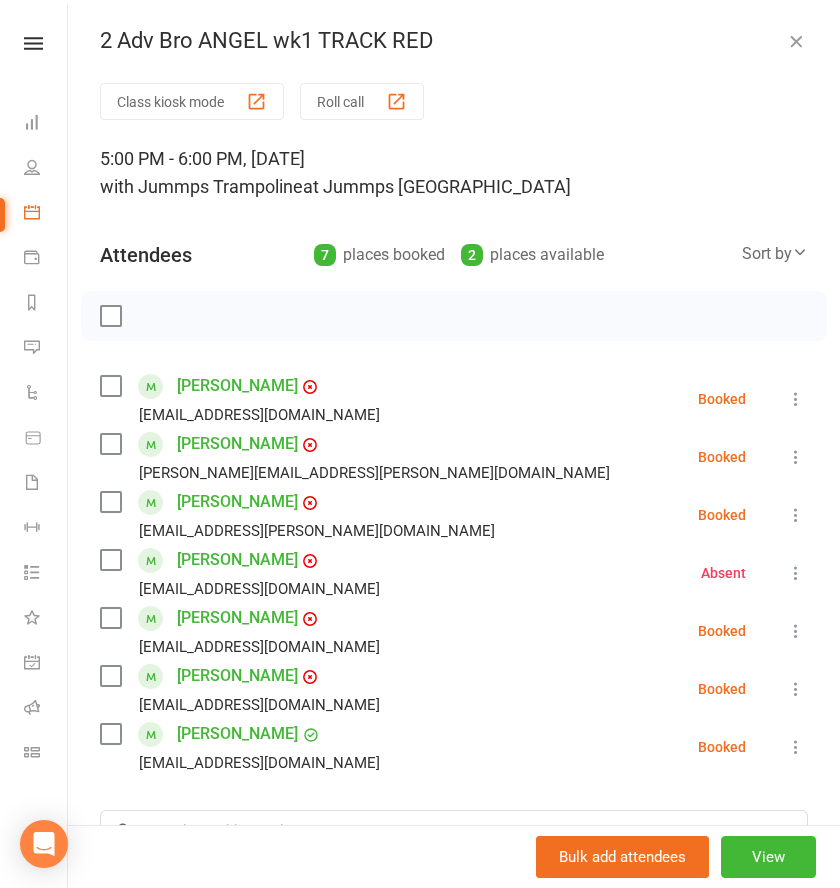click at bounding box center [796, 41] 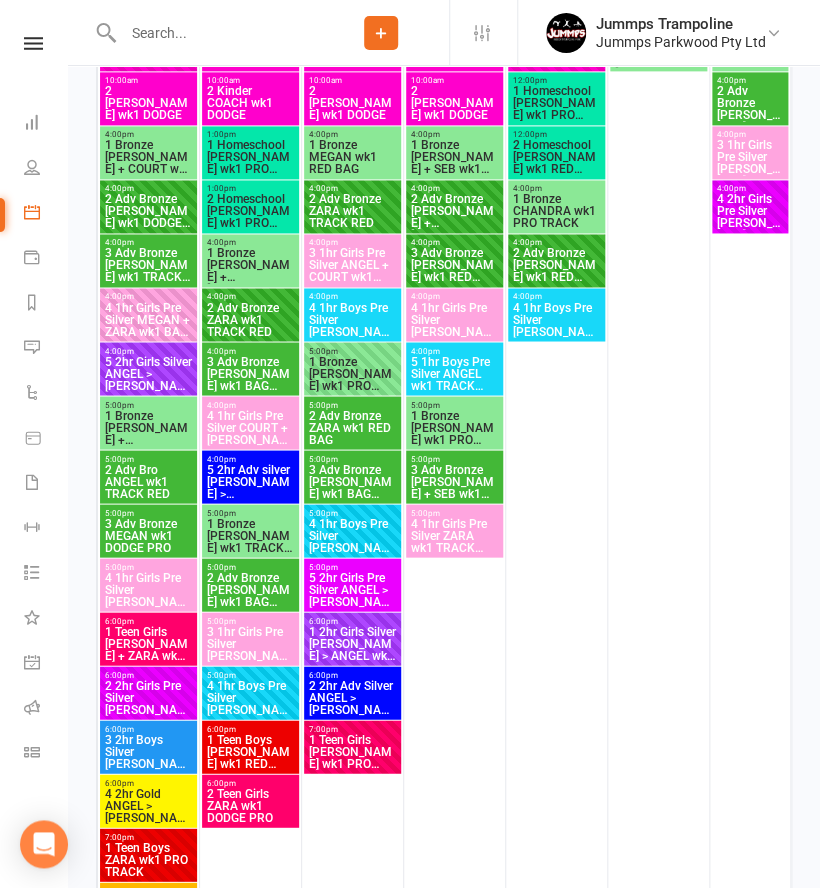 click at bounding box center [215, 33] 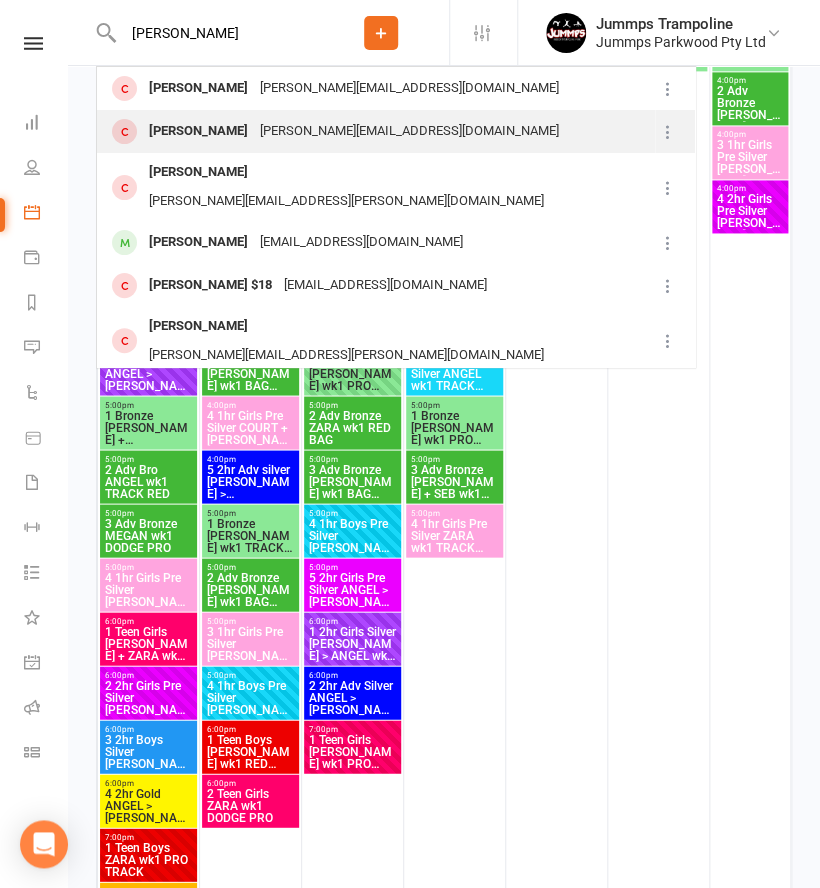 type on "[PERSON_NAME]" 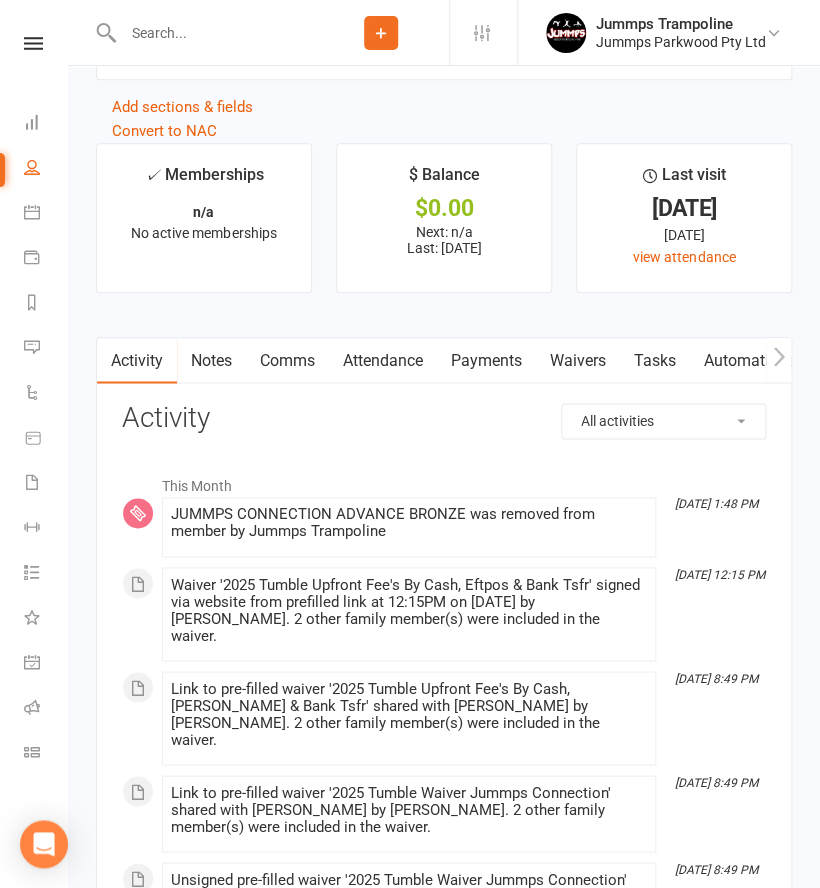 scroll, scrollTop: 2177, scrollLeft: 0, axis: vertical 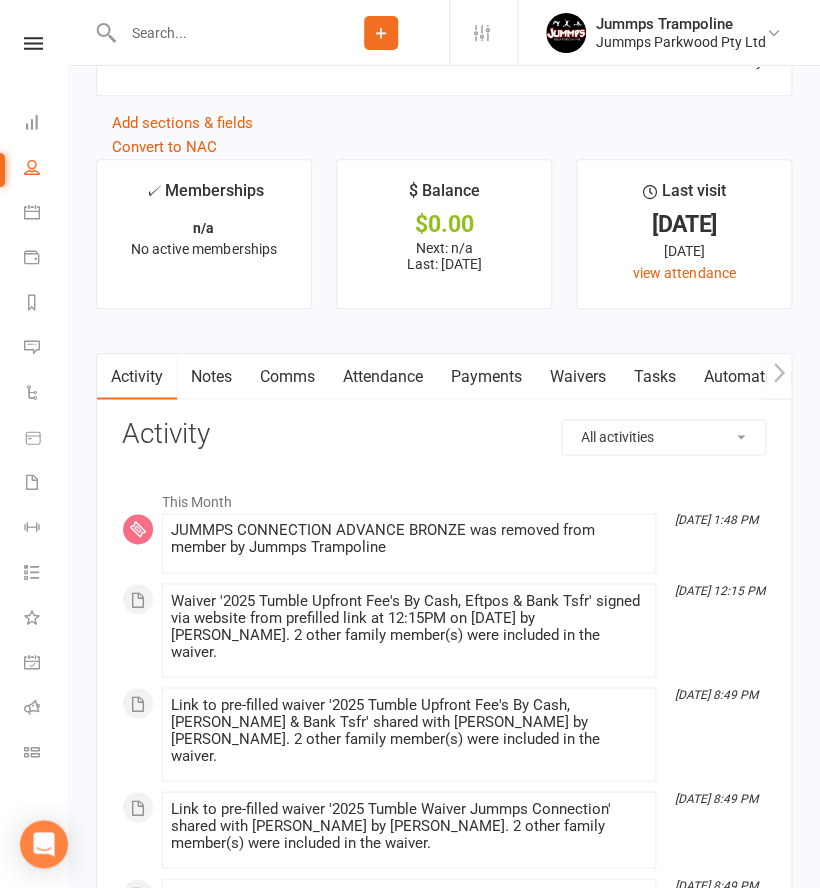click at bounding box center (215, 33) 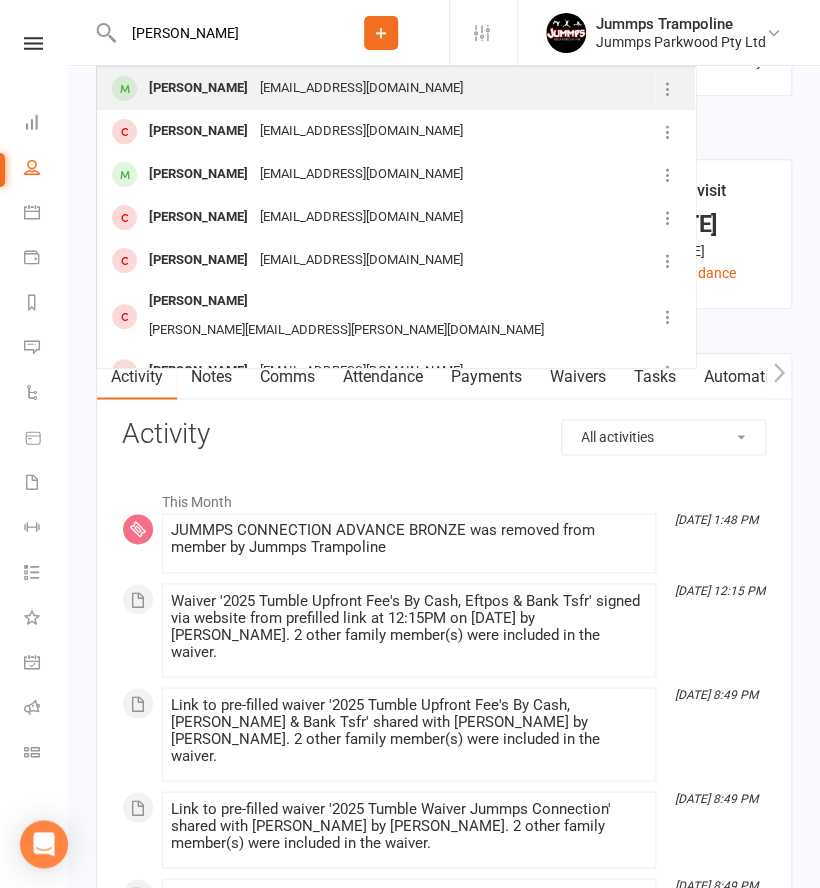 type on "[PERSON_NAME]" 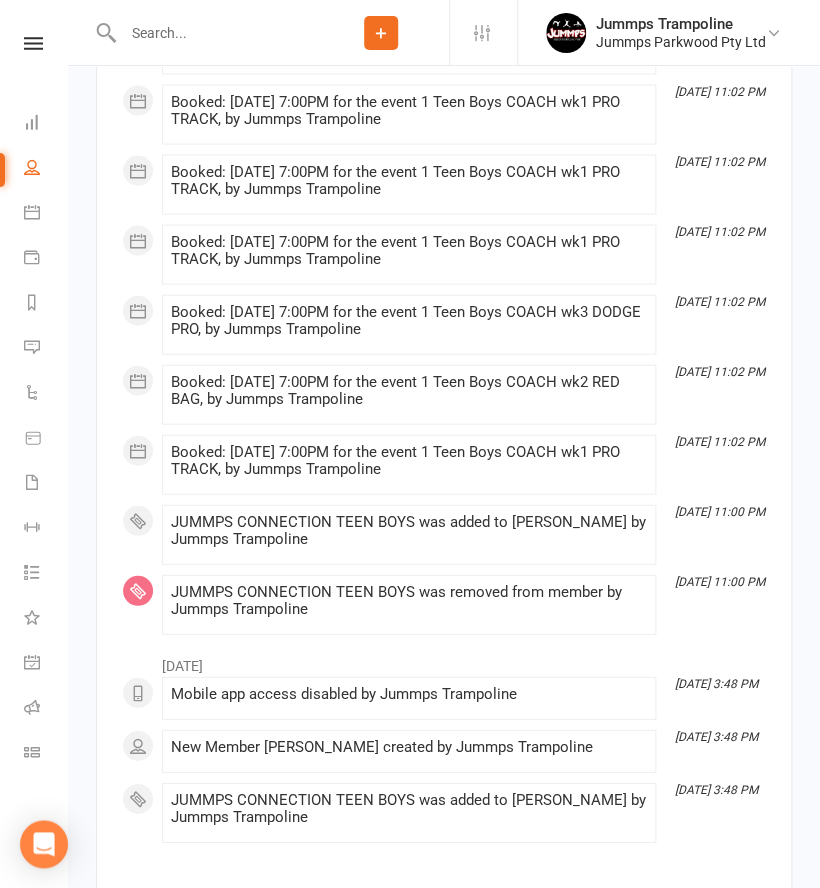 scroll, scrollTop: 4580, scrollLeft: 0, axis: vertical 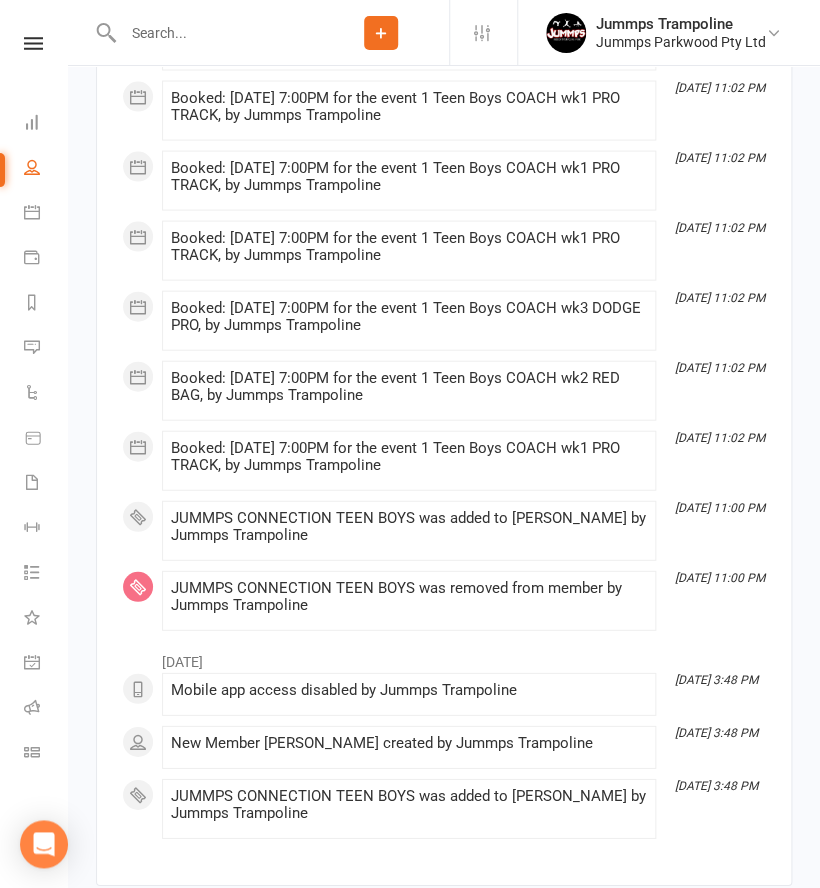 click at bounding box center (215, 33) 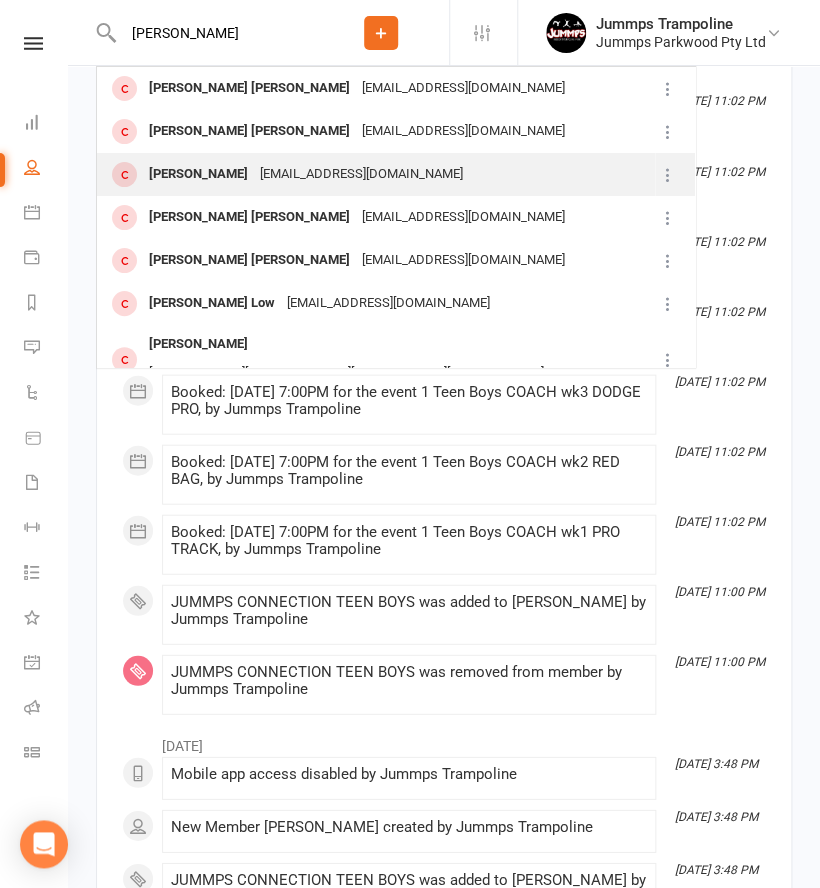 scroll, scrollTop: 4480, scrollLeft: 0, axis: vertical 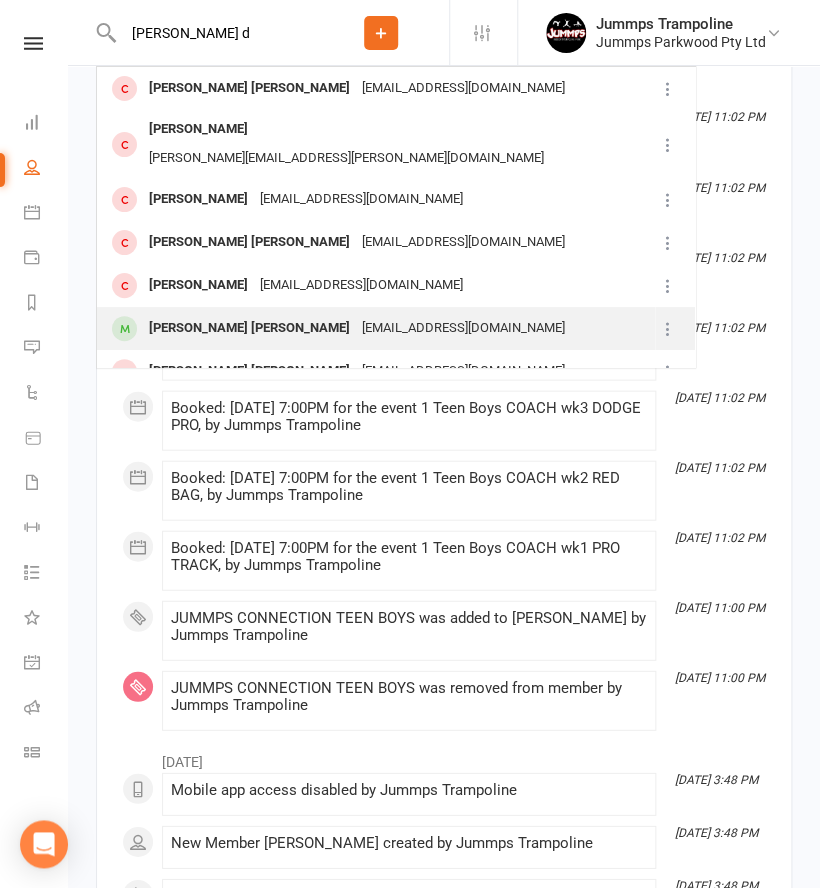 type on "[PERSON_NAME] d" 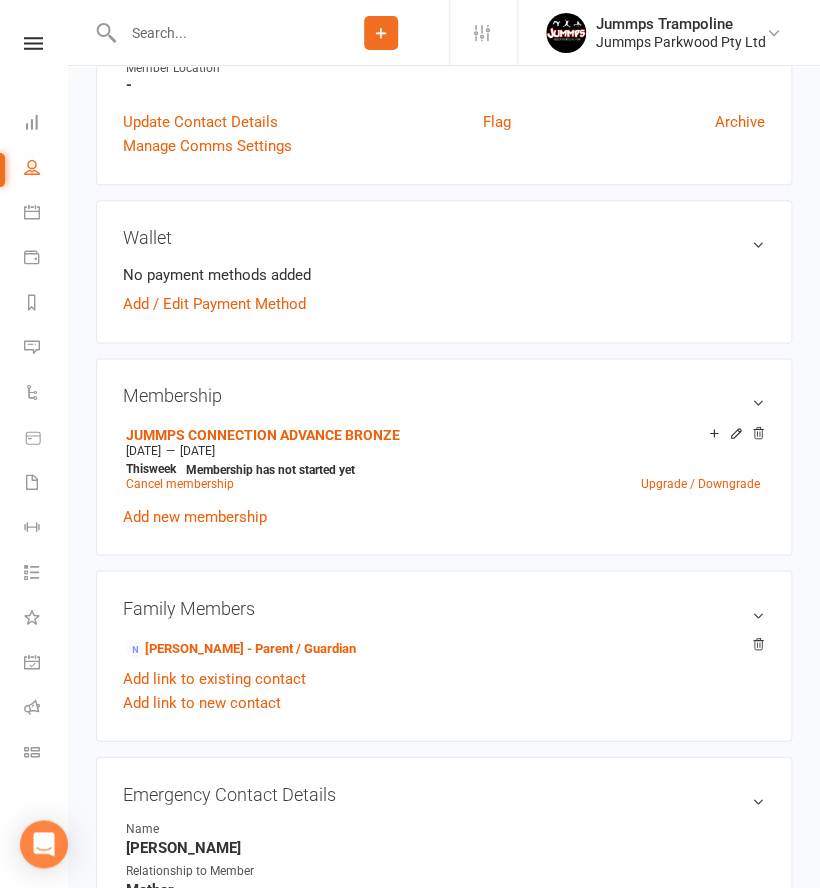 scroll, scrollTop: 0, scrollLeft: 0, axis: both 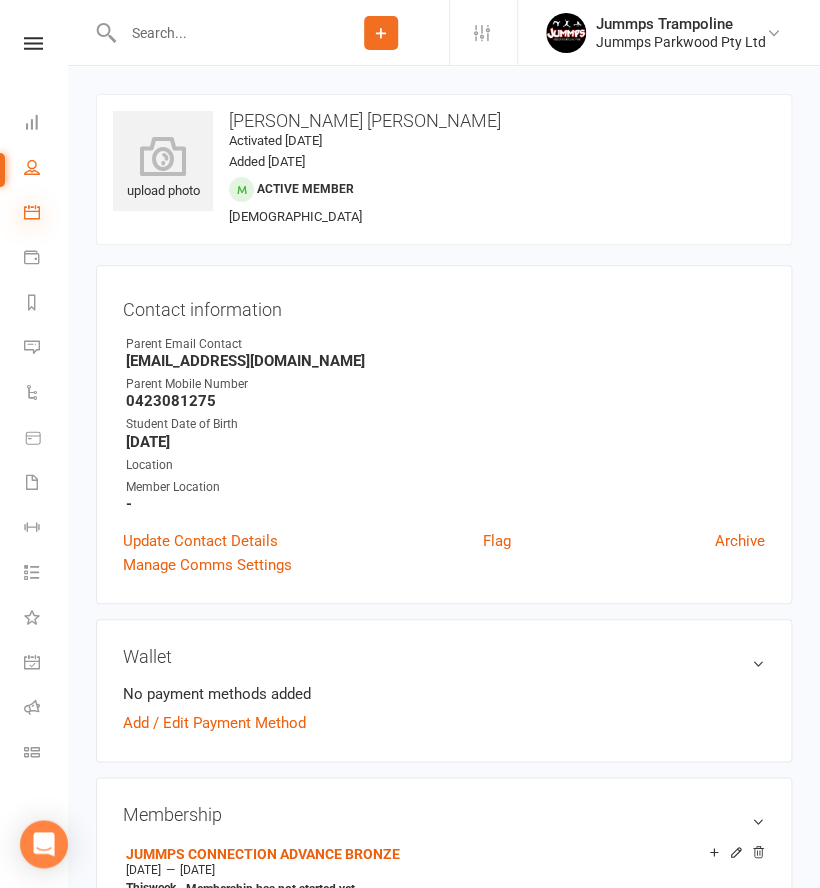 click at bounding box center [32, 212] 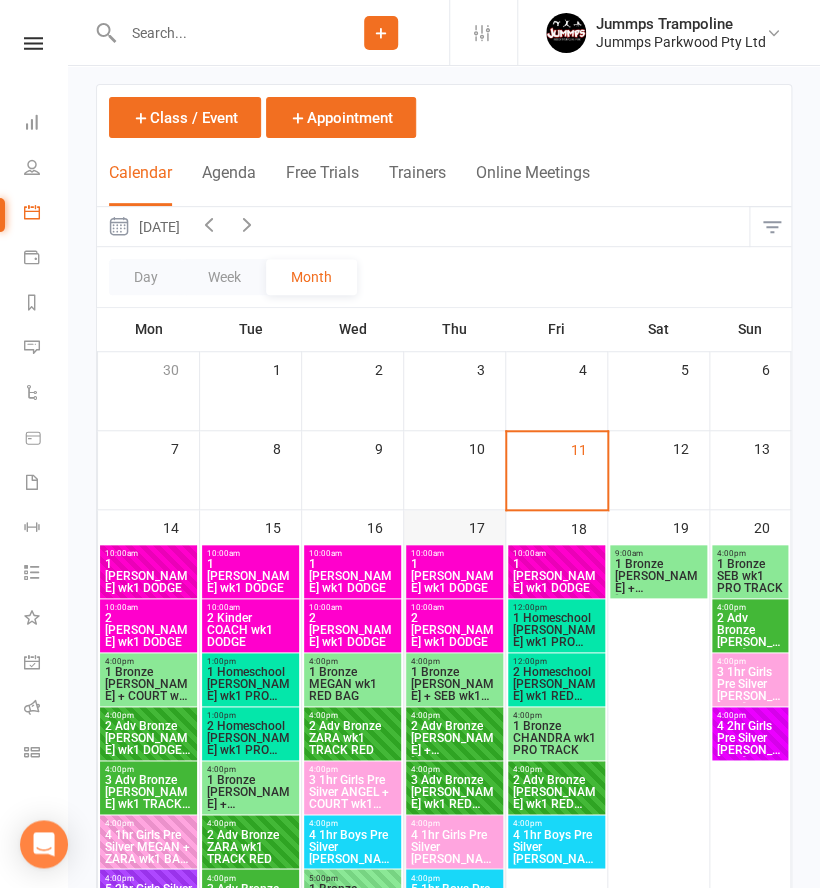 scroll, scrollTop: 0, scrollLeft: 0, axis: both 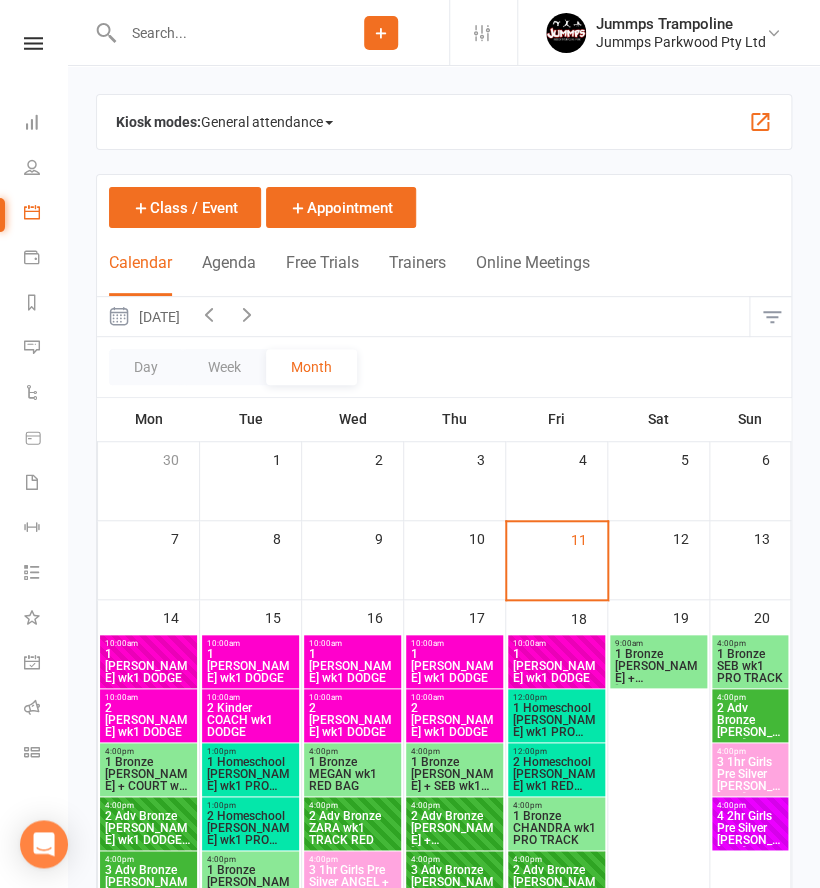 click on "Class kiosk mode Member self check-in Roll call kiosk mode Staff check-in for members General attendance kiosk mode Great for the front desk Kiosk modes:  General attendance  General attendance Class Roll call
Calendar Agenda Free Trials Trainers Online Meetings
Class / Event  Appointment Day Week Month [DATE]
[DATE]
Sun Mon Tue Wed Thu Fri Sat
29
30
01
02
03
04
05
06
07
08
09
10
11
12
13
14
15
16
17
18
19
20
21
22 23" at bounding box center (444, 2258) 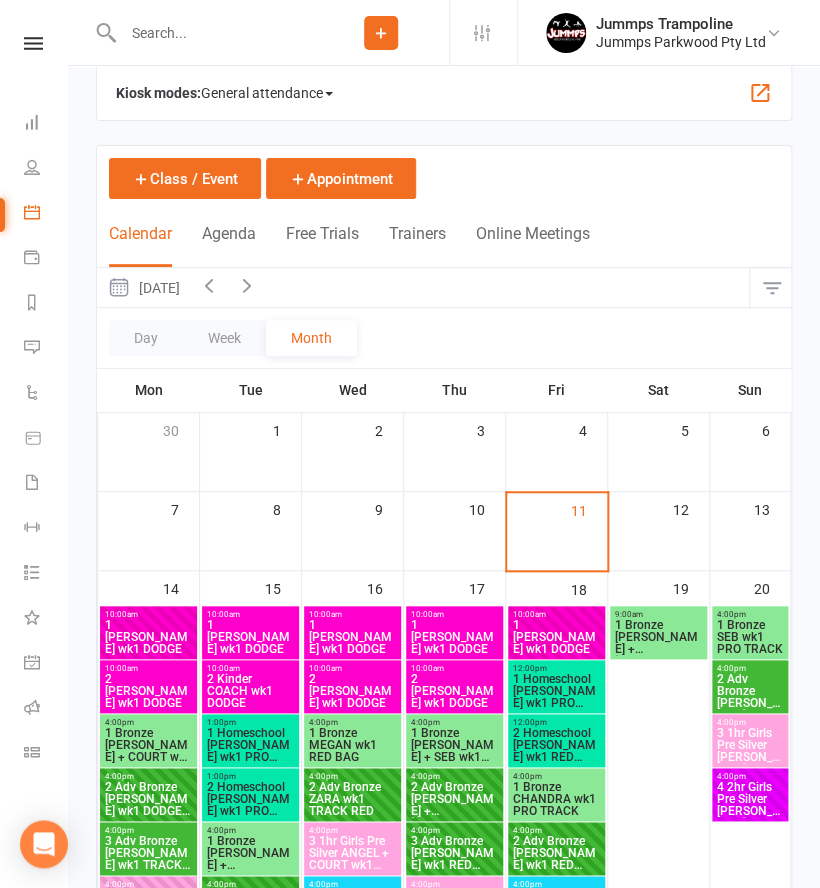 scroll, scrollTop: 2, scrollLeft: 0, axis: vertical 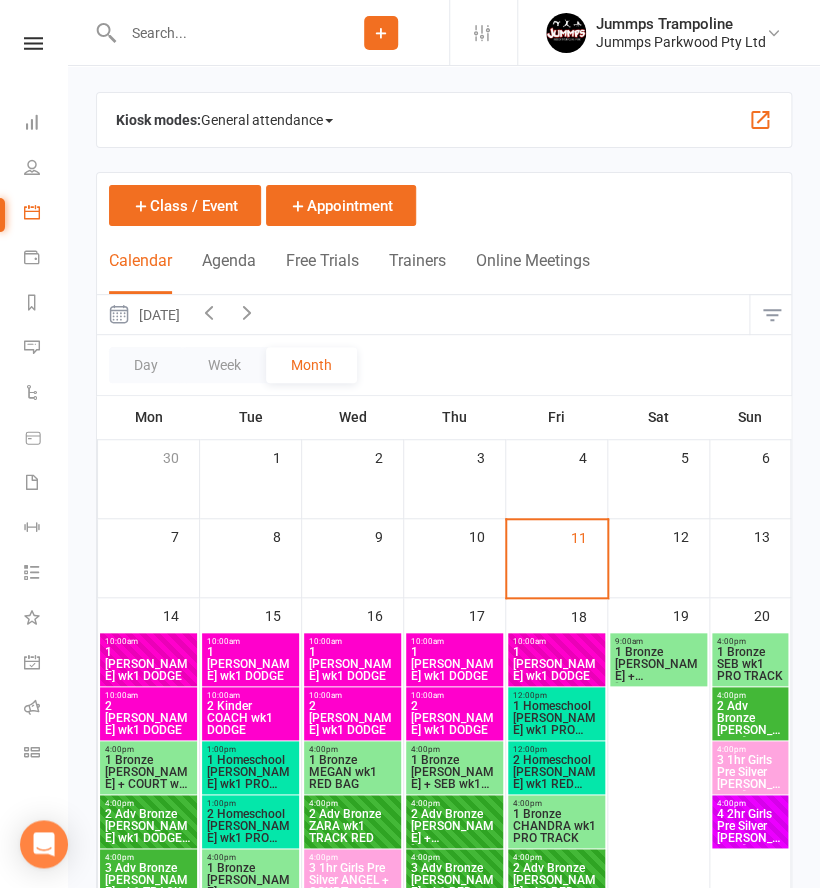 click on "[DATE]" at bounding box center (143, 314) 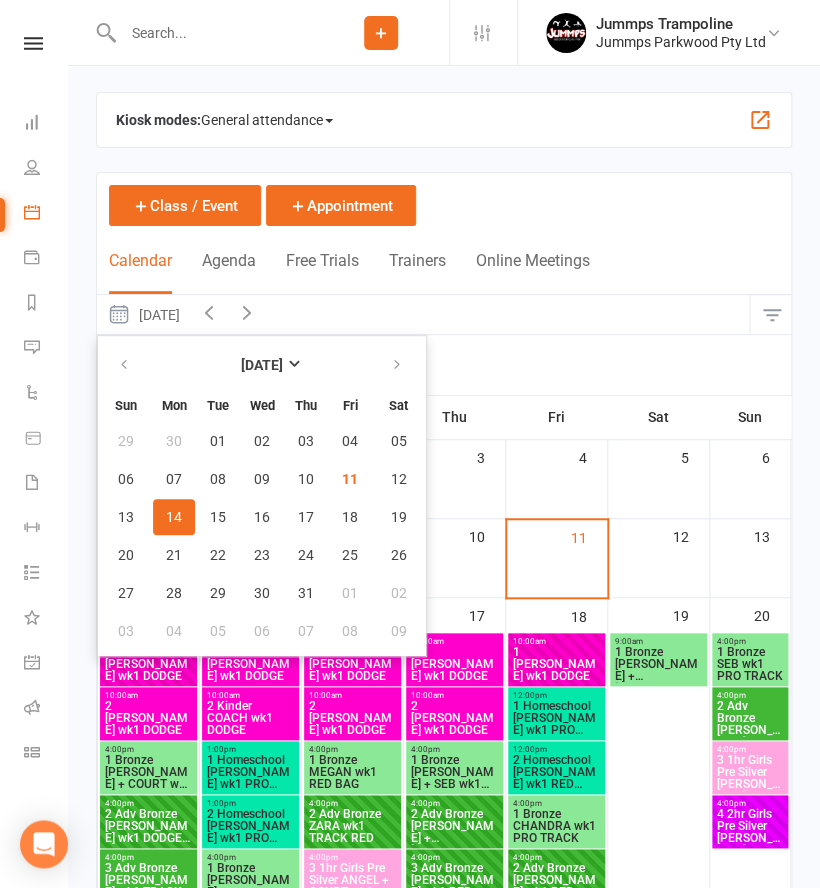 click on "14" at bounding box center (174, 517) 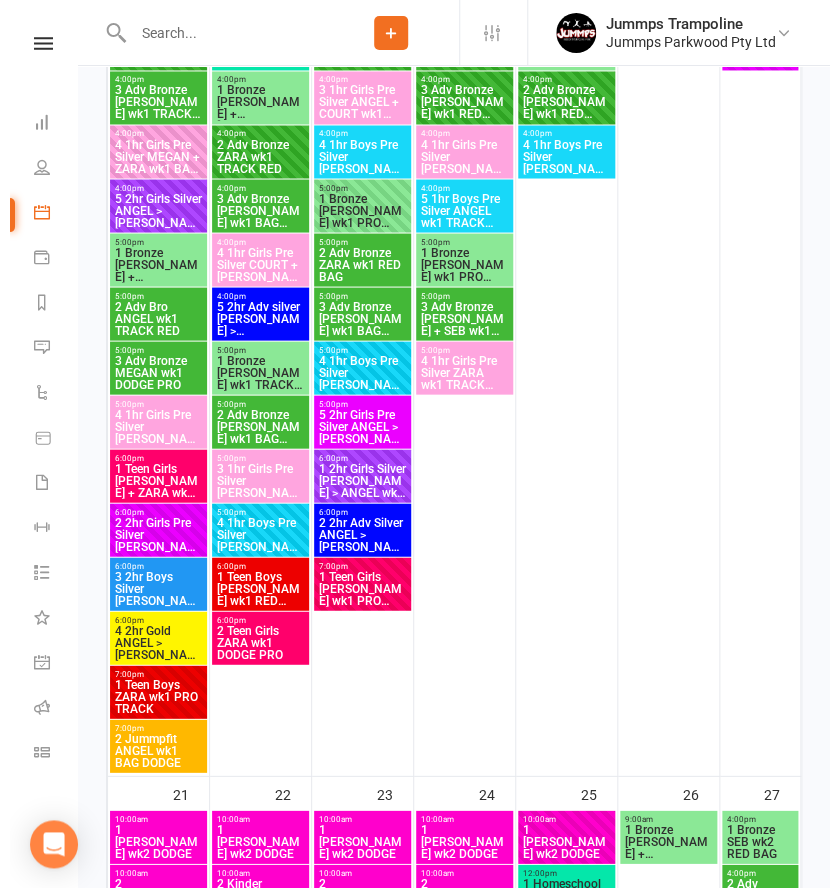 scroll, scrollTop: 791, scrollLeft: 0, axis: vertical 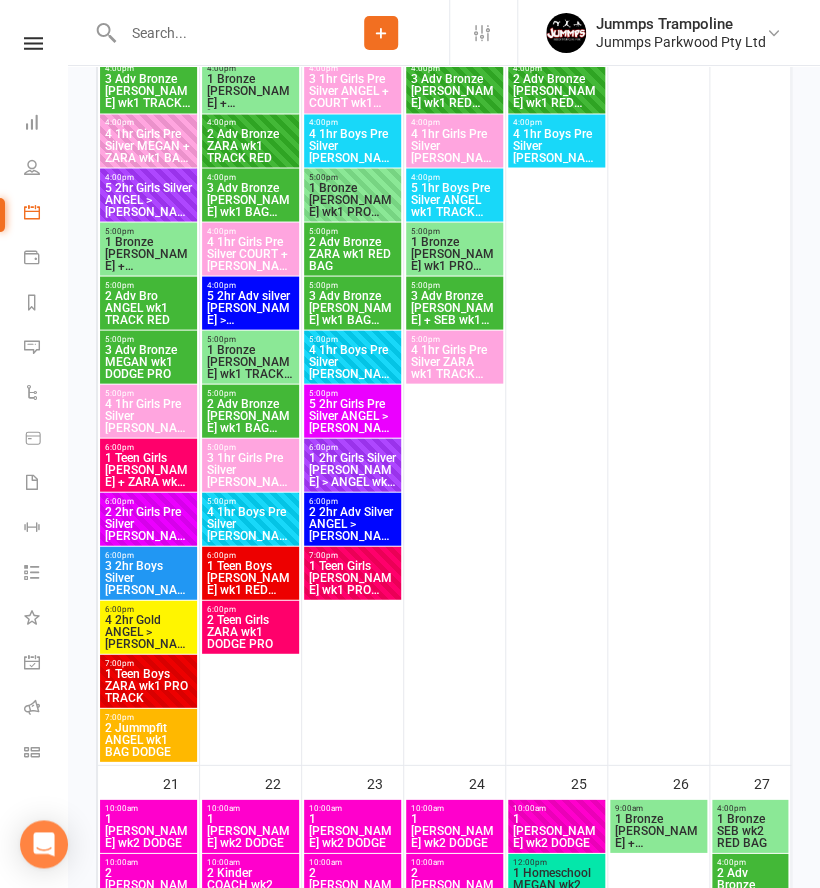 click on "2 2hr Girls Pre Silver [PERSON_NAME] > [PERSON_NAME] wk1 RED BAG DOD..." at bounding box center [148, 523] 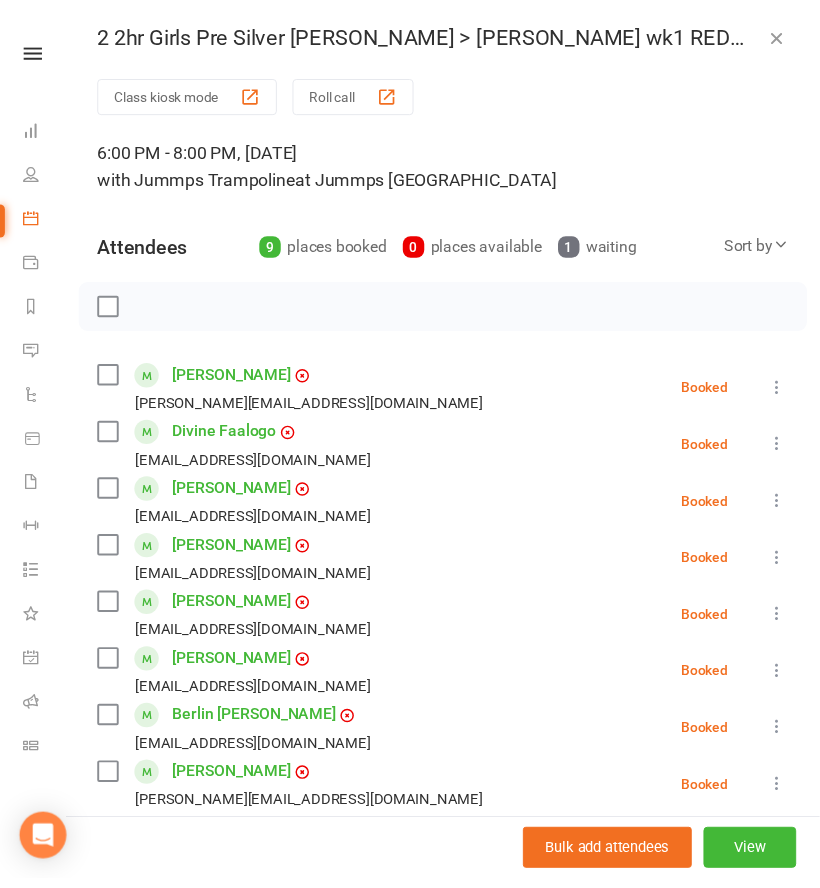 scroll, scrollTop: 0, scrollLeft: 0, axis: both 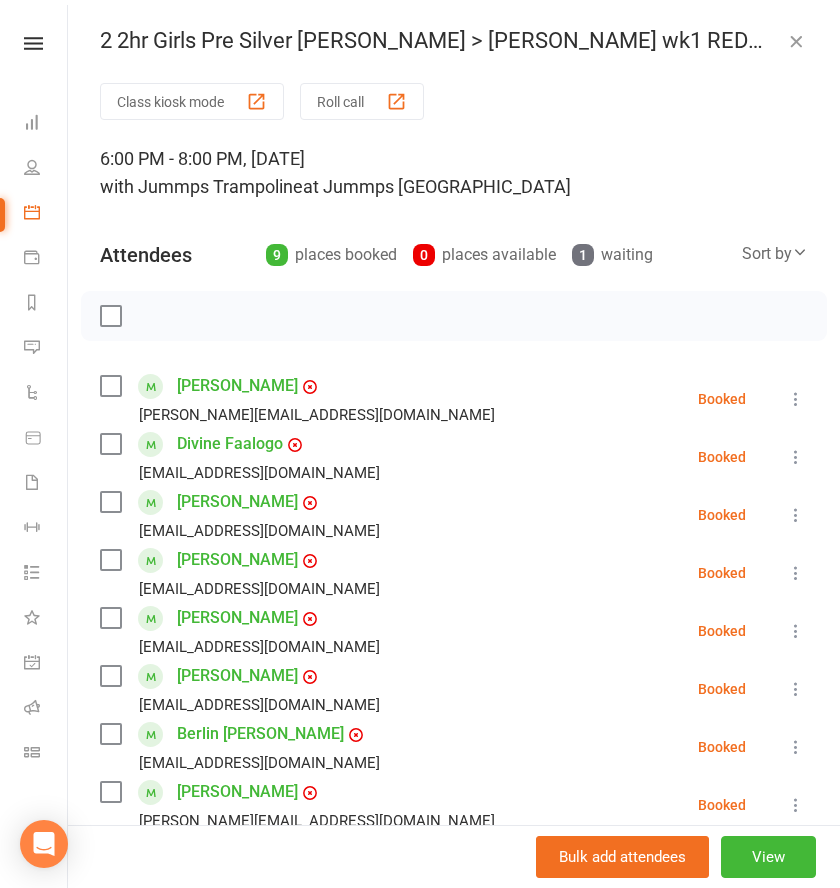 click on "2 2hr Girls Pre Silver [PERSON_NAME] > [PERSON_NAME] wk1 RED BAG DOD..." at bounding box center [454, 41] 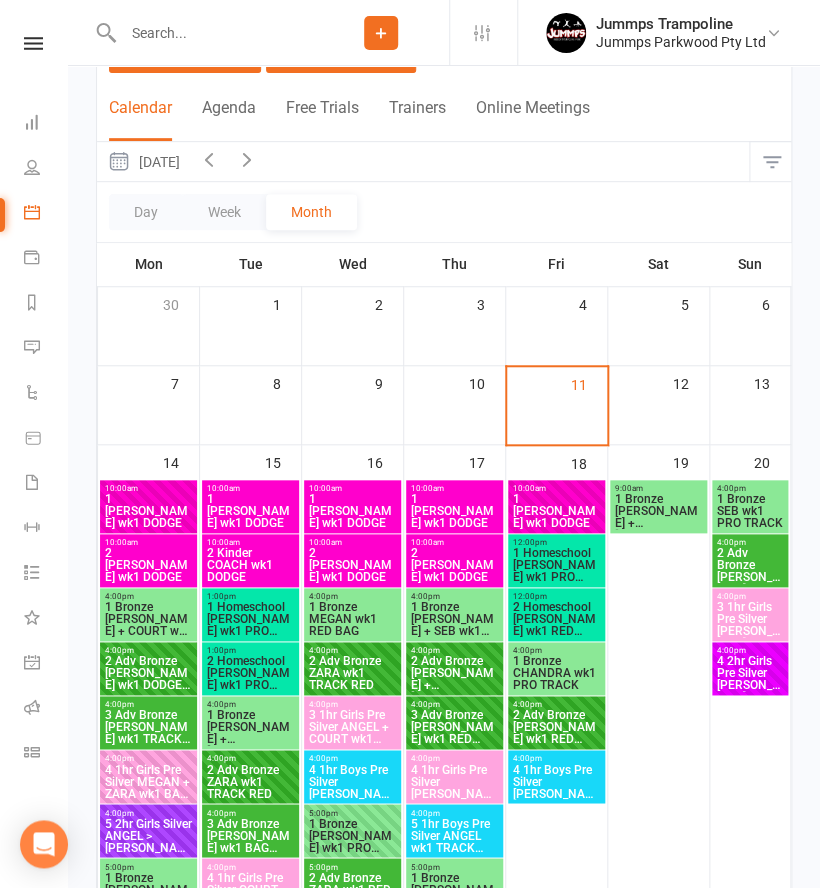 scroll, scrollTop: 142, scrollLeft: 0, axis: vertical 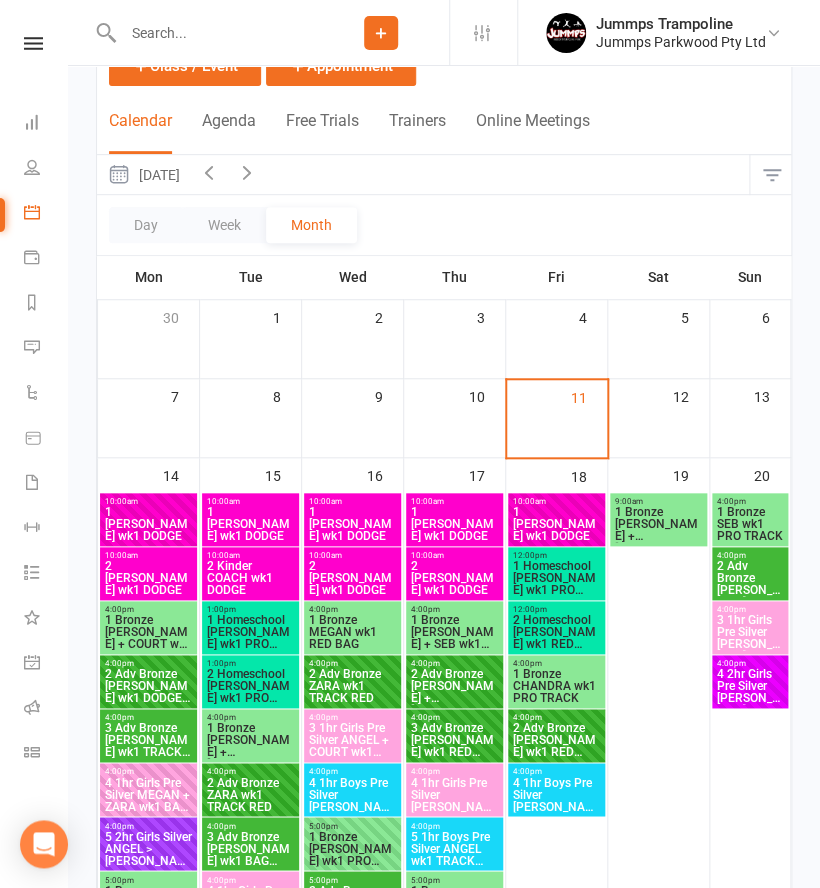 click at bounding box center [209, 172] 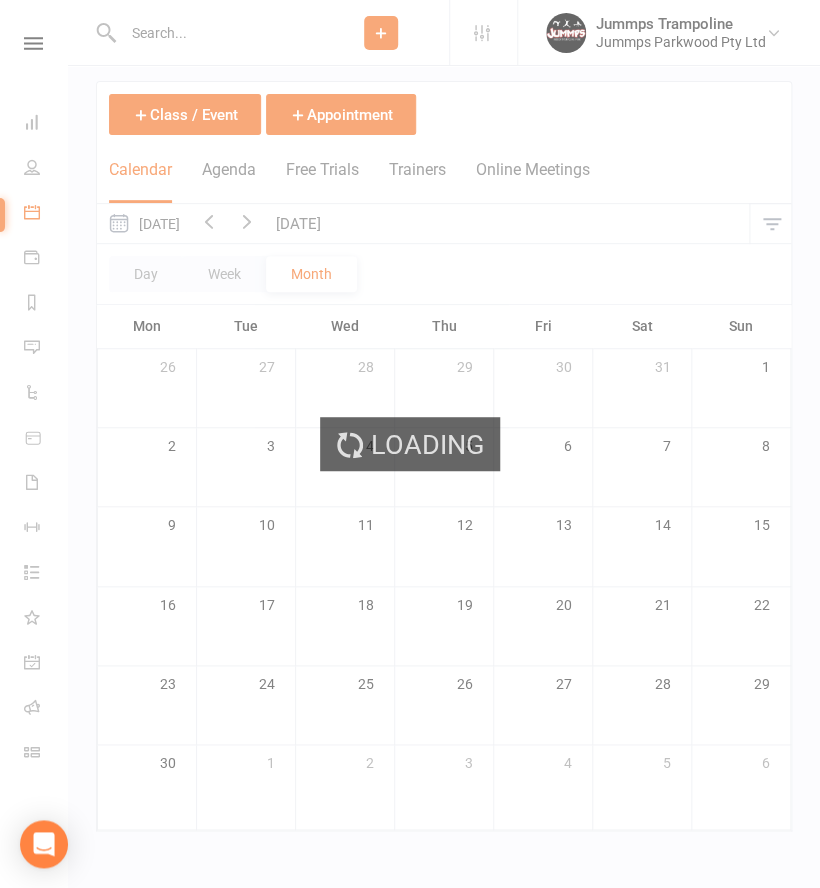 scroll, scrollTop: 92, scrollLeft: 0, axis: vertical 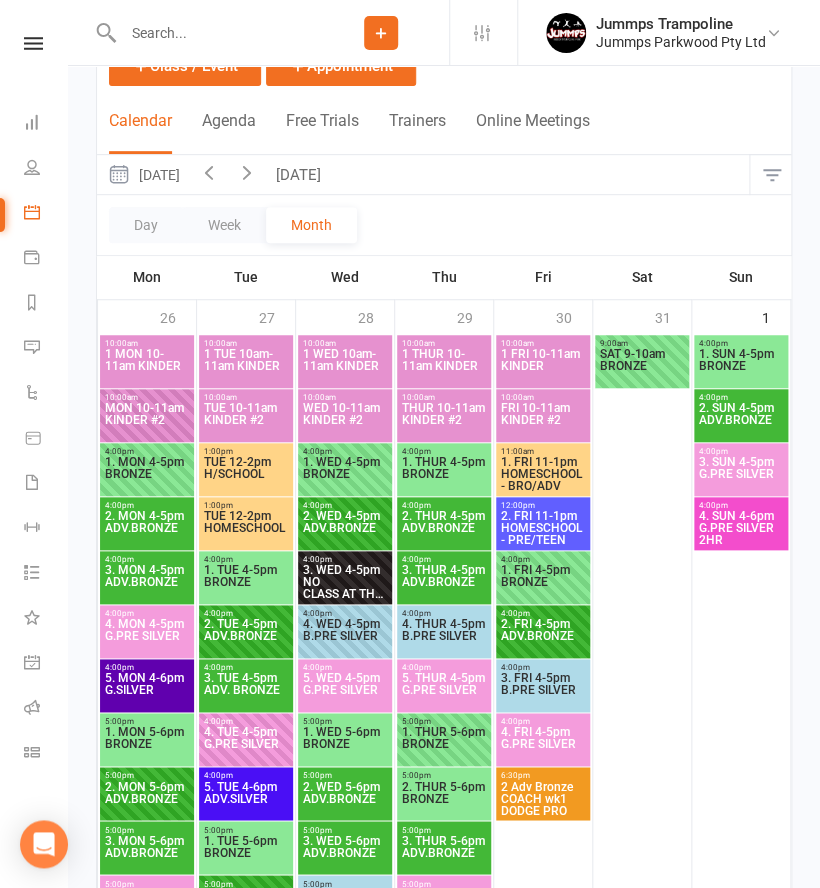click at bounding box center (247, 172) 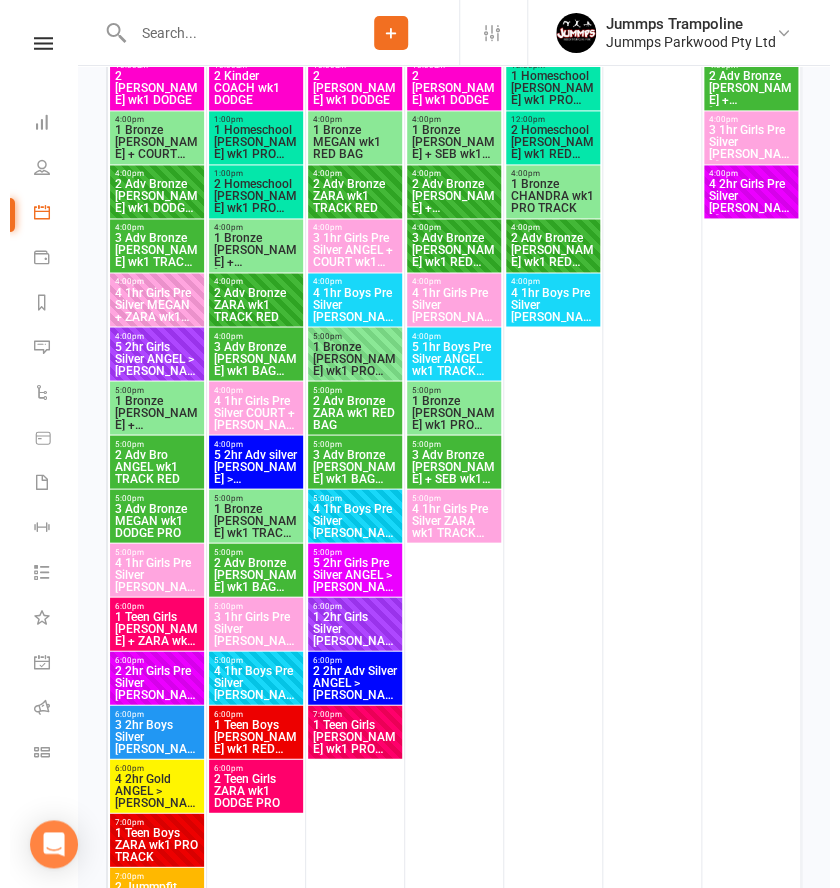 scroll, scrollTop: 894, scrollLeft: 0, axis: vertical 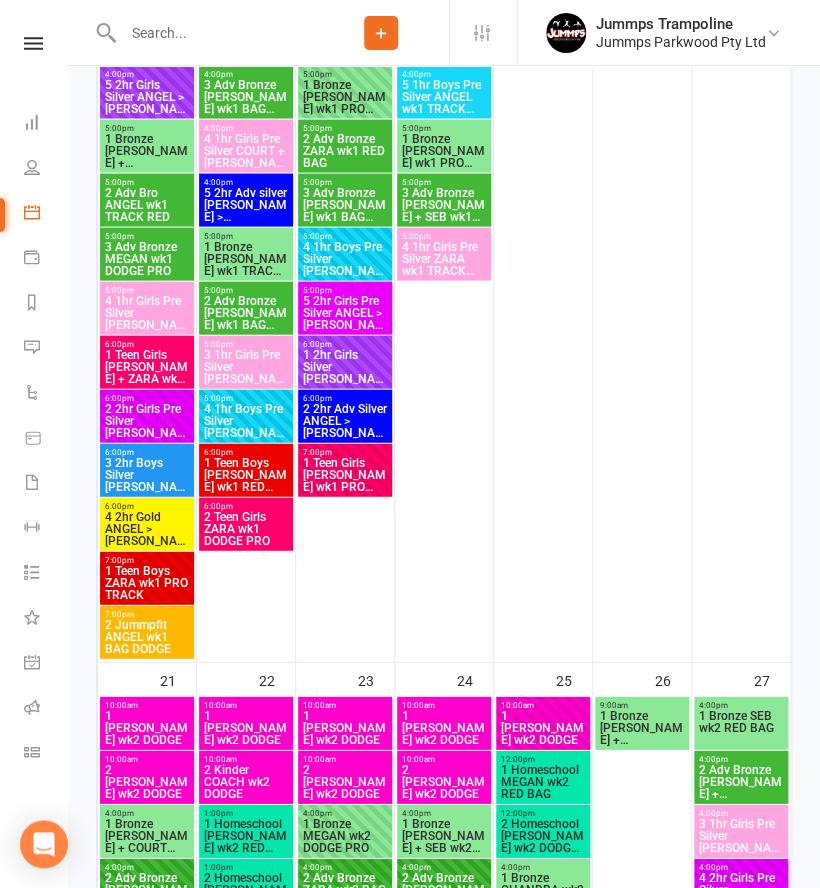 click on "2 2hr Girls Pre Silver [PERSON_NAME] > [PERSON_NAME] wk1 RED BAG DOD..." at bounding box center (147, 420) 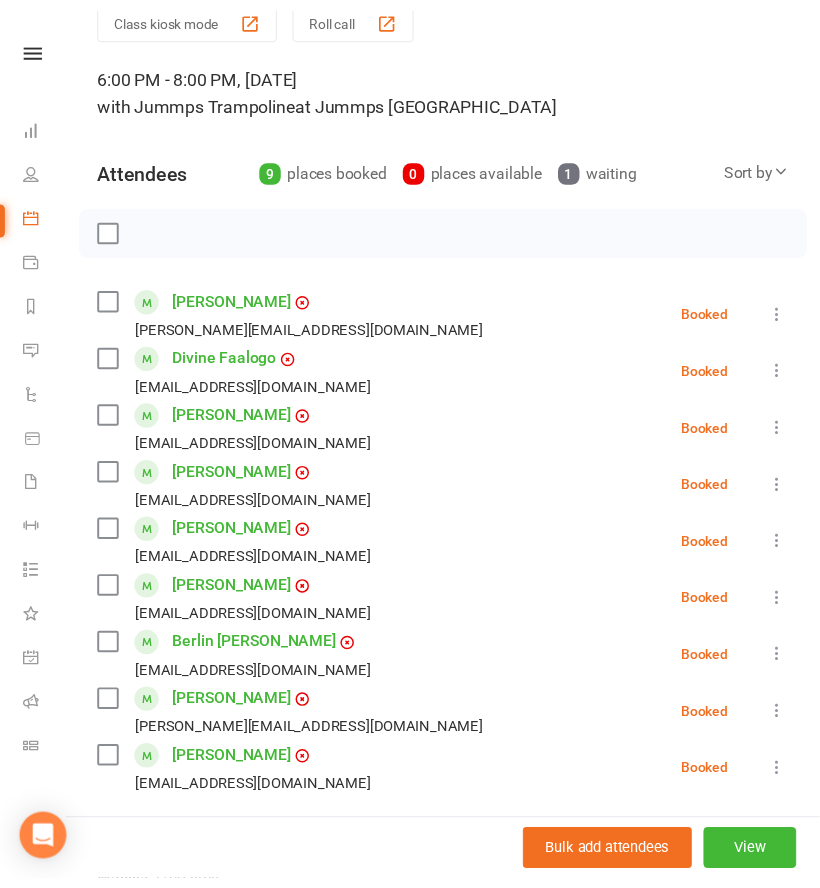 scroll, scrollTop: 0, scrollLeft: 0, axis: both 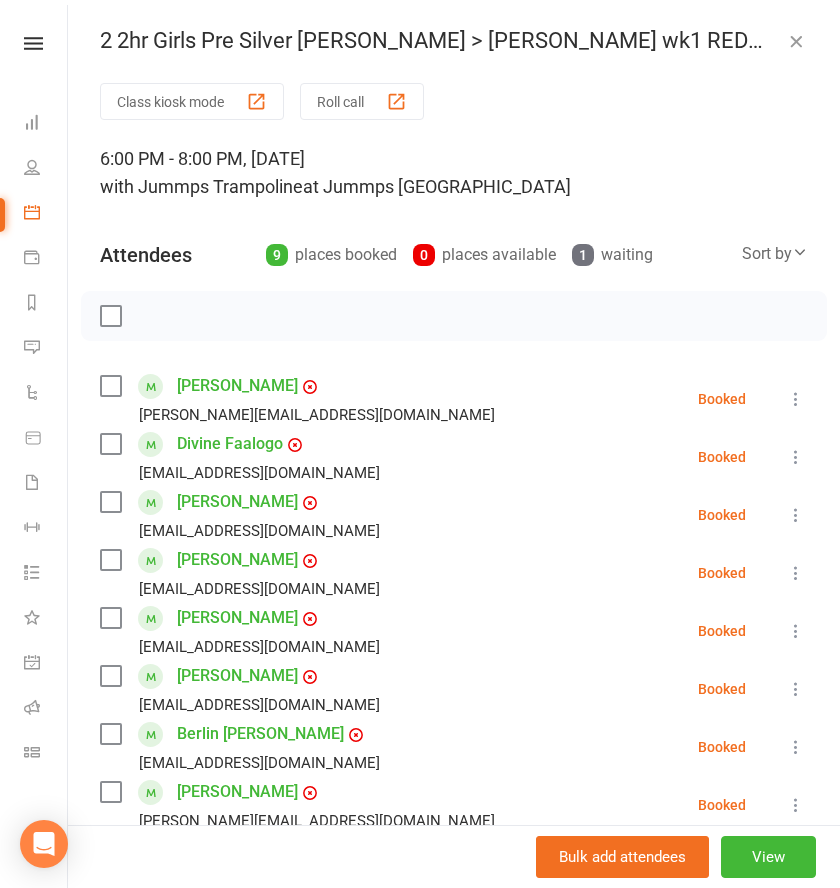 click at bounding box center [796, 41] 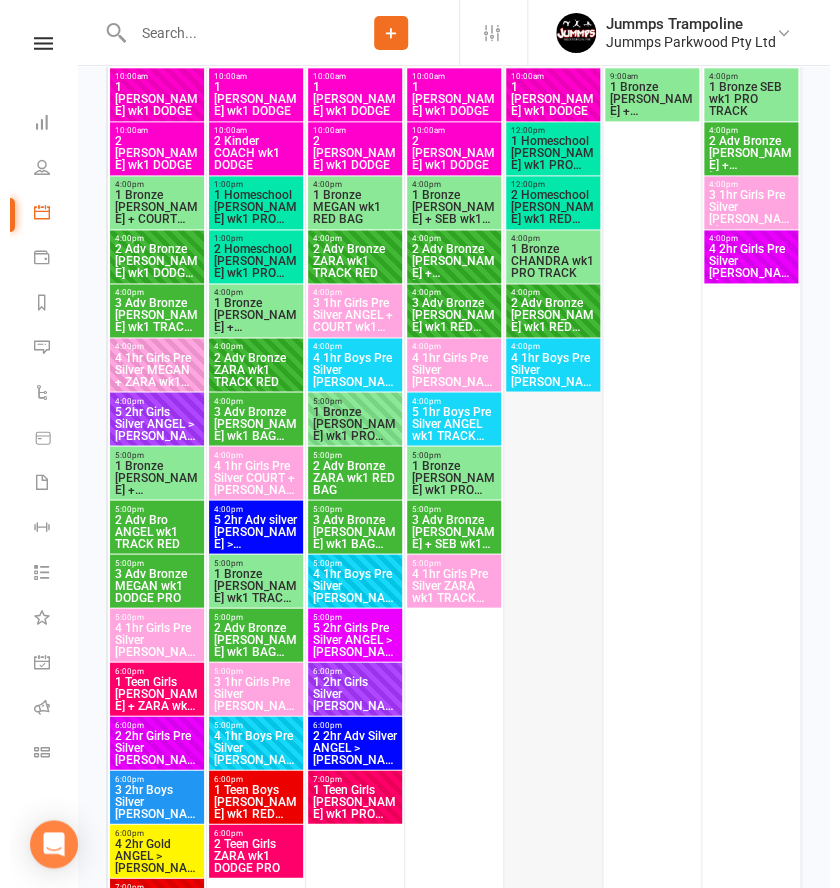 scroll, scrollTop: 480, scrollLeft: 0, axis: vertical 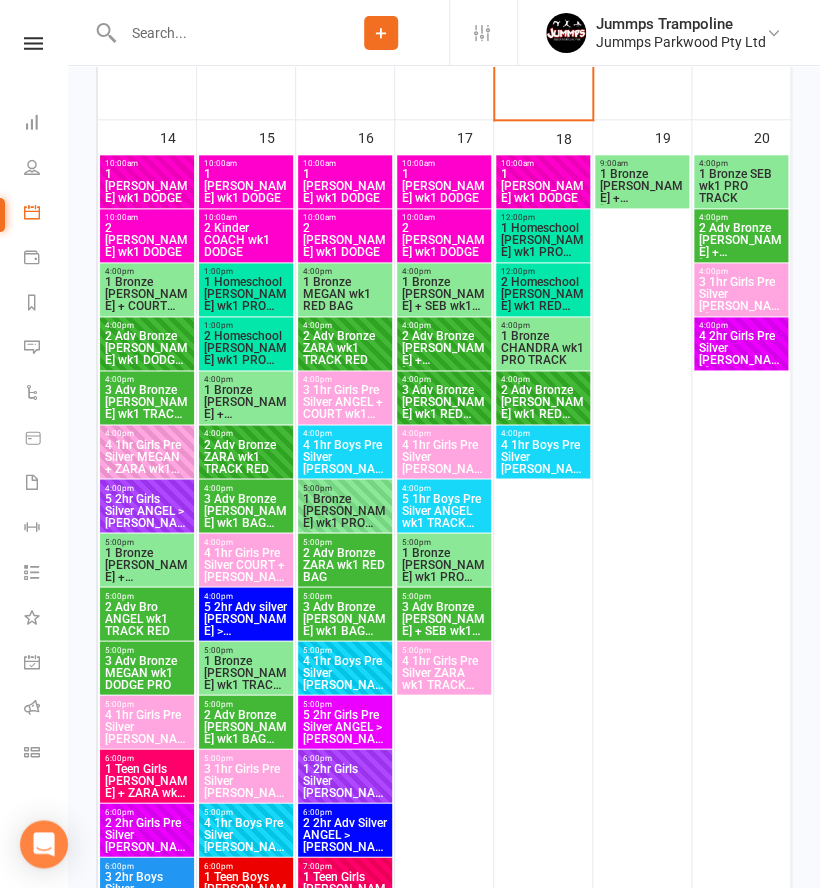 click on "4 2hr Girls Pre Silver [PERSON_NAME] wk1 TRACK RED BAG DOD..." at bounding box center (741, 348) 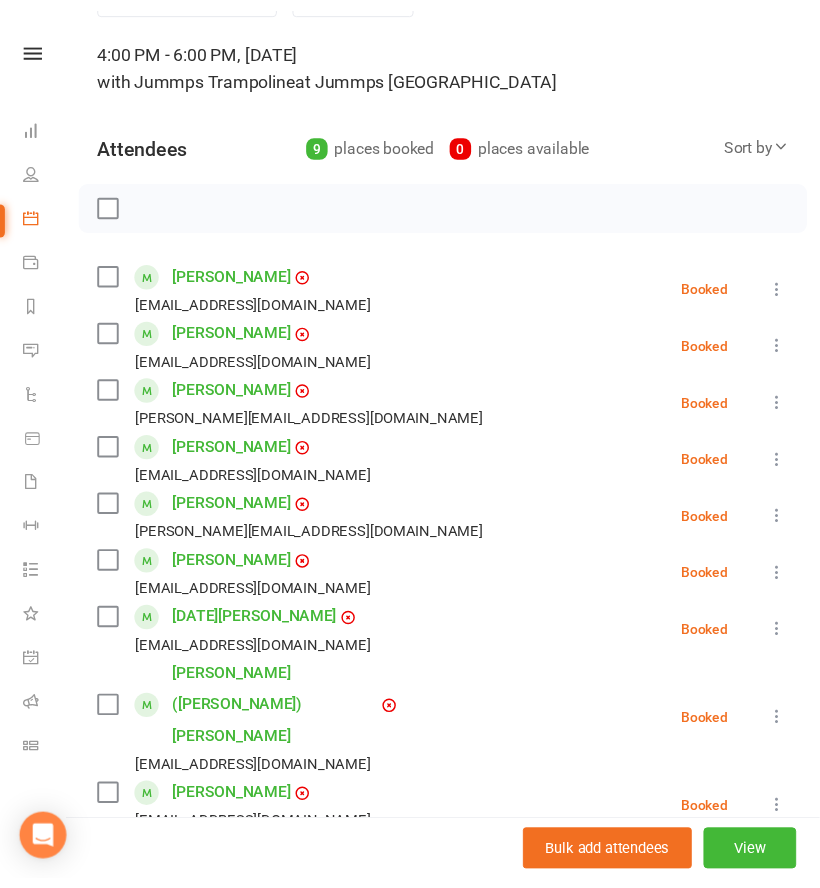 scroll, scrollTop: 0, scrollLeft: 0, axis: both 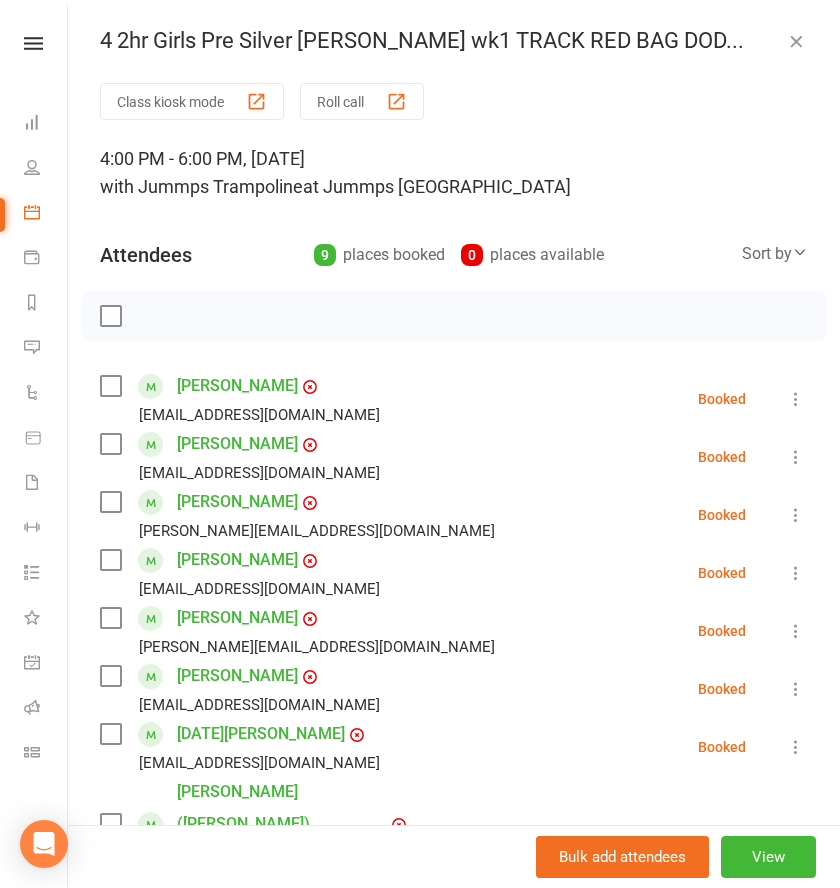 click at bounding box center (796, 41) 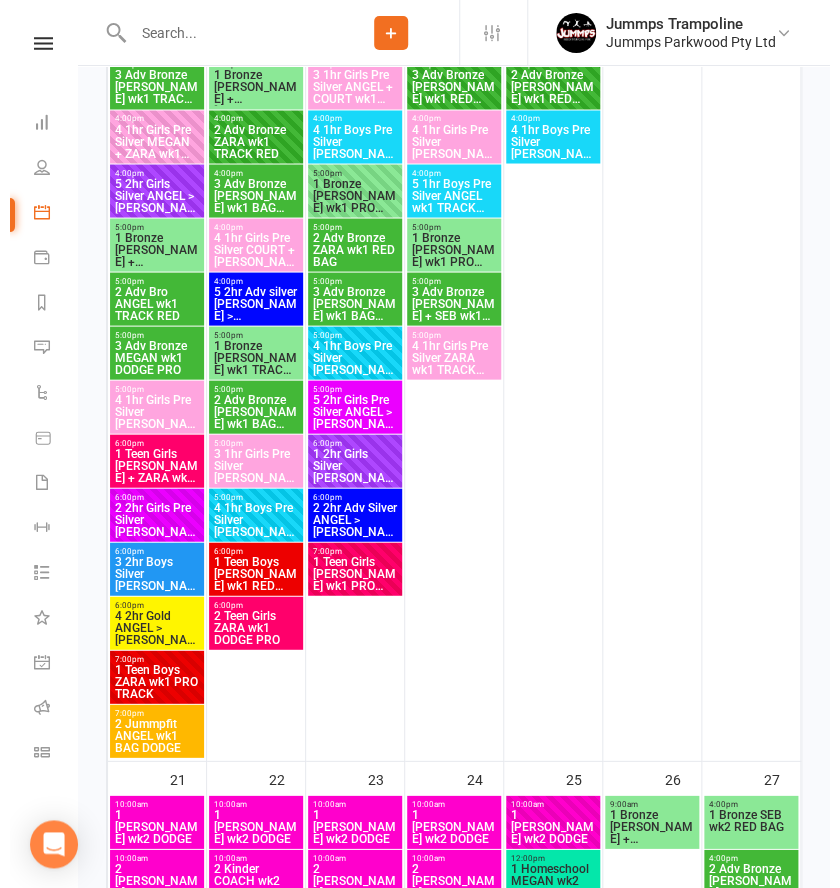 scroll, scrollTop: 798, scrollLeft: 0, axis: vertical 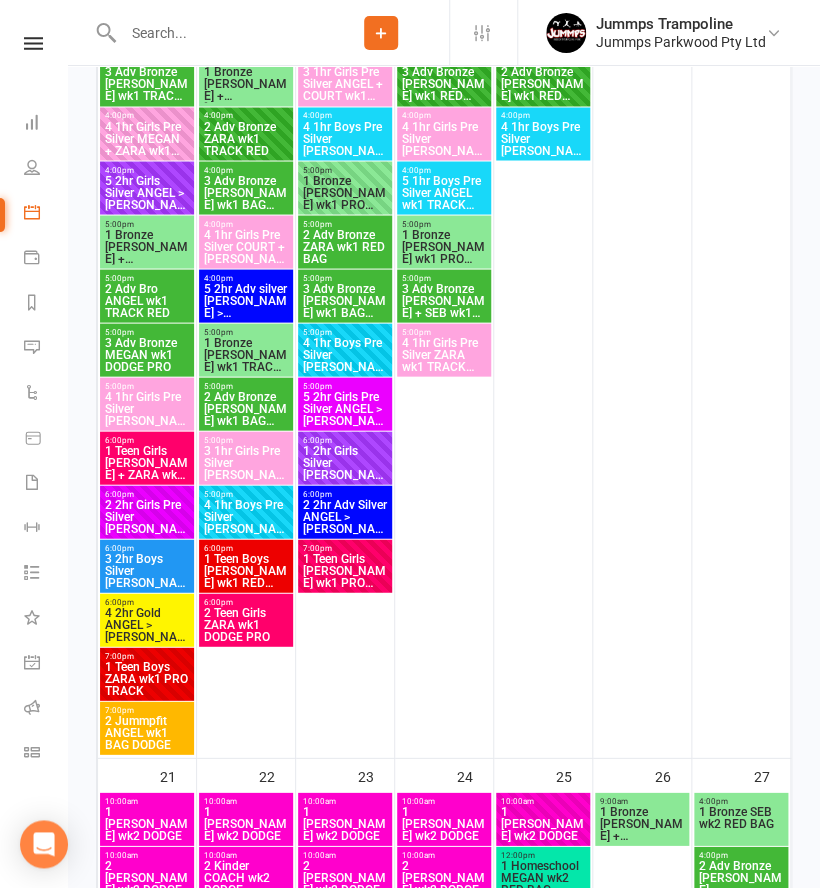 click on "2 2hr Girls Pre Silver [PERSON_NAME] > [PERSON_NAME] wk1 RED BAG DOD..." at bounding box center (147, 516) 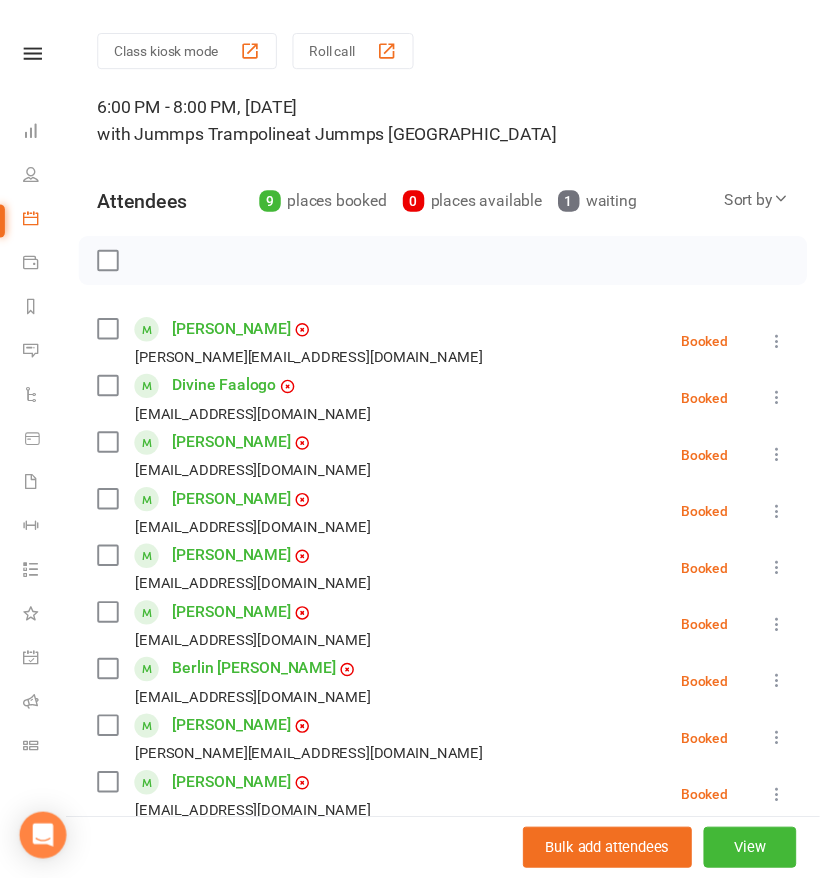 scroll, scrollTop: 0, scrollLeft: 0, axis: both 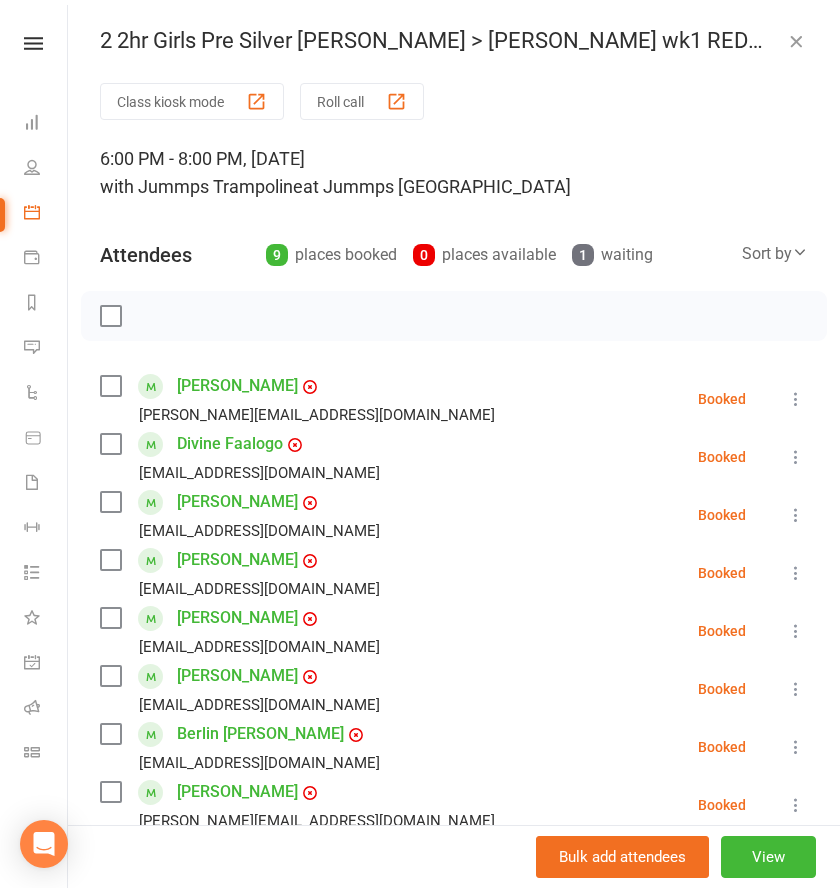 click at bounding box center (796, 41) 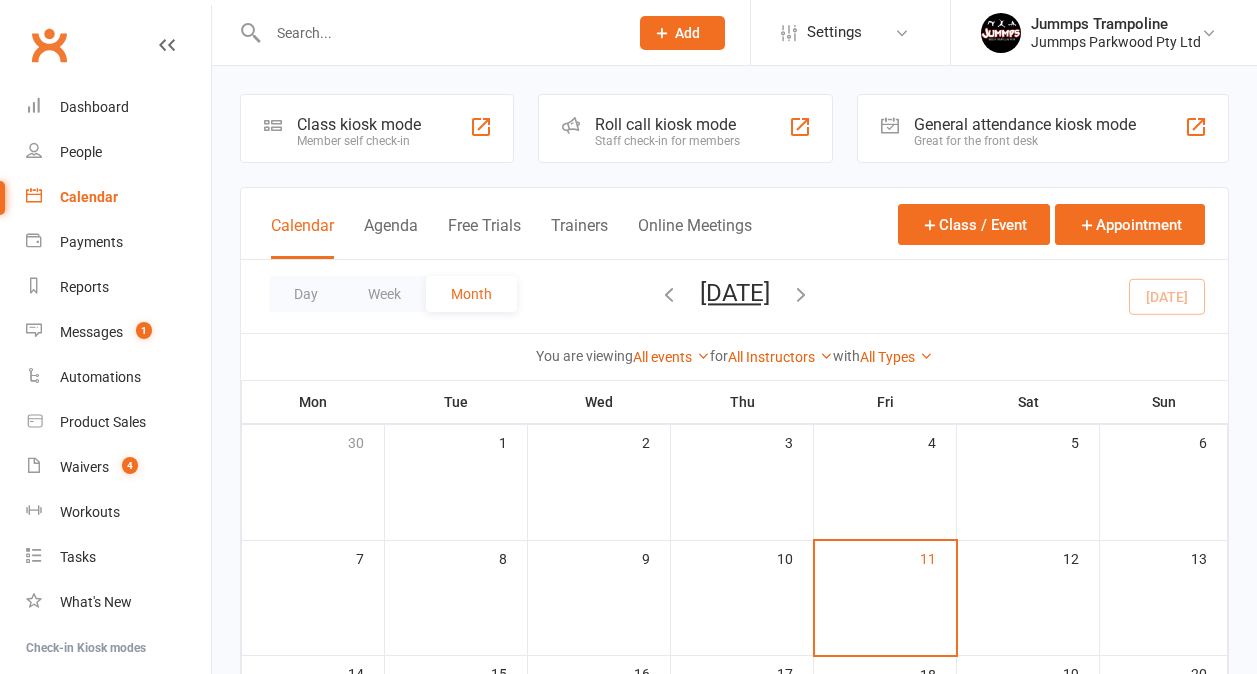 scroll, scrollTop: 0, scrollLeft: 0, axis: both 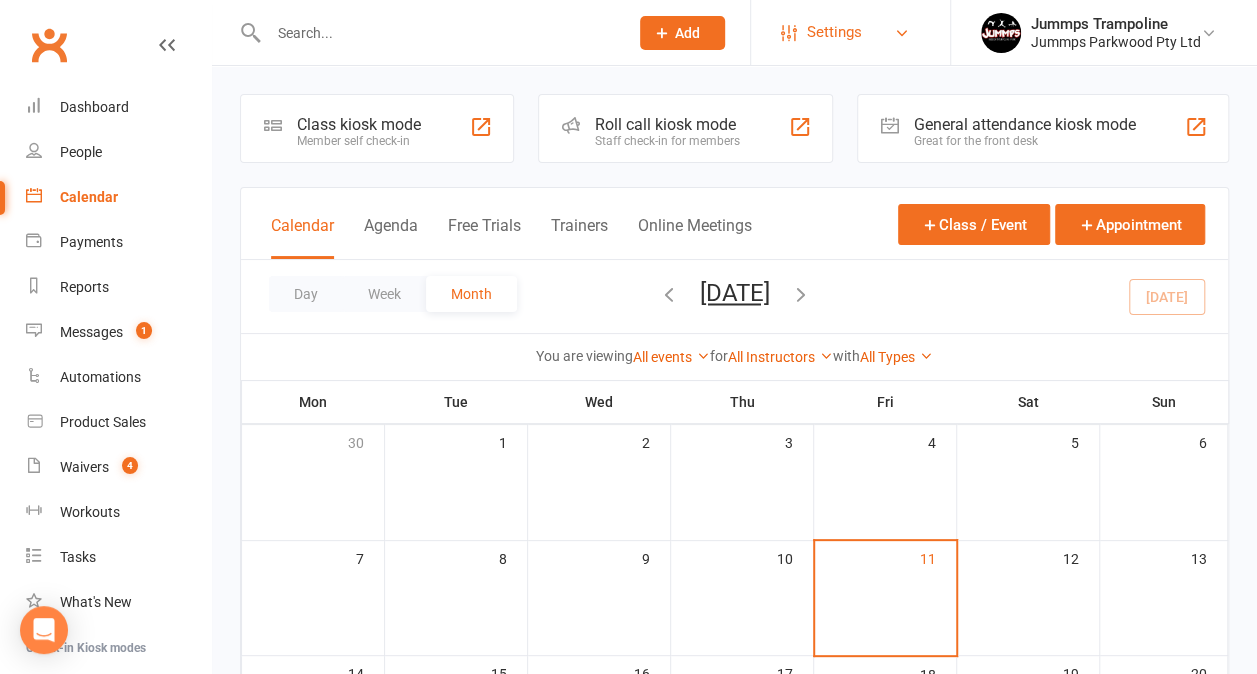 click on "Settings" at bounding box center [834, 32] 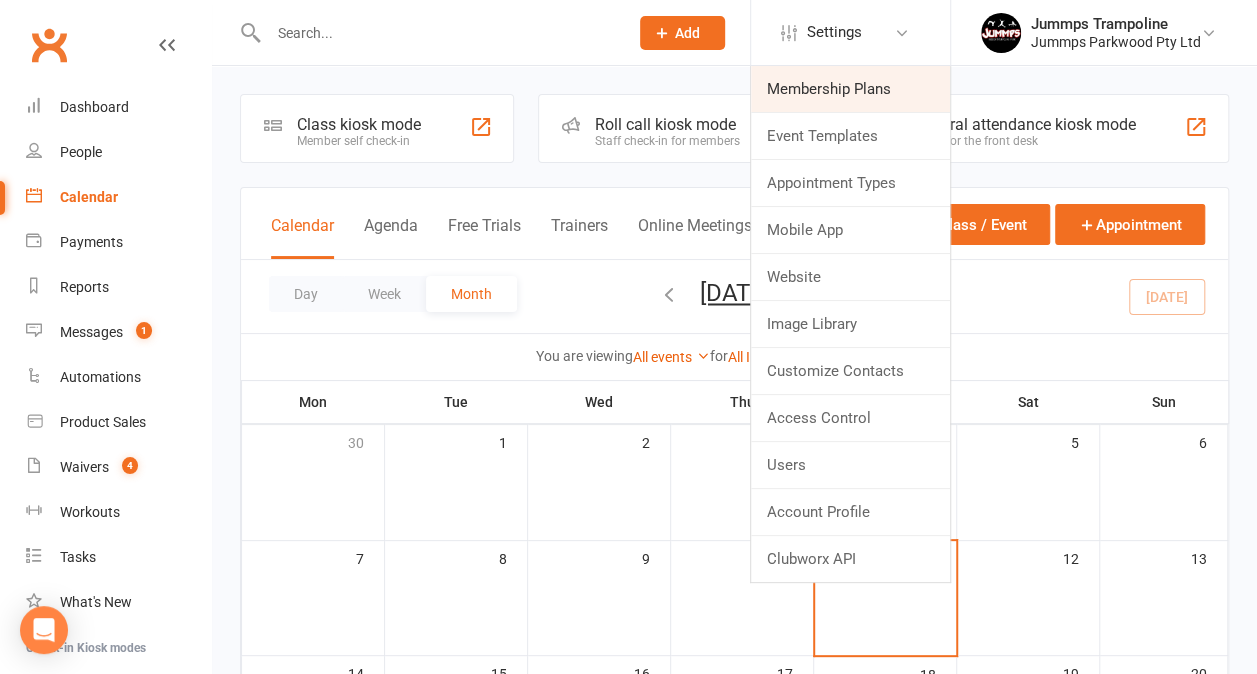 click on "Membership Plans" at bounding box center [850, 89] 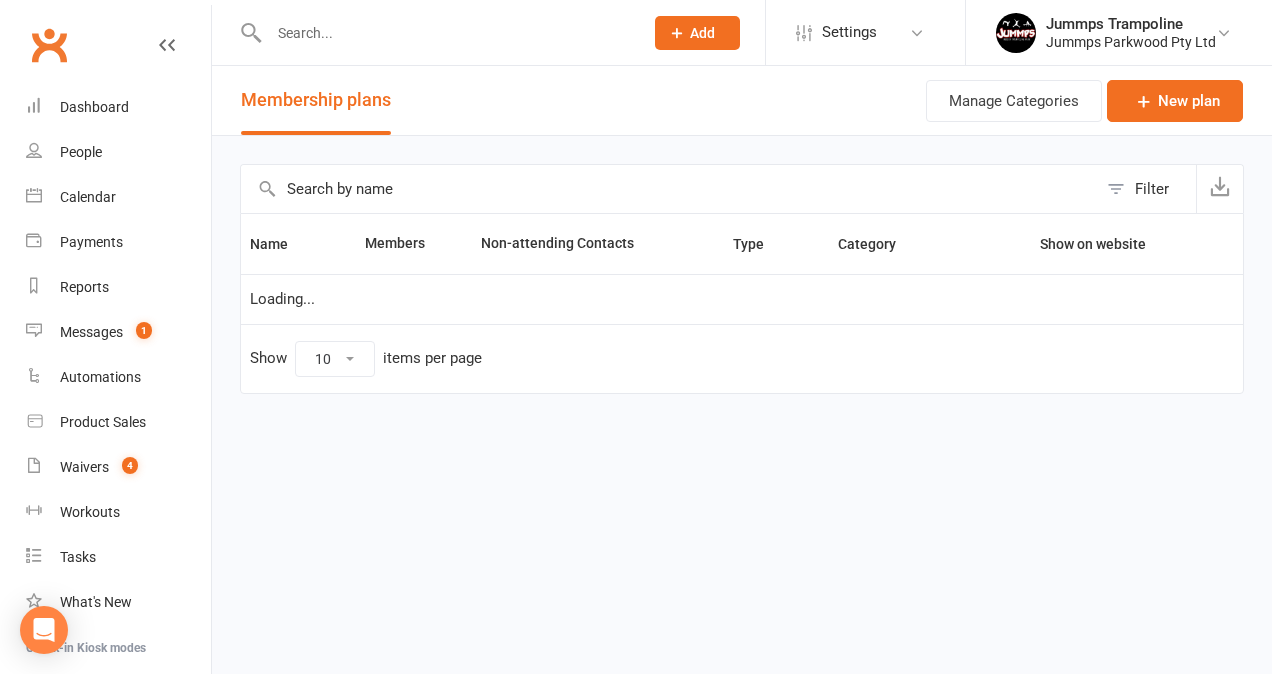 select on "100" 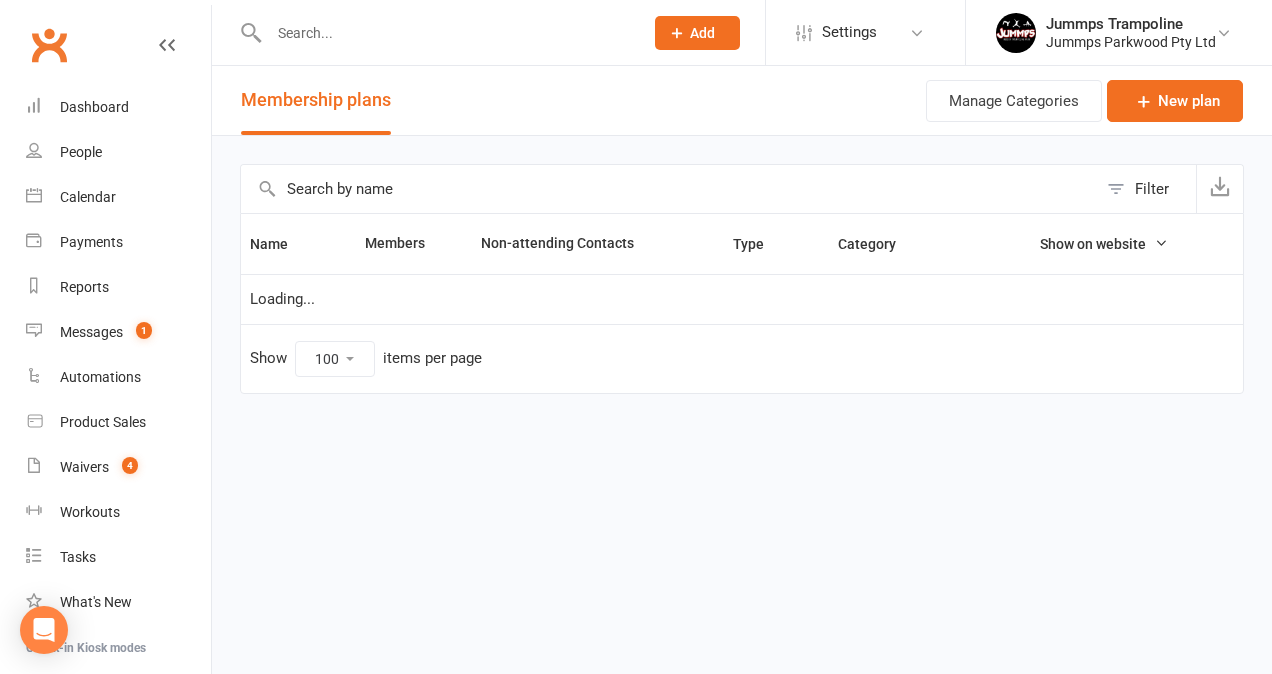 click at bounding box center (669, 189) 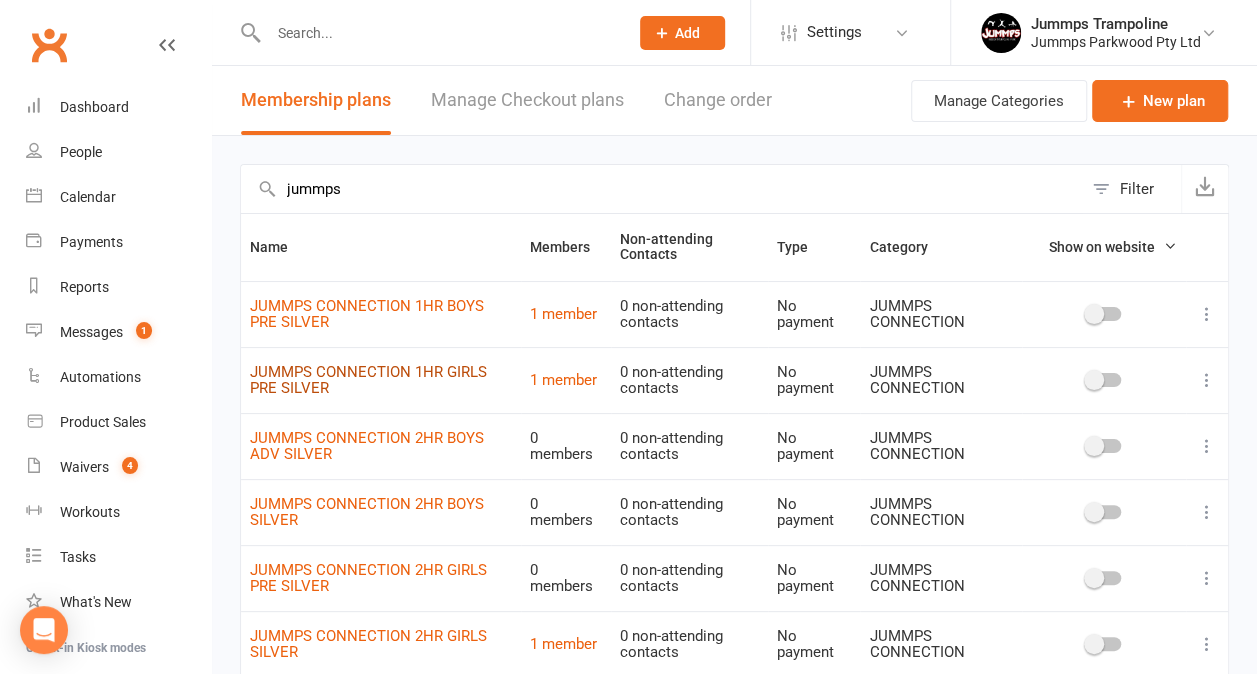 type on "jummps" 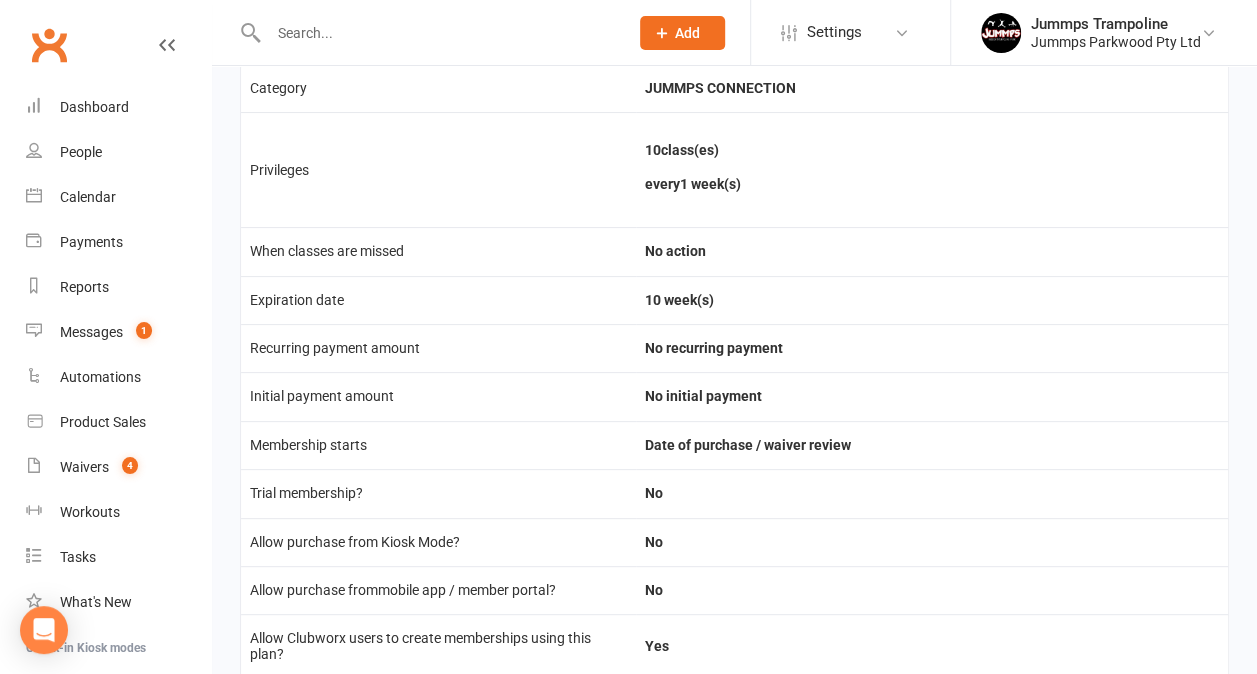 scroll, scrollTop: 97, scrollLeft: 0, axis: vertical 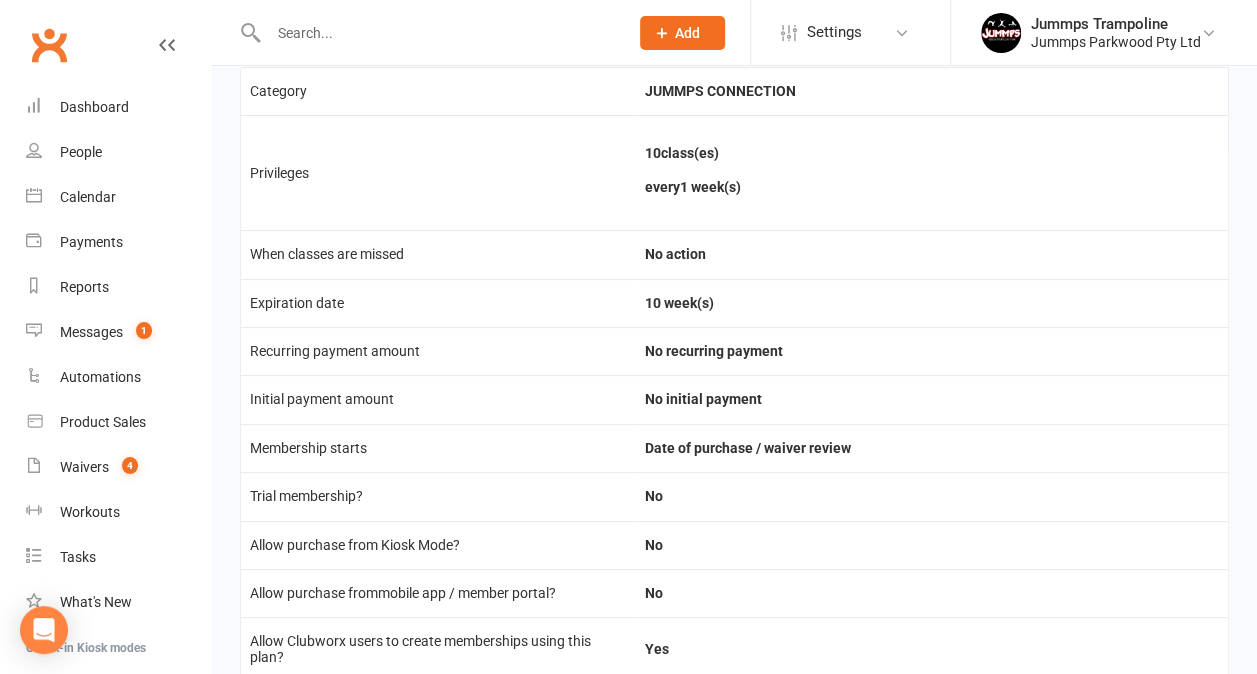 select on "100" 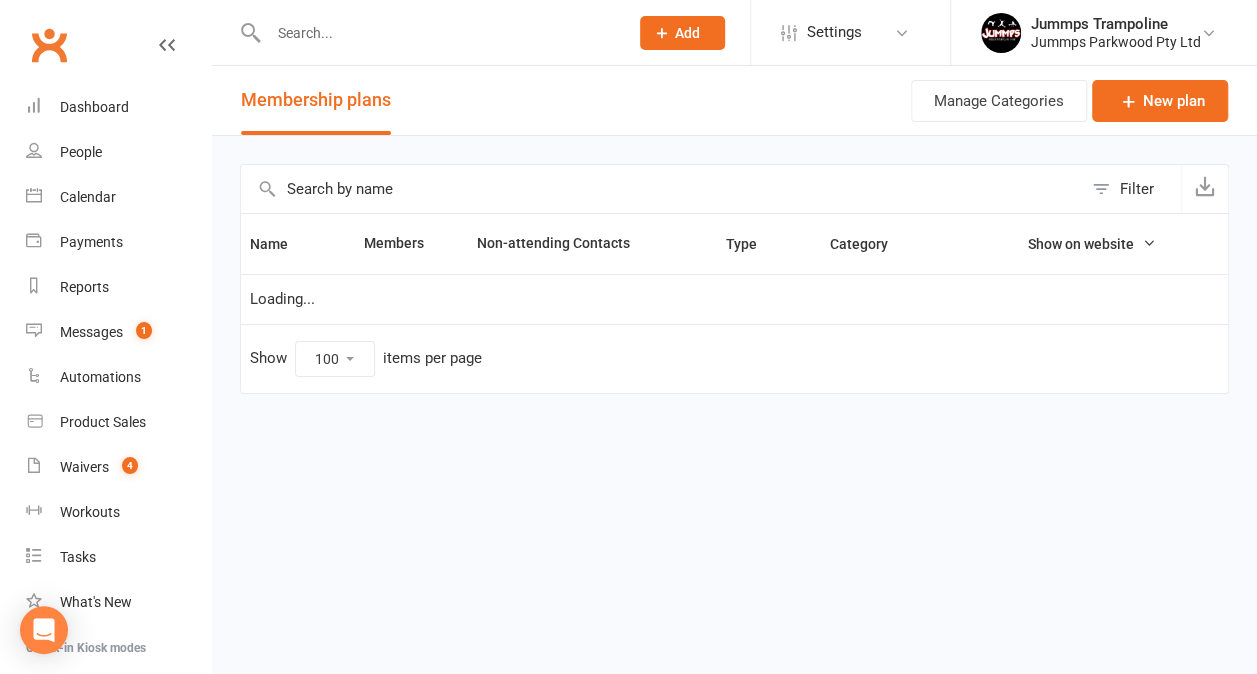 scroll, scrollTop: 0, scrollLeft: 0, axis: both 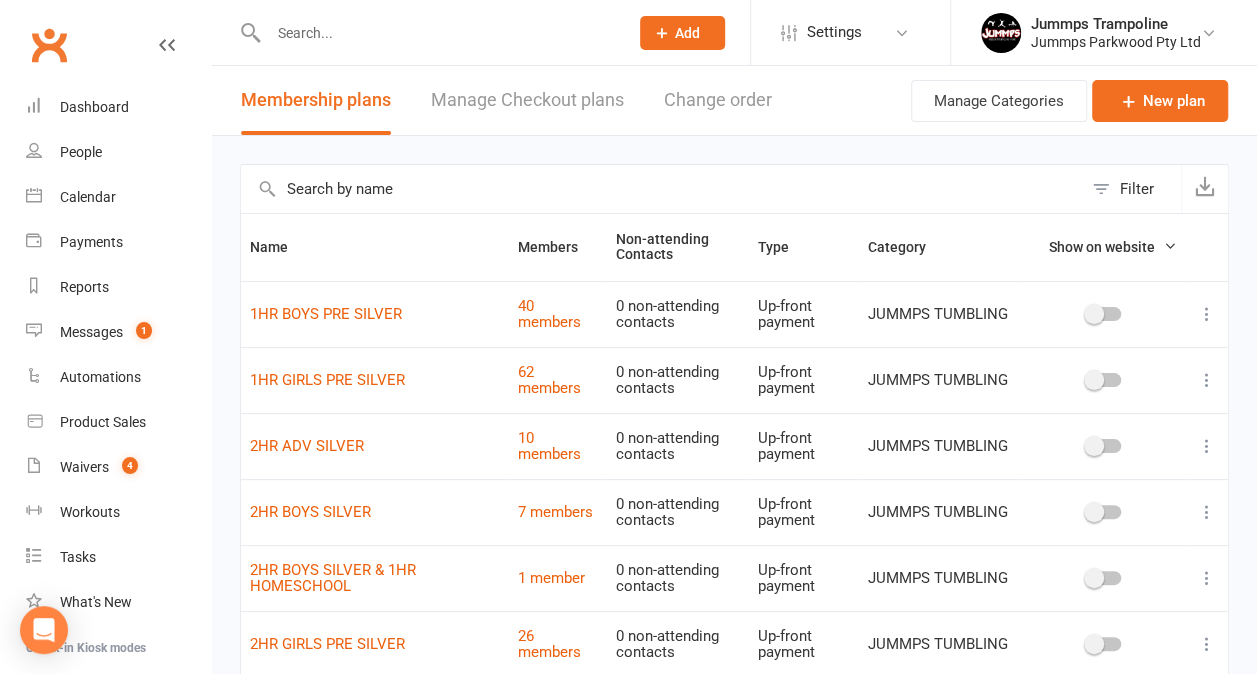 click at bounding box center (661, 189) 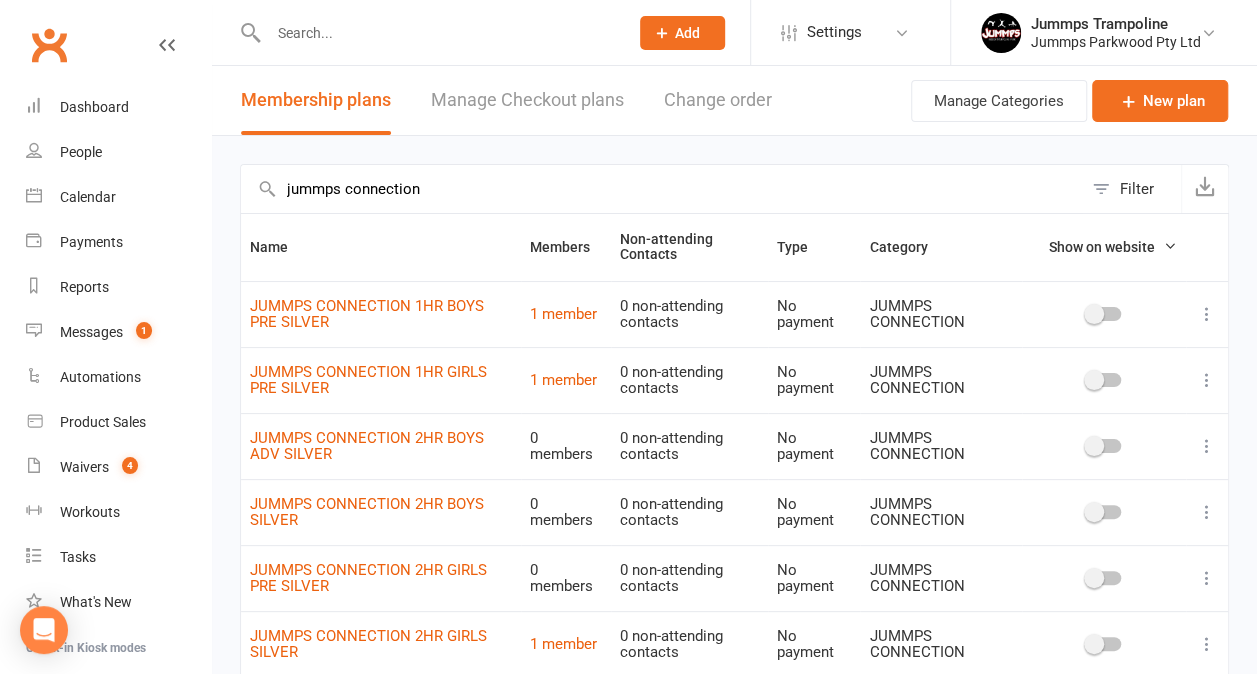 type on "jummps connection" 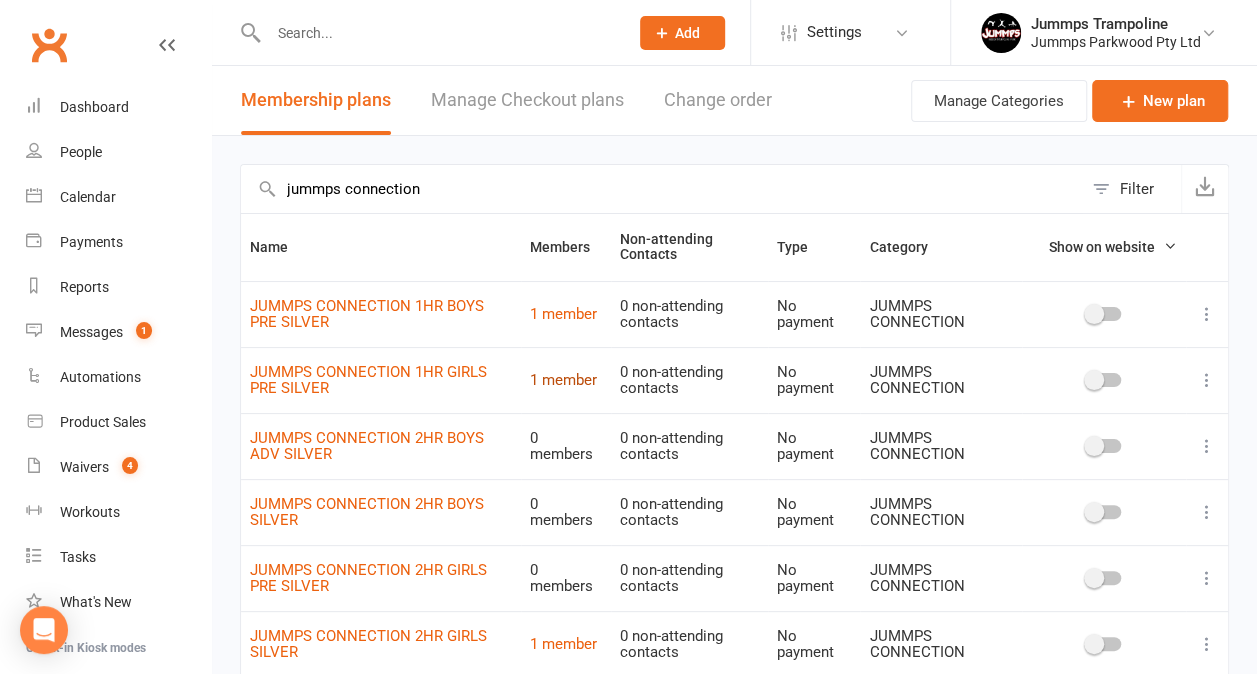 click on "1 member" at bounding box center [563, 380] 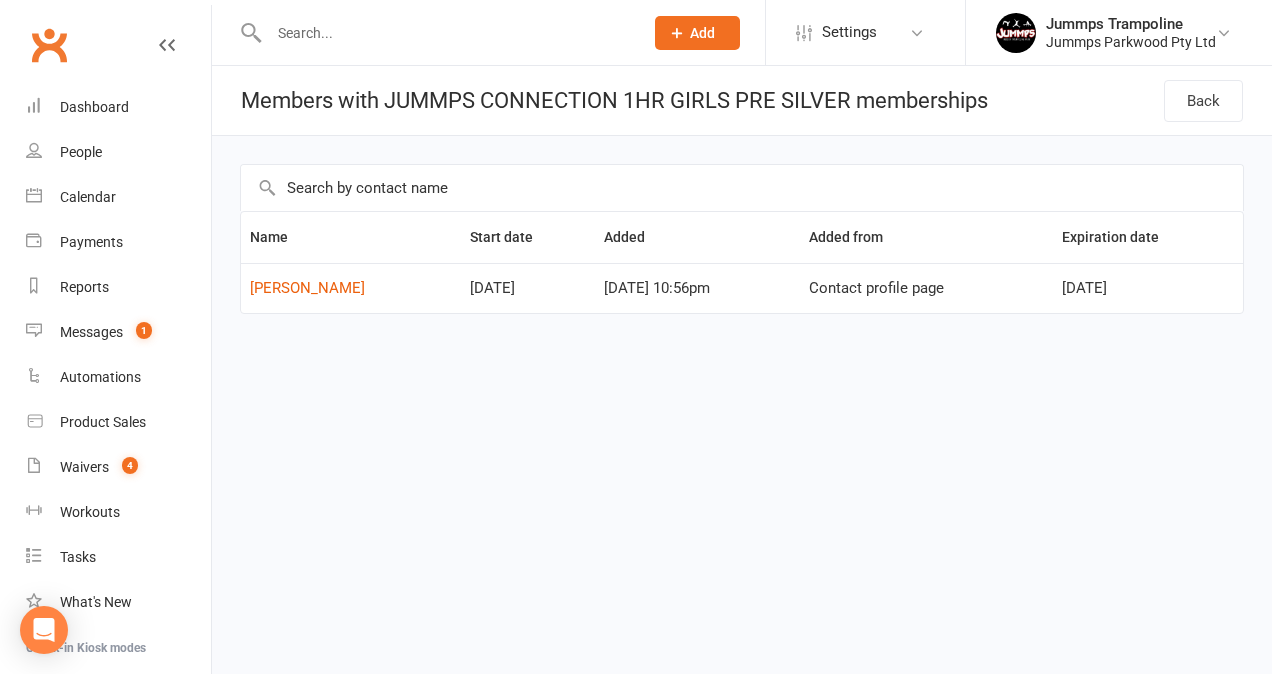select on "100" 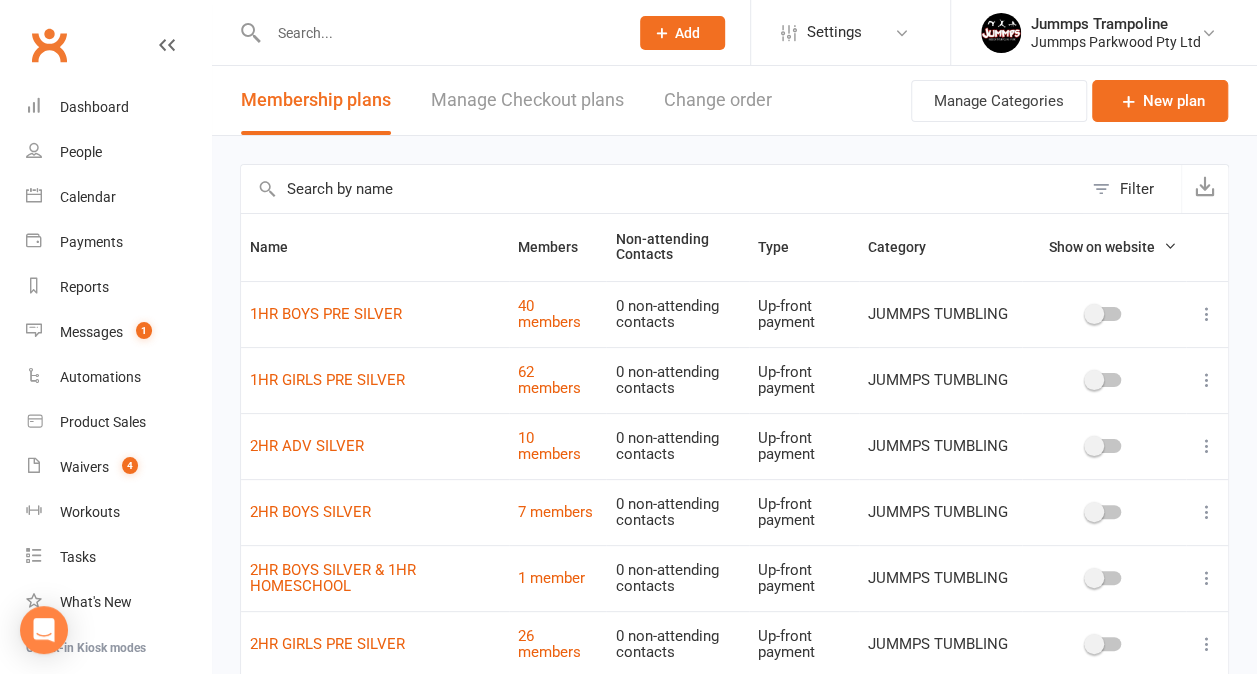 click at bounding box center [661, 189] 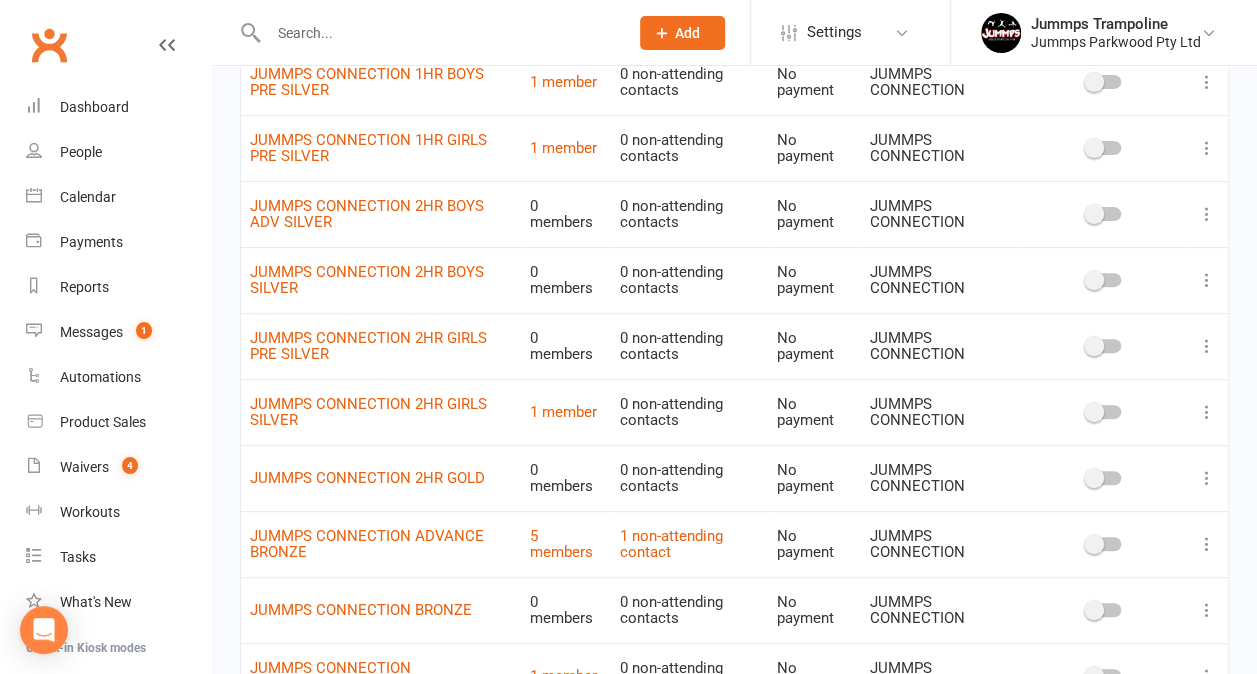 scroll, scrollTop: 93, scrollLeft: 0, axis: vertical 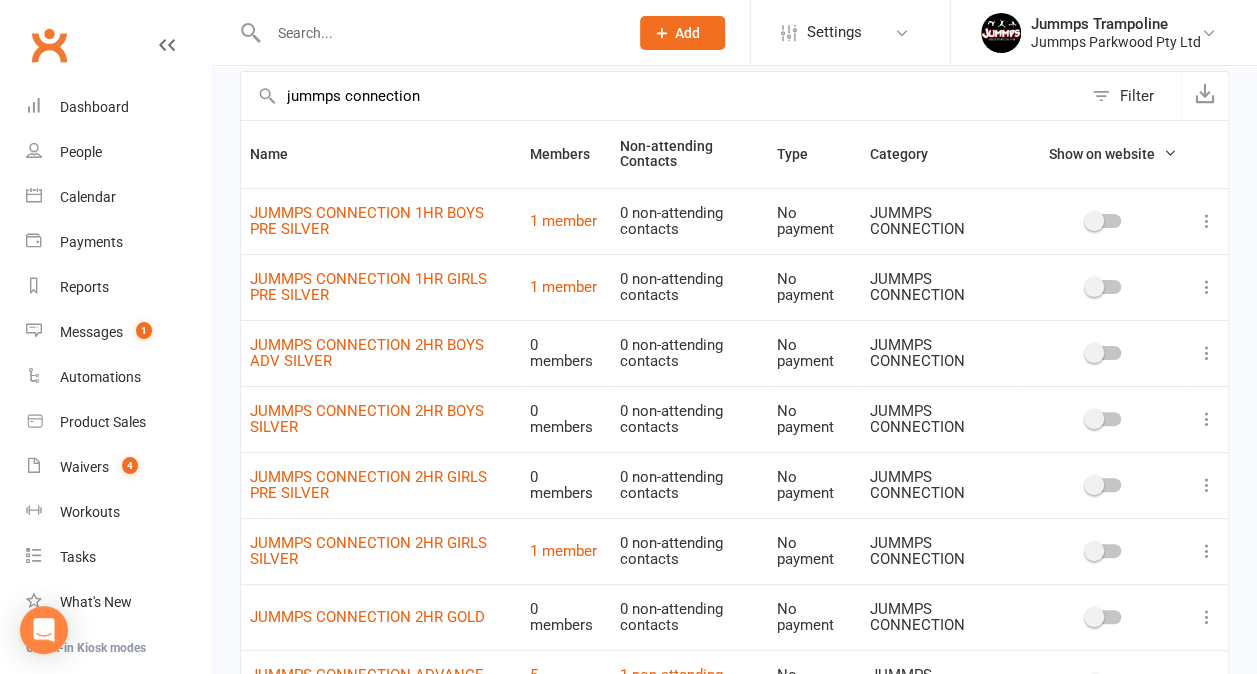 type on "jummps connection" 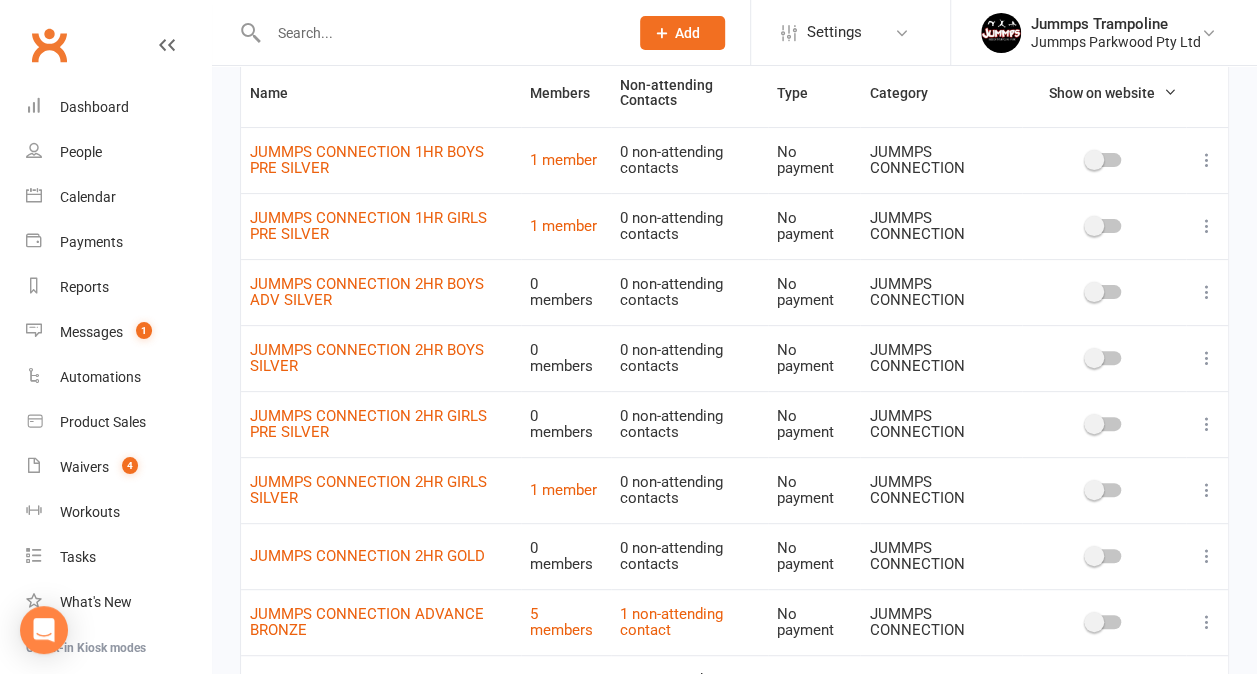 scroll, scrollTop: 157, scrollLeft: 0, axis: vertical 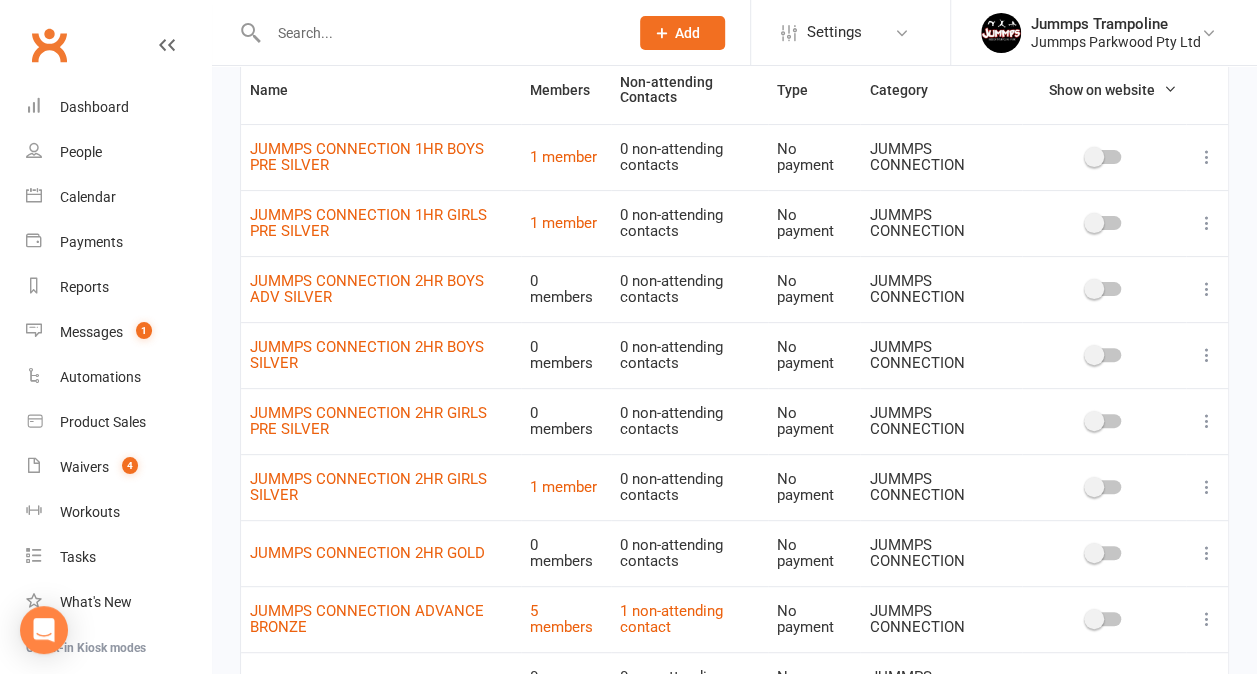click on "1 member" at bounding box center (566, 487) 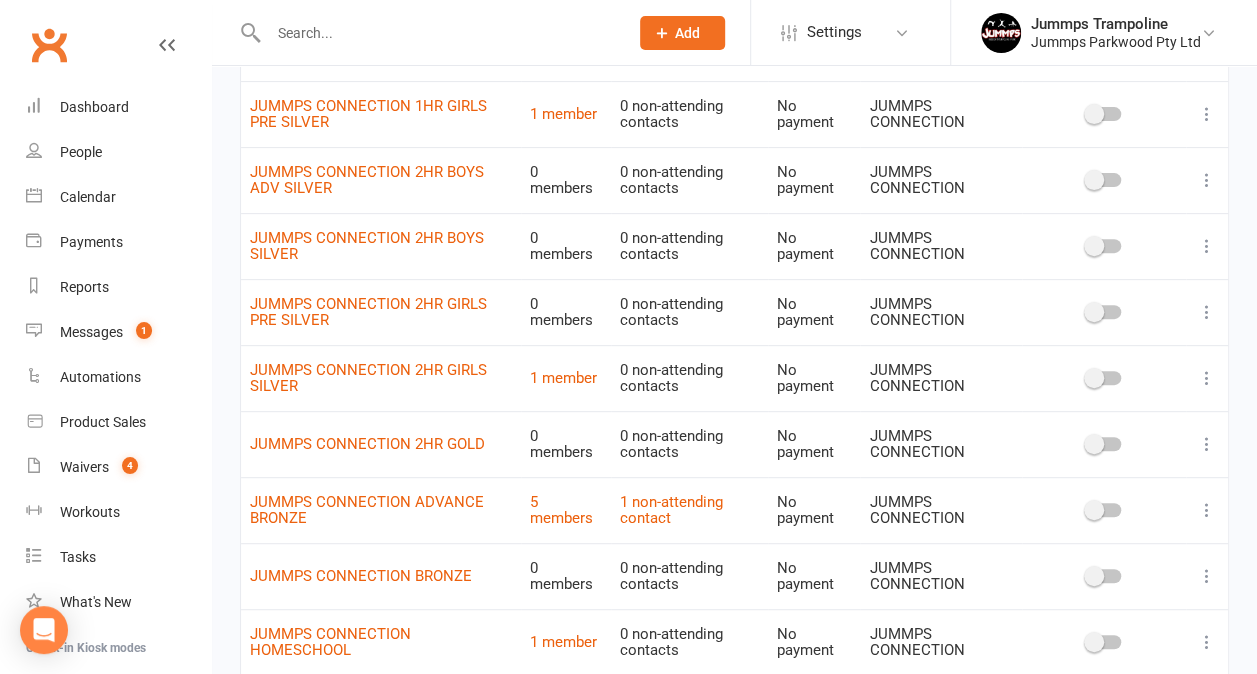 scroll, scrollTop: 289, scrollLeft: 0, axis: vertical 